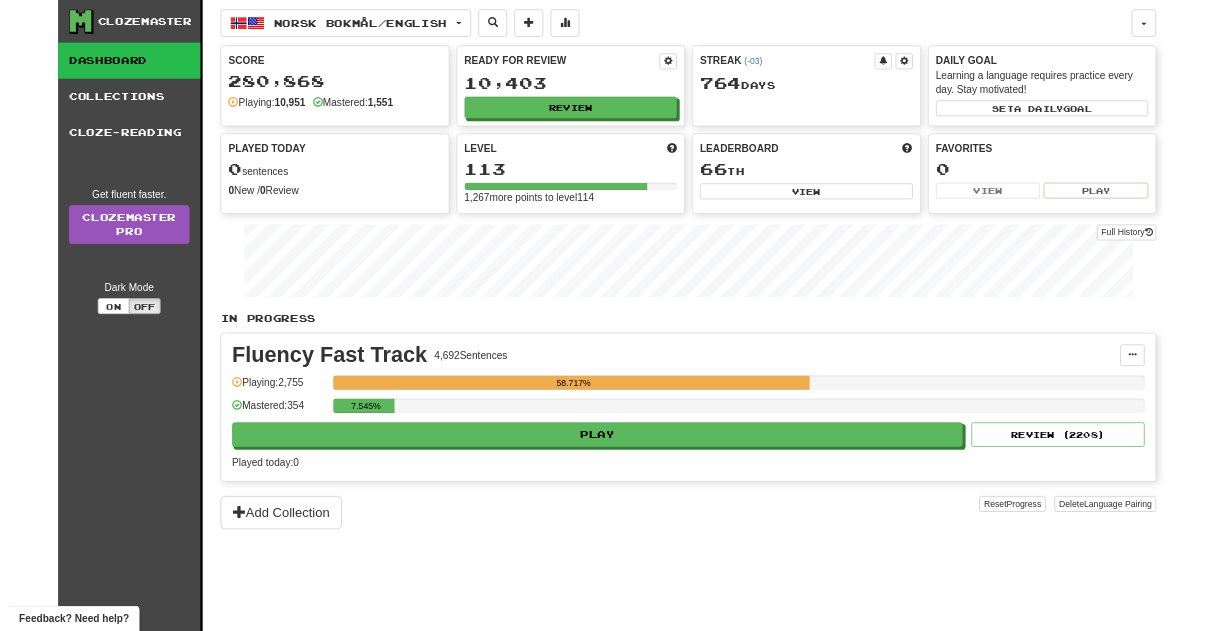scroll, scrollTop: 0, scrollLeft: 0, axis: both 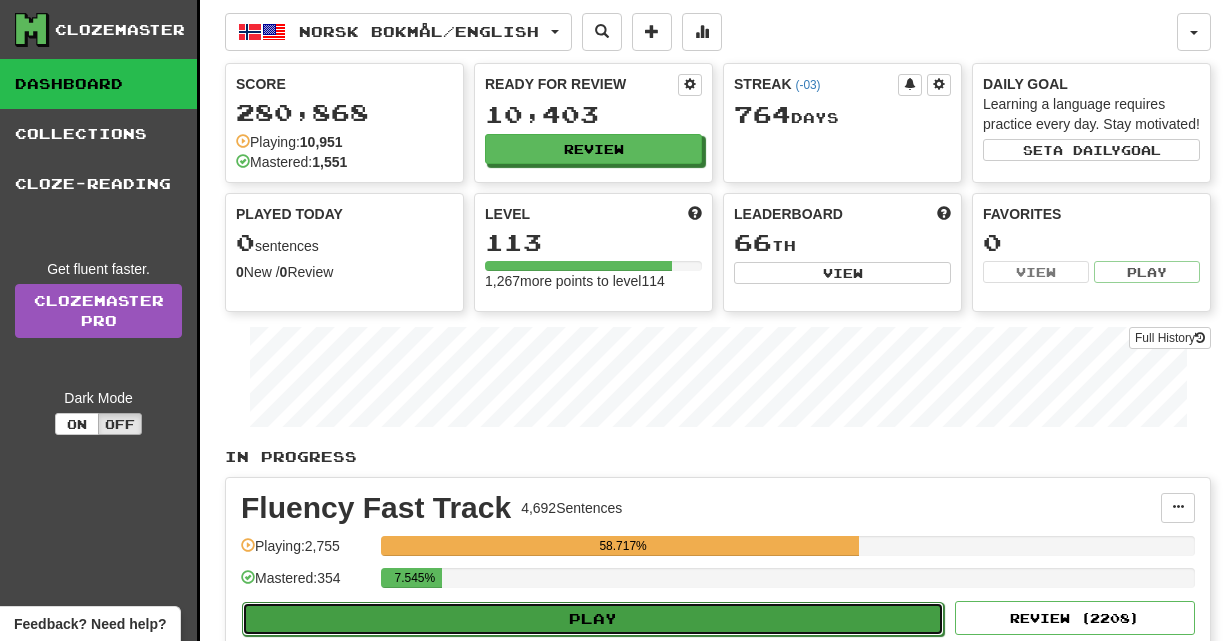 click on "Play" 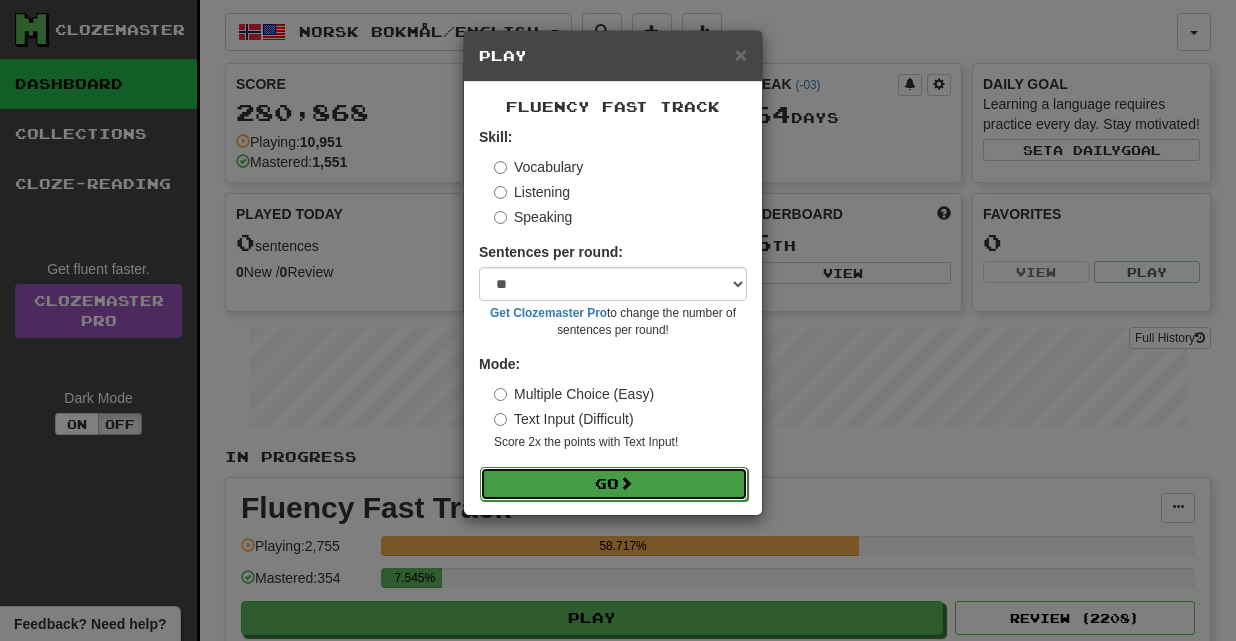 click on "Go" at bounding box center [614, 484] 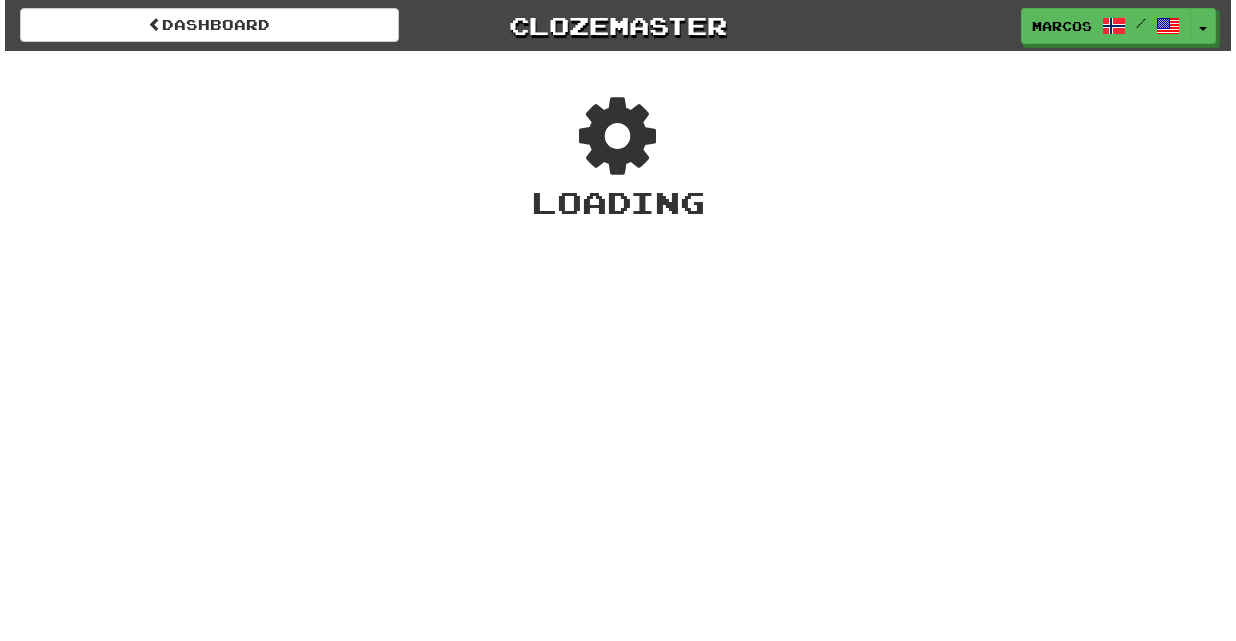 scroll, scrollTop: 0, scrollLeft: 0, axis: both 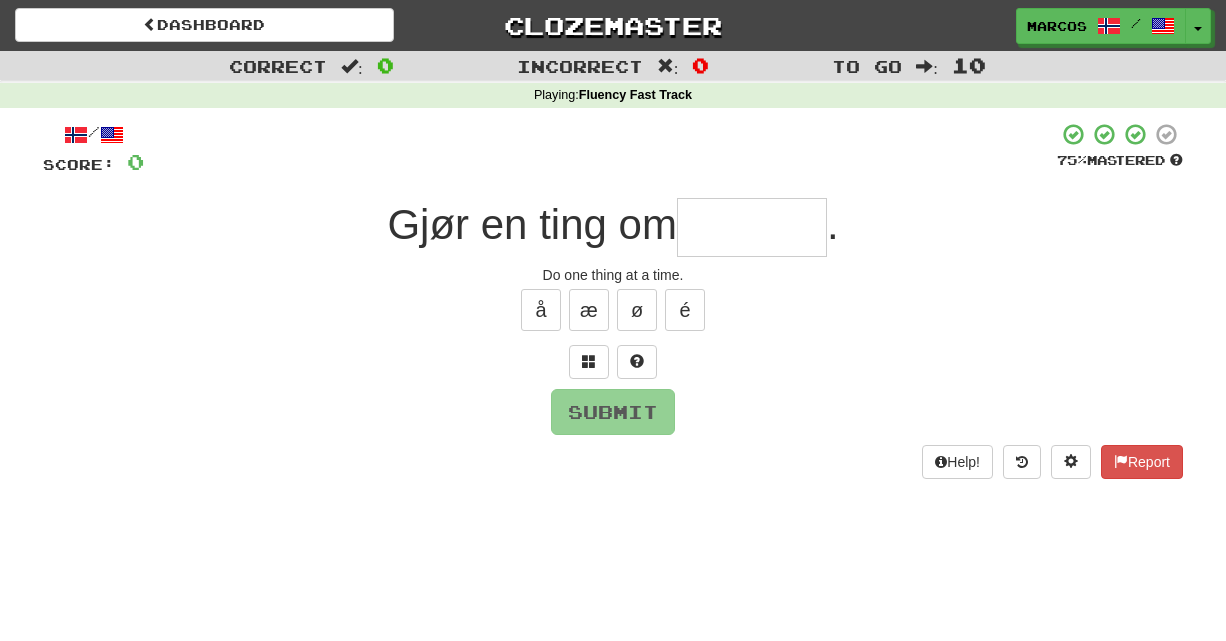 type on "*" 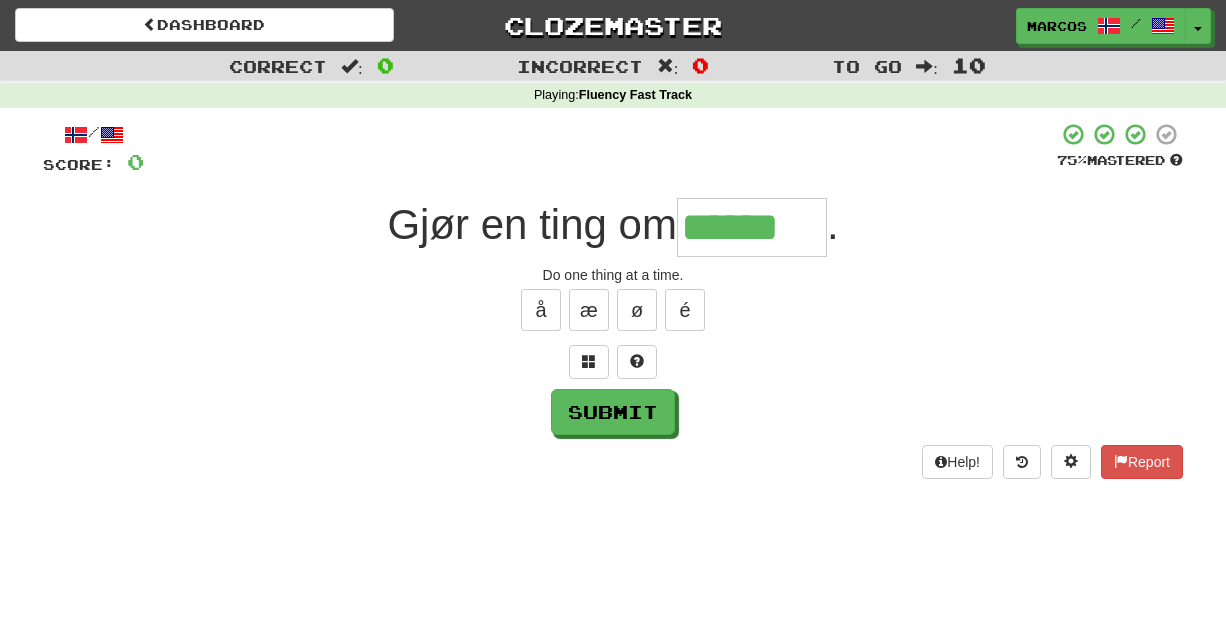 type on "******" 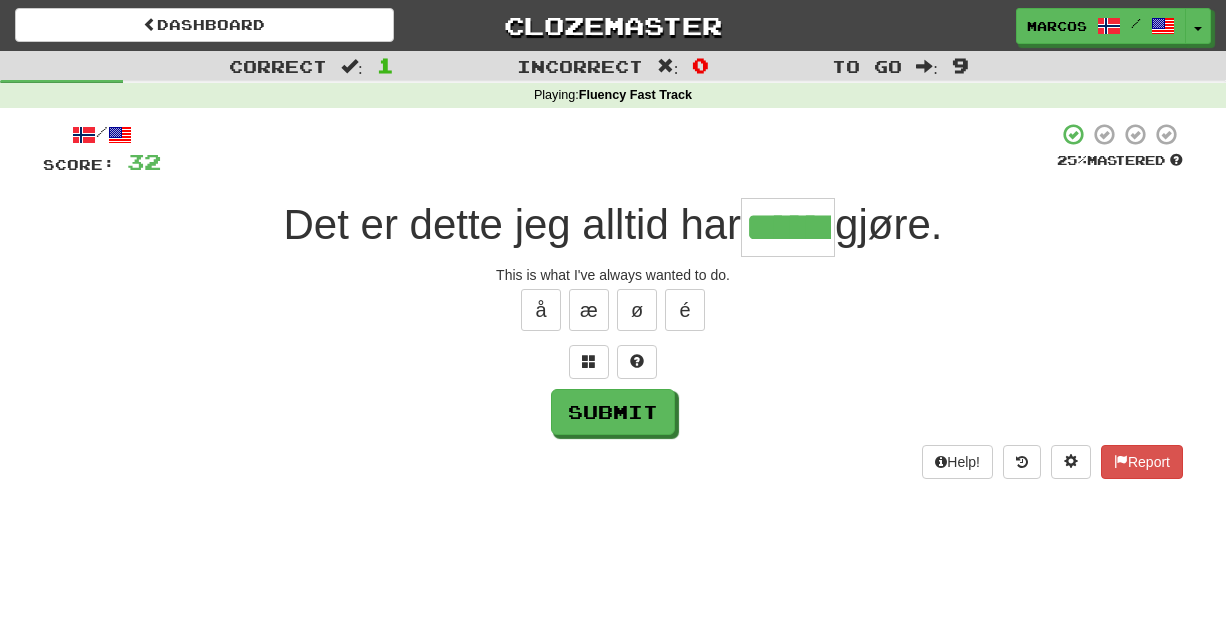 type on "******" 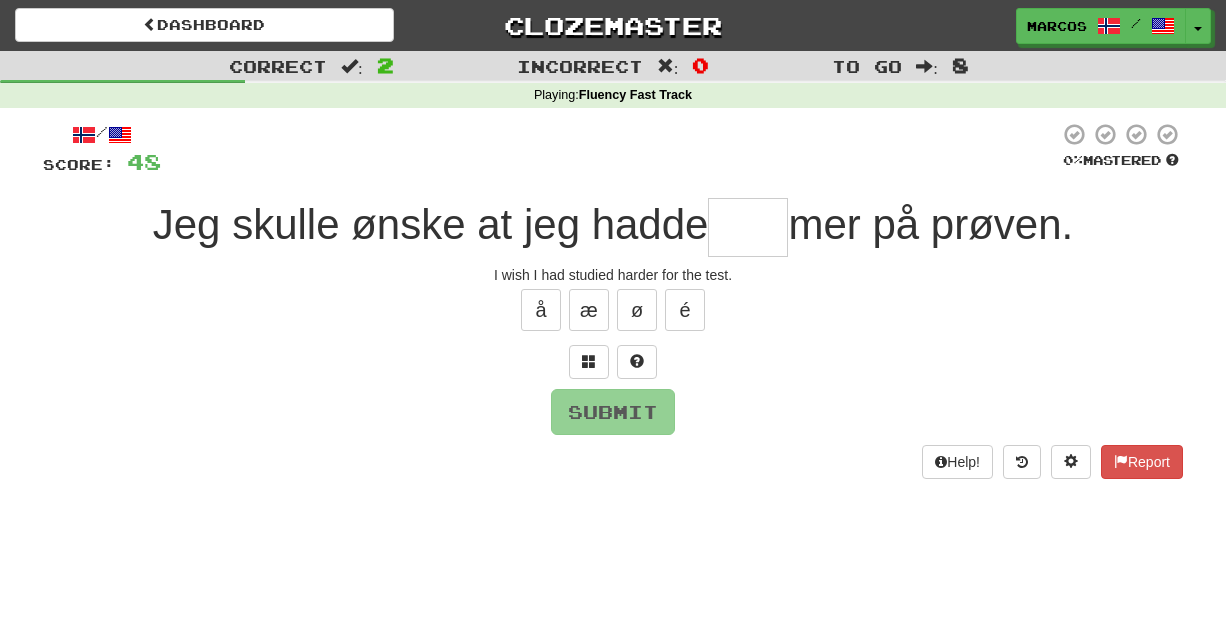 type on "*" 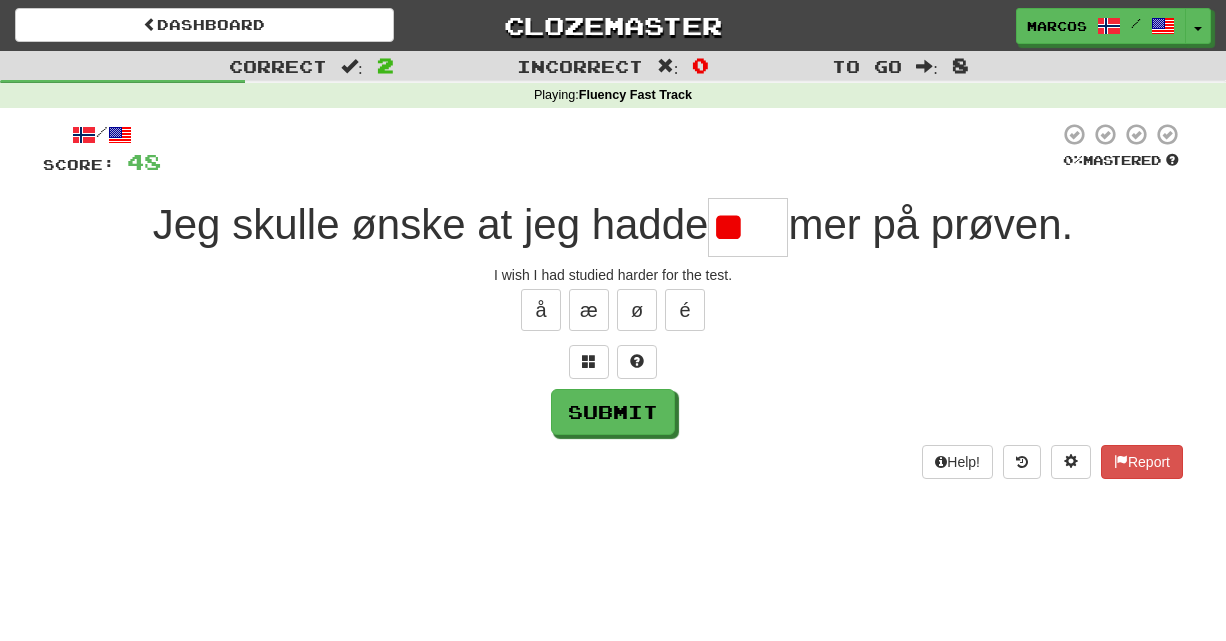 type on "*" 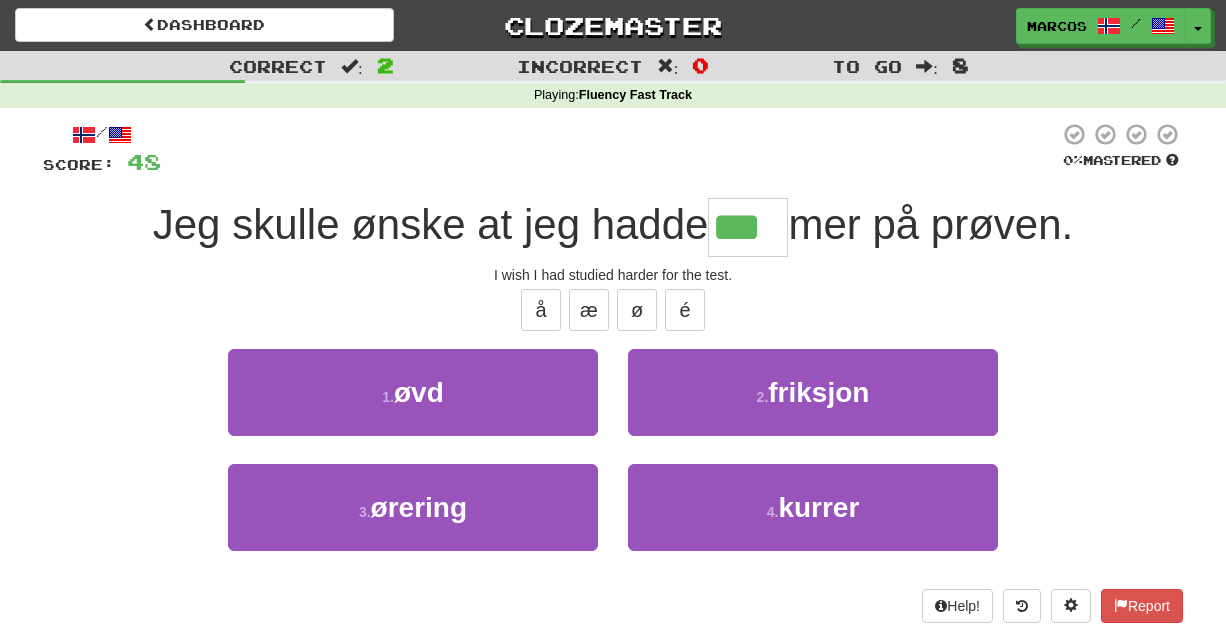 type on "***" 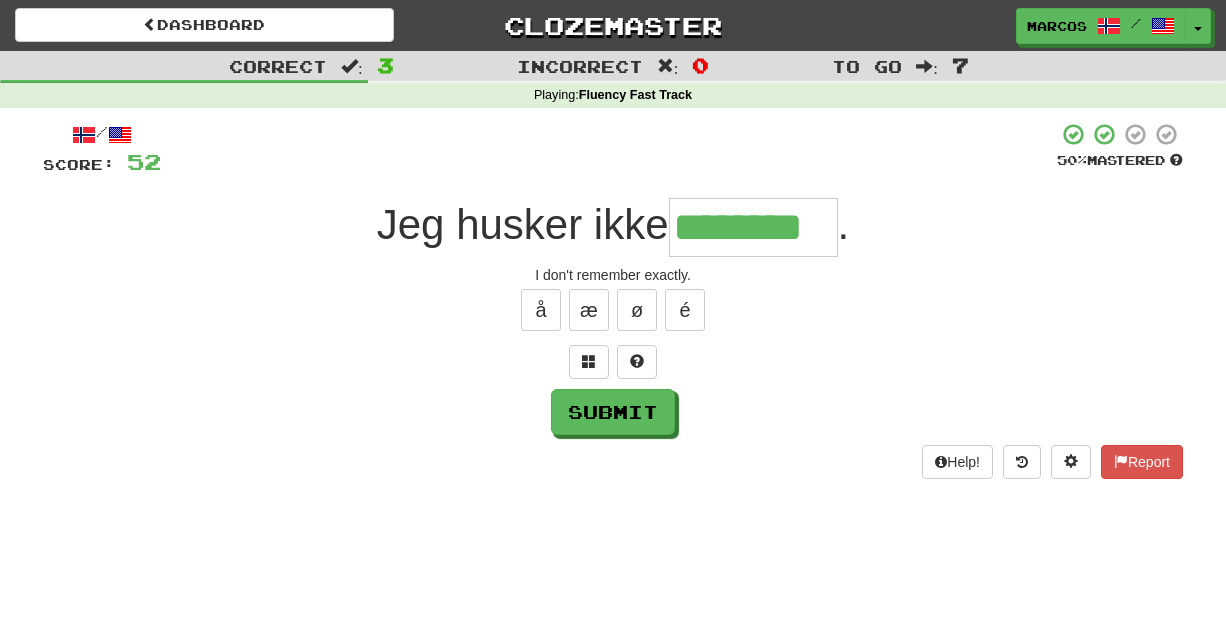 type on "********" 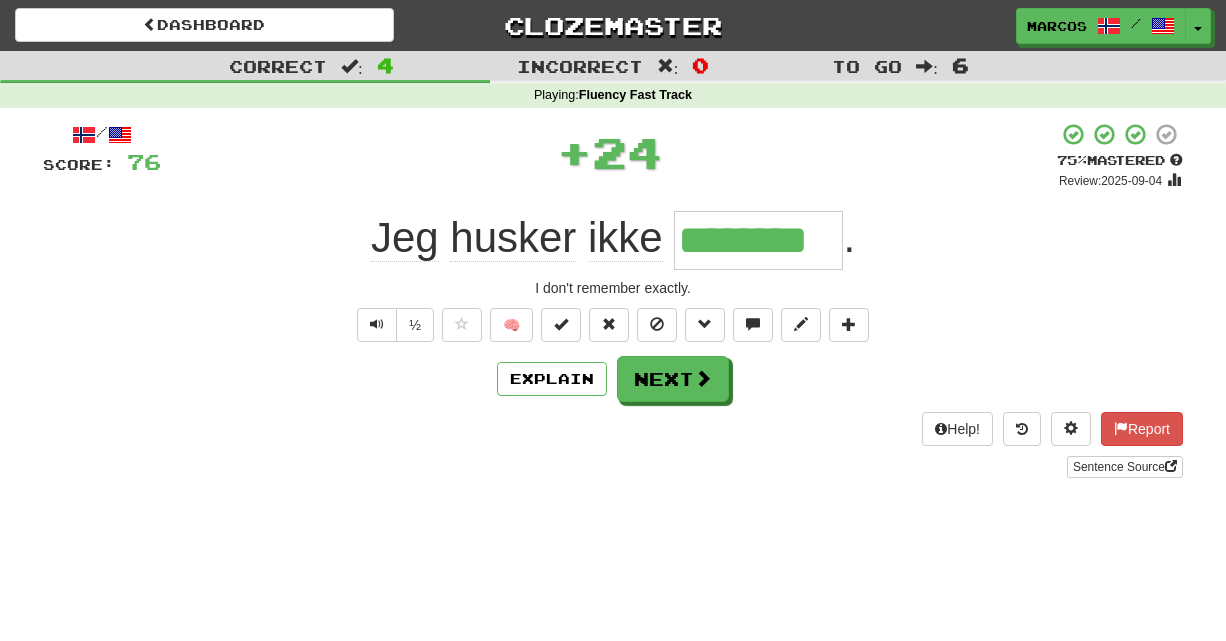 click on "Jeg   husker   ikke   ******** ." at bounding box center [613, 240] 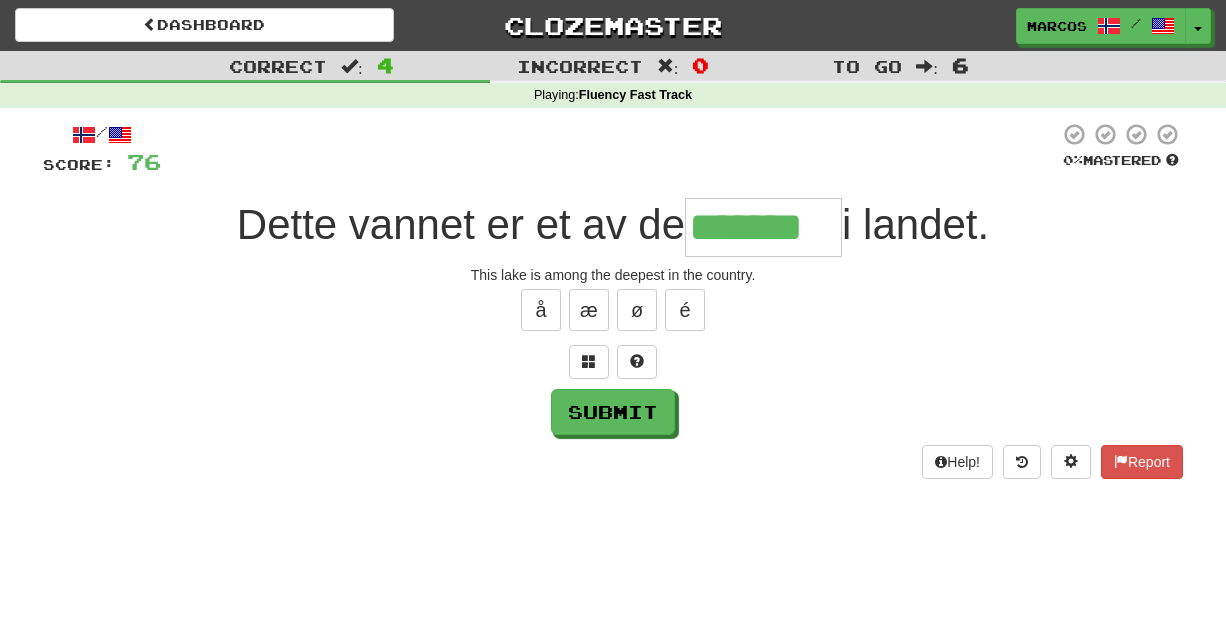 type on "*******" 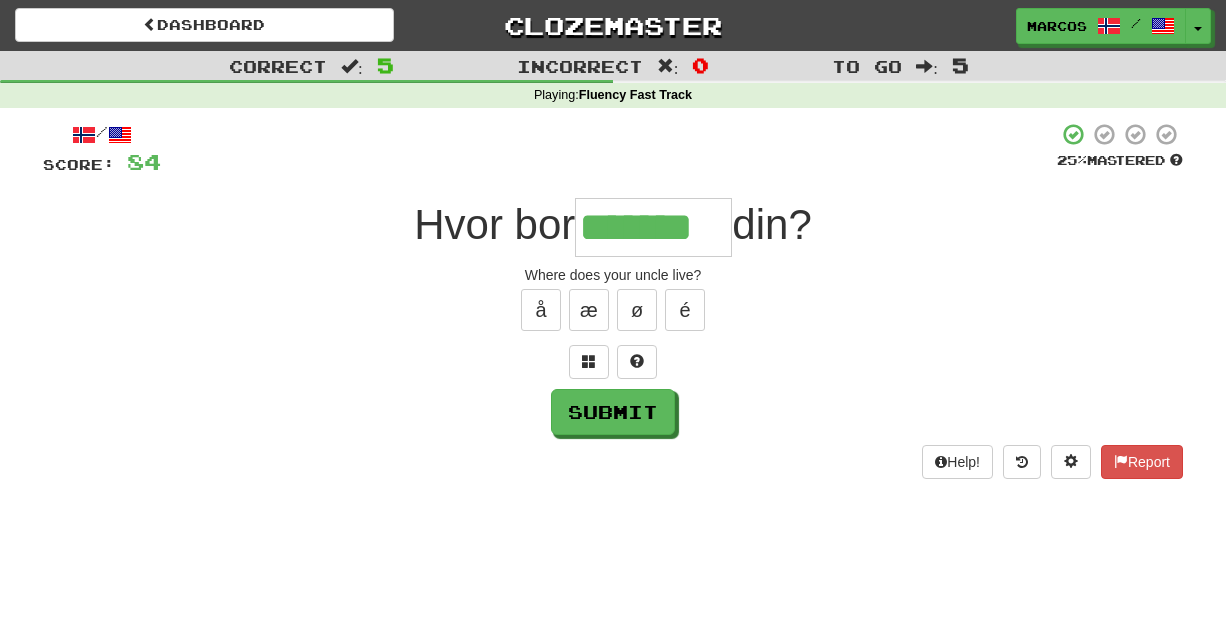 type on "*******" 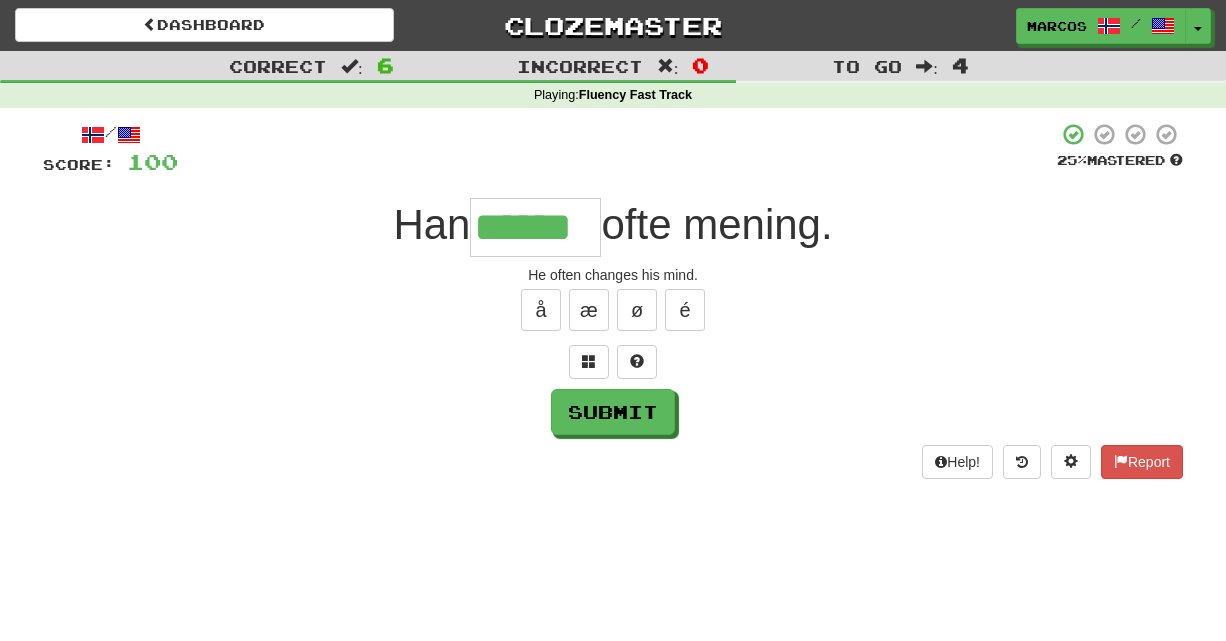 type on "******" 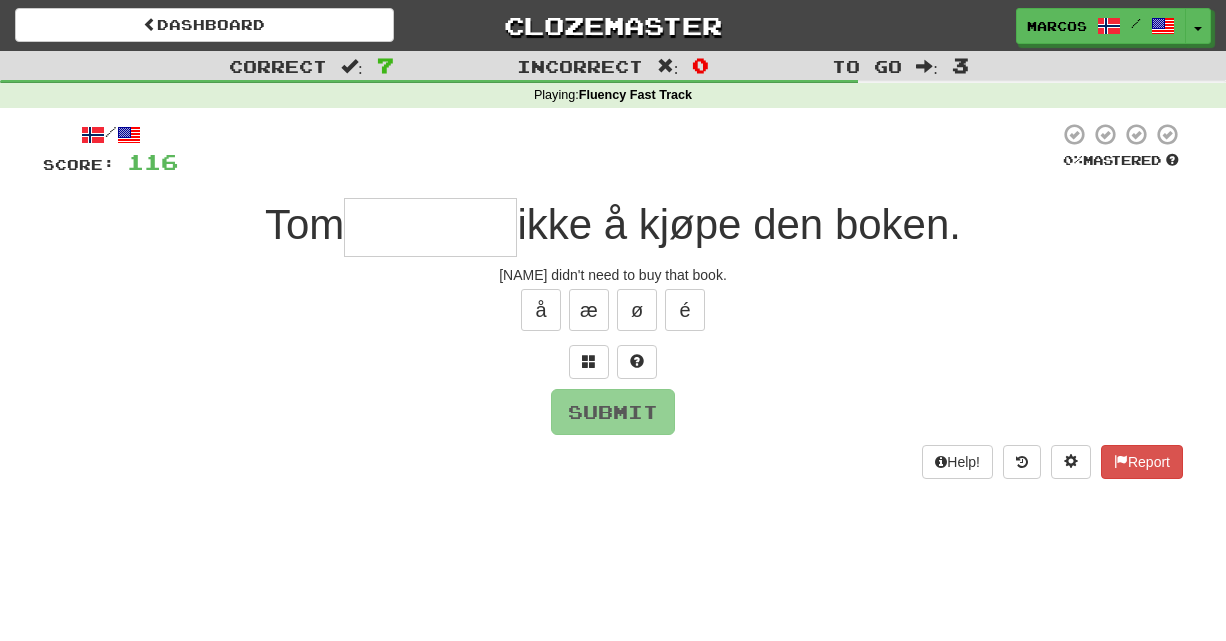type on "*" 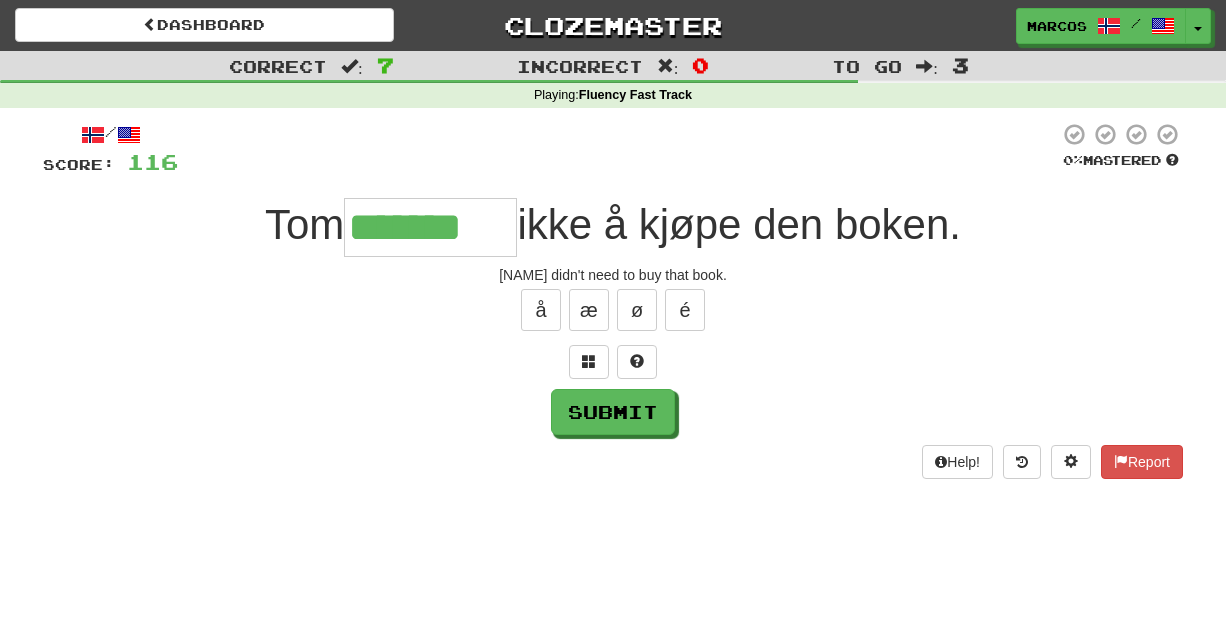 type on "*******" 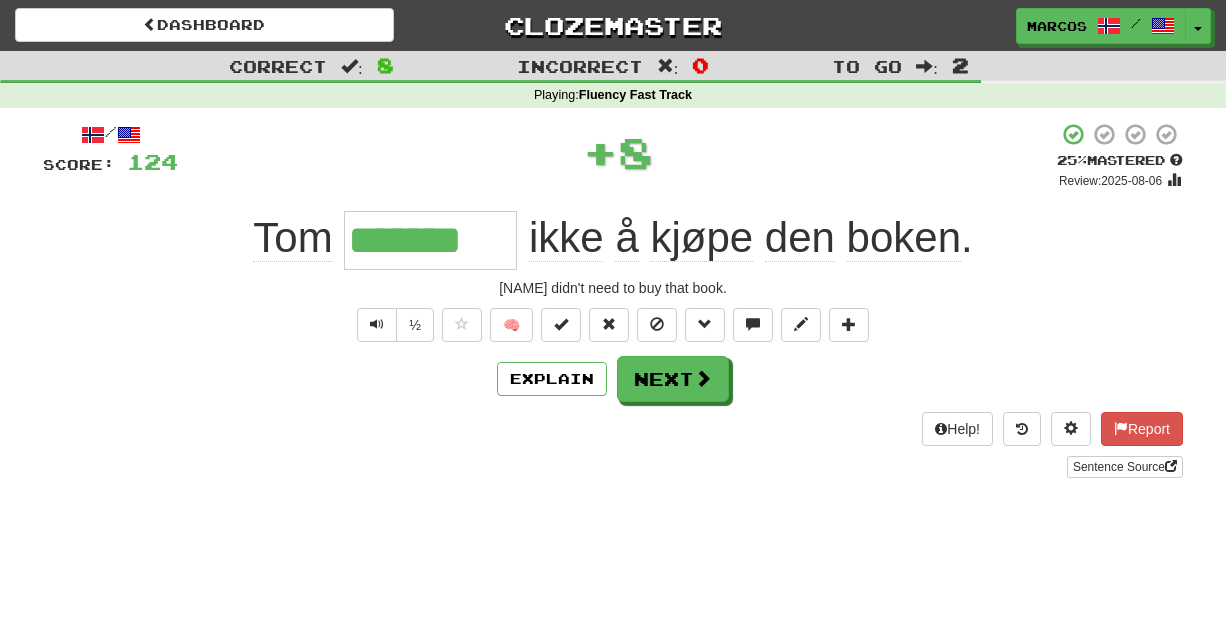 click on "½ 🧠" at bounding box center [613, 325] 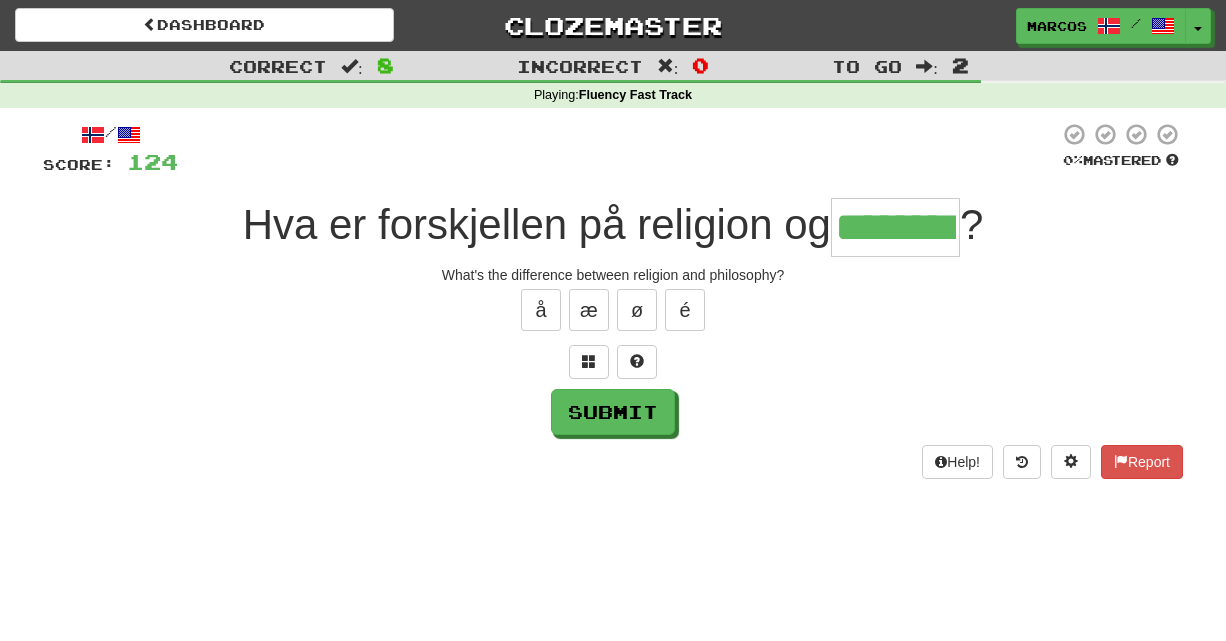 type on "********" 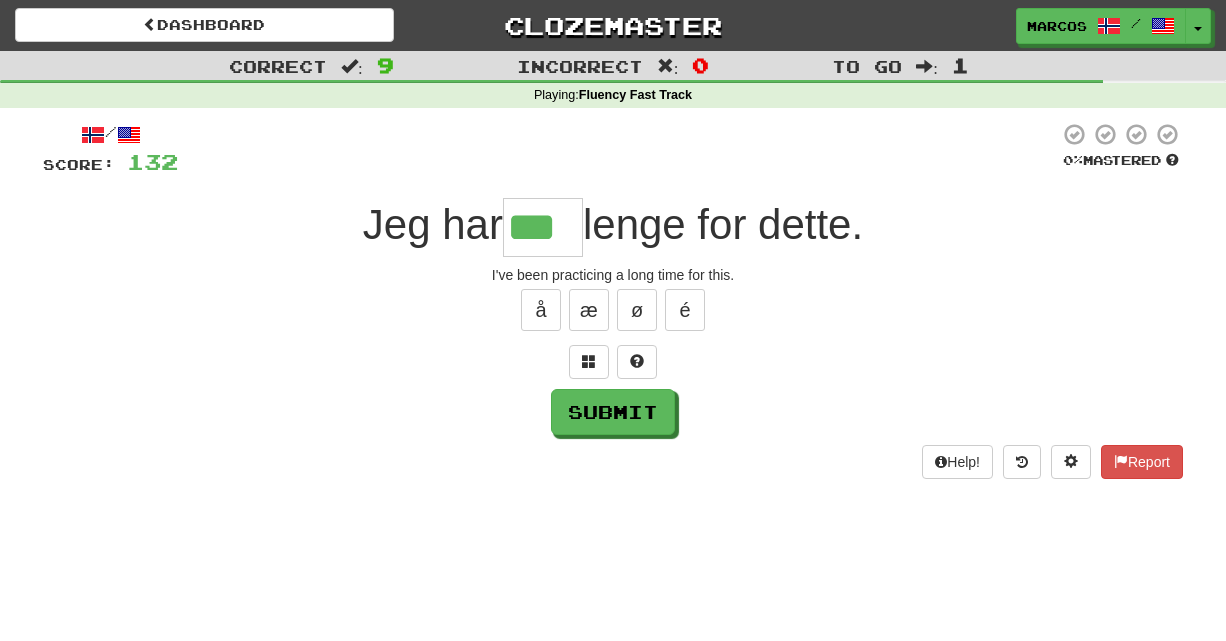 type on "***" 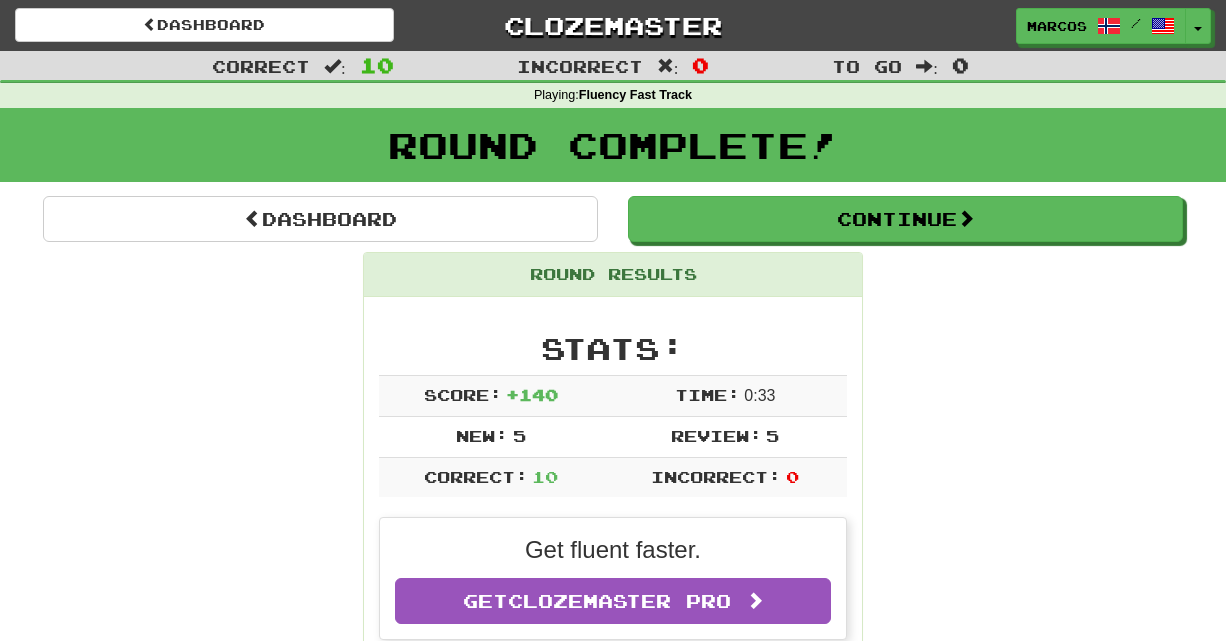 click on "Dashboard Continue  Round Results Stats: Score:   + 140 Time:   0 : 33 New:   5 Review:   5 Correct:   10 Incorrect:   0 Get fluent faster. Get  Clozemaster Pro   Progress: Fluency Fast Track Playing:  2,760  /  4,692 + 5 58.717% 58.824% Mastered:  355  /  4,692 + 1 7.545% 7.566% Ready for Review:  2203  /  Level:  113 1,127  points to level  114  - keep going! Ranked:  47 th  this week ( 4  points to  46 th ) Sentences:  Report Gjør en ting om  gangen . Do one thing at a time.  Report Det er dette jeg alltid har  villet  gjøre. This is what I've always wanted to do.  Report Jeg skulle ønske at jeg hadde  øvd  mer på prøven. I wish I had studied harder for the test.  Report Jeg husker ikke  nøyaktig . I don't remember exactly.  Report Dette vannet er et av de  dypeste  i landet. This lake is among the deepest in the country.  Report Hvor bor  onkelen  din? Where does your uncle live?  Report Han  endrer  ofte mening. He often changes his mind.  Report Tom  behøvde  ikke å kjøpe den boken.  Report ?" at bounding box center [613, 1228] 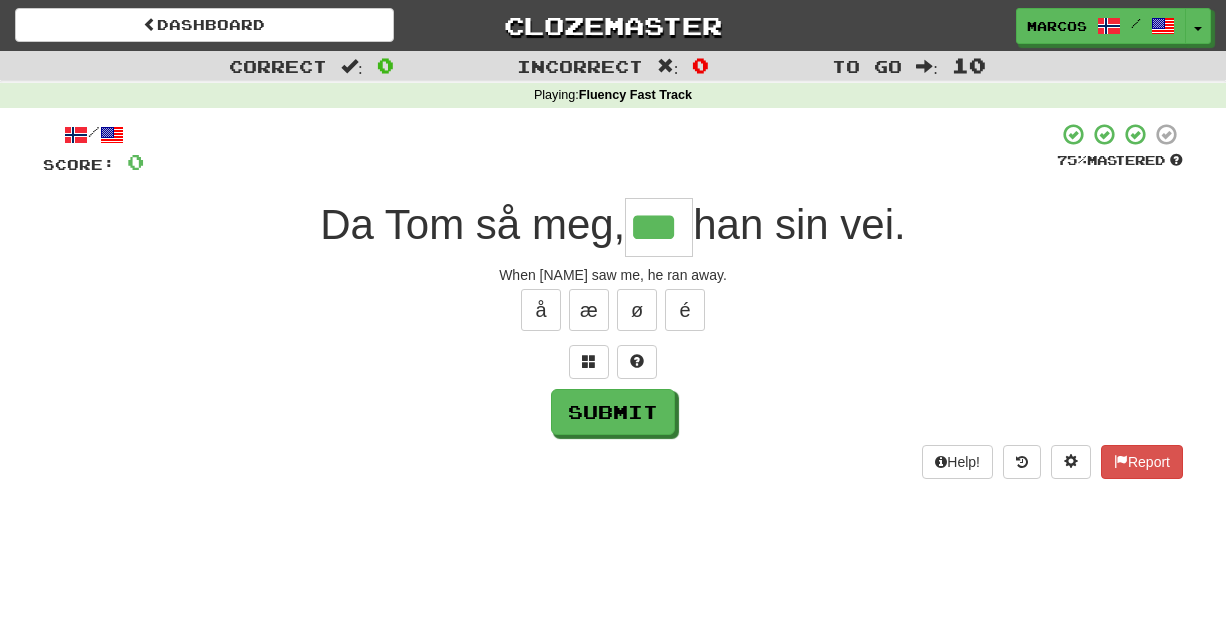type on "***" 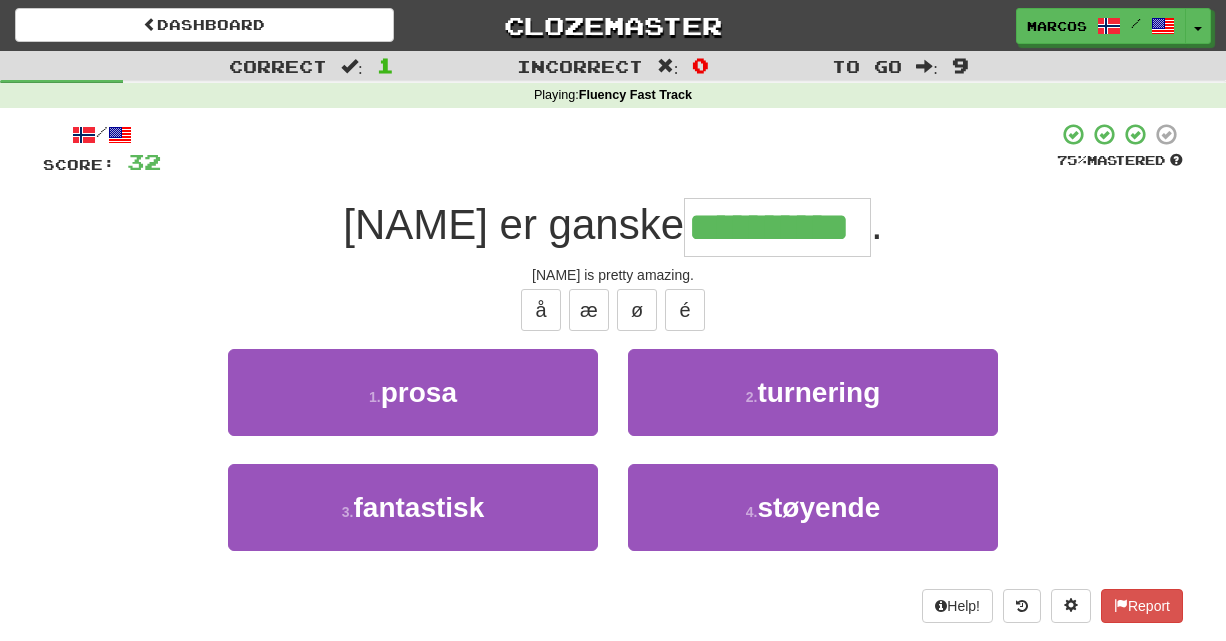 type on "**********" 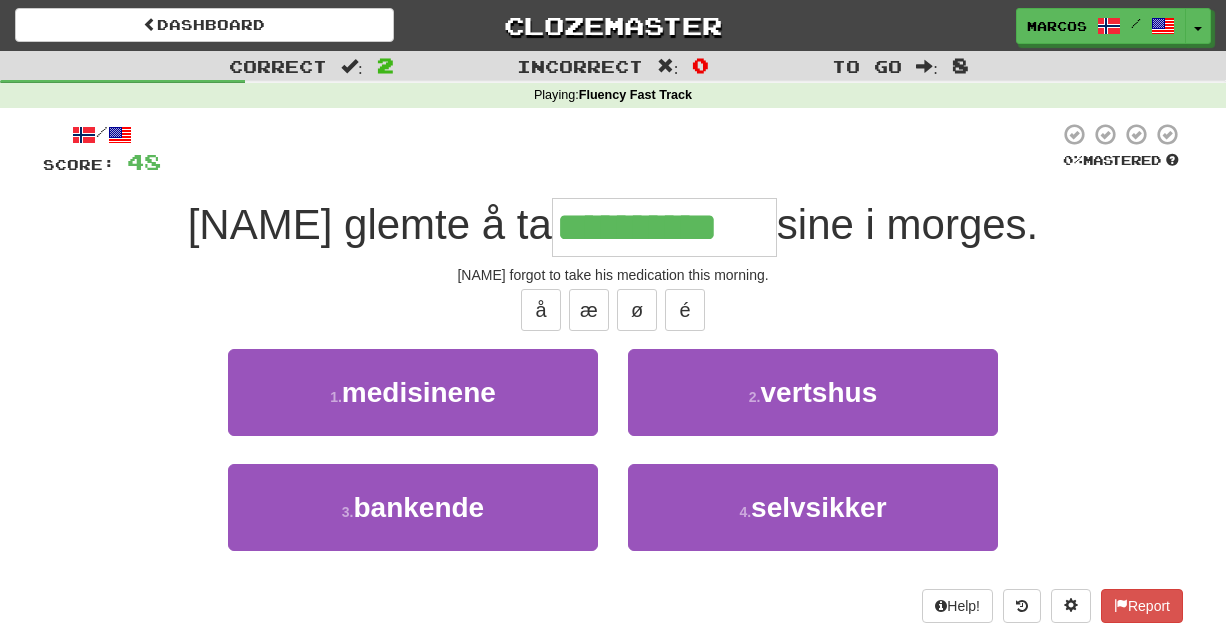 type on "**********" 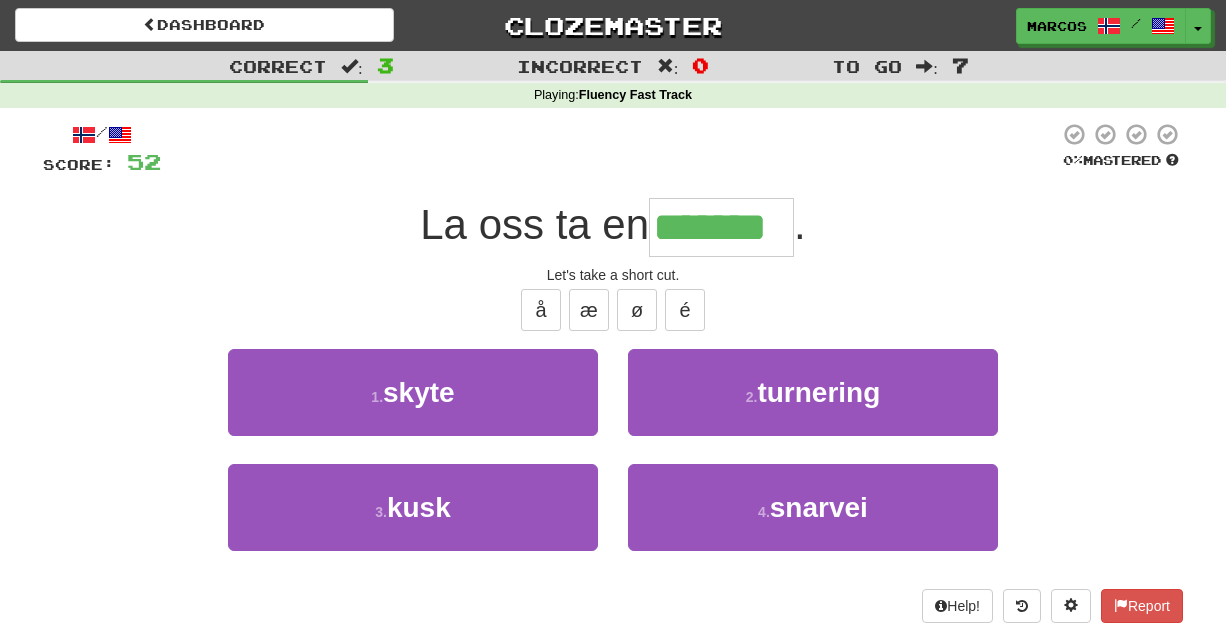 type on "*******" 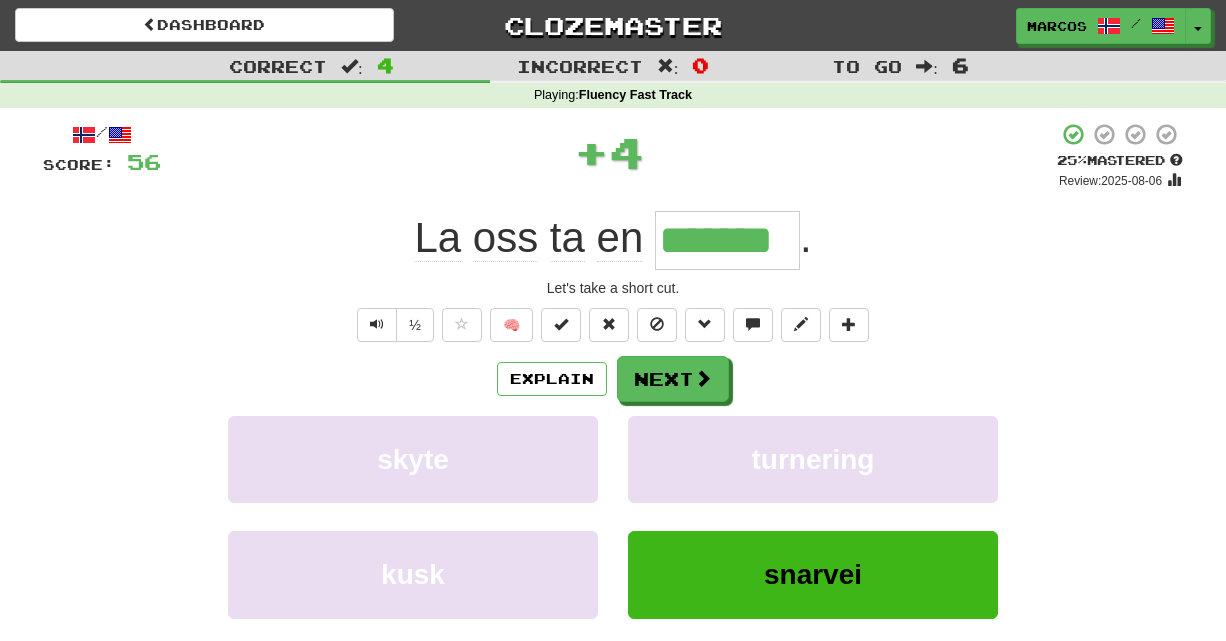 click on "Explain Next" at bounding box center [613, 379] 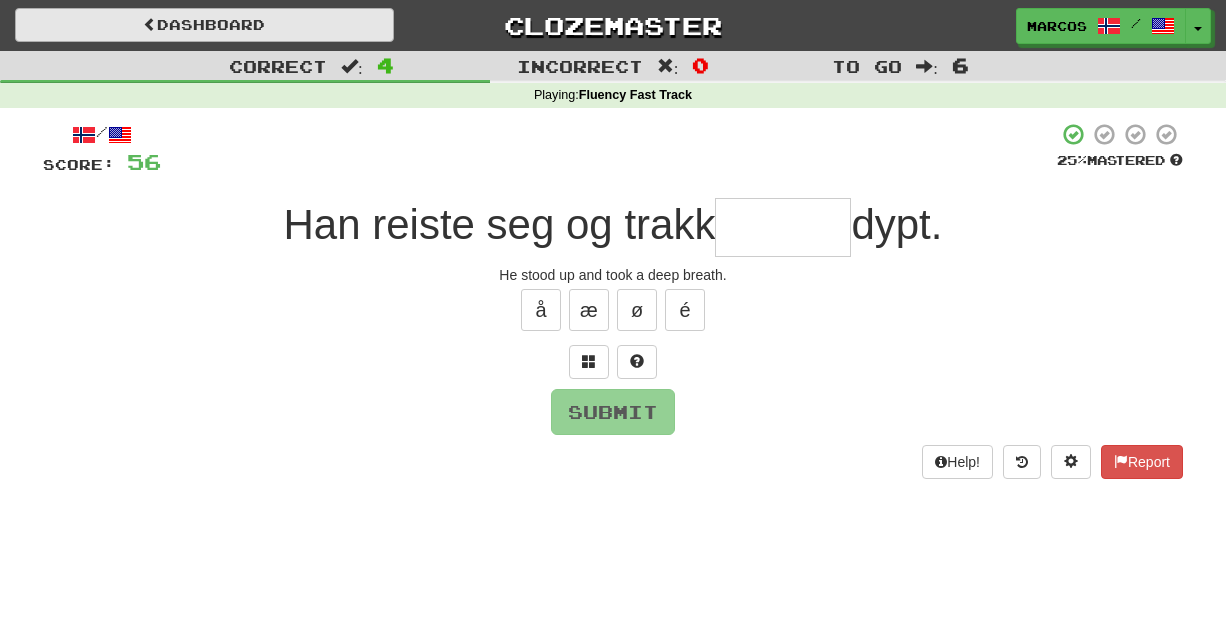 type on "*" 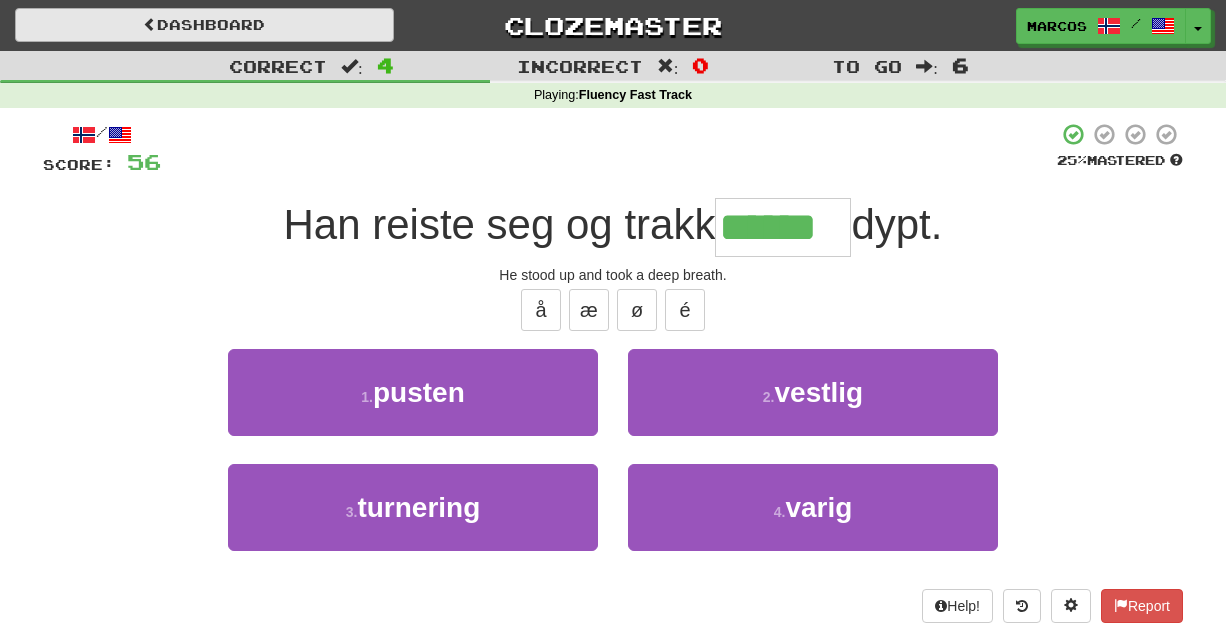type on "******" 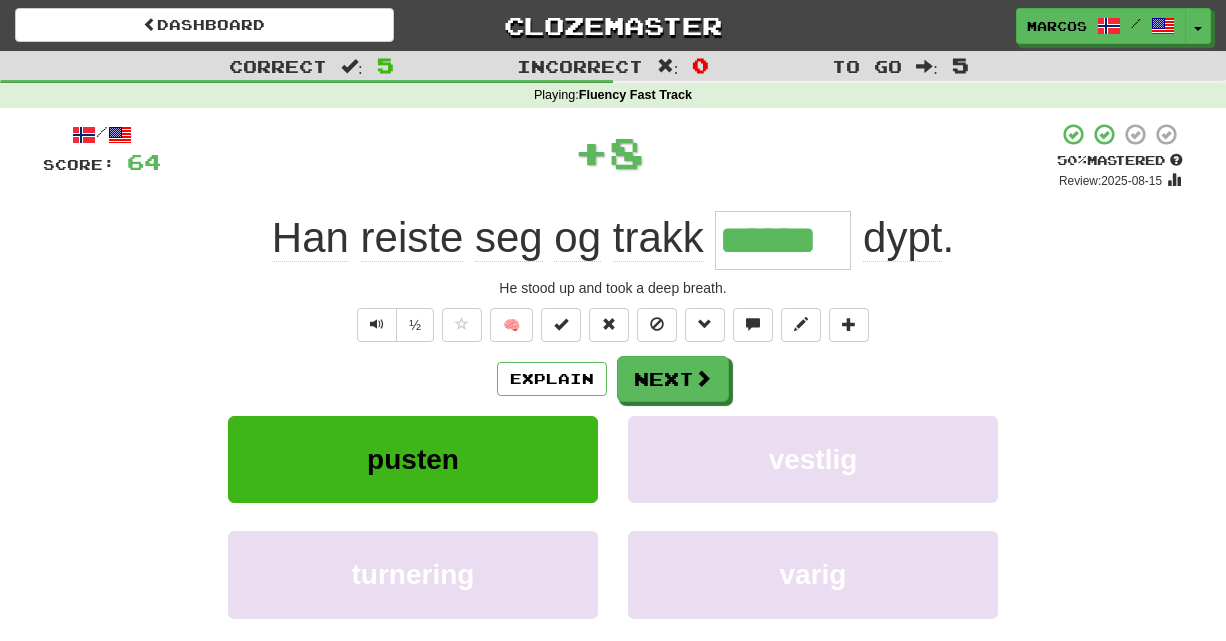 click on "Han   reiste   seg   og   trakk   ******   dypt ." at bounding box center [613, 240] 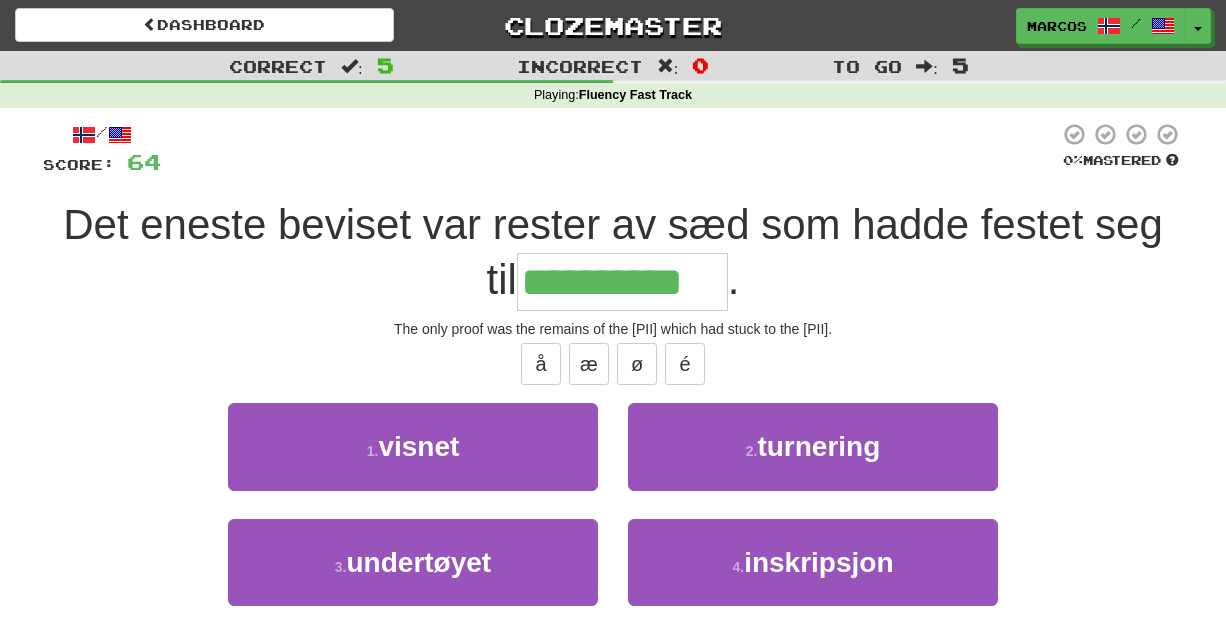 type on "**********" 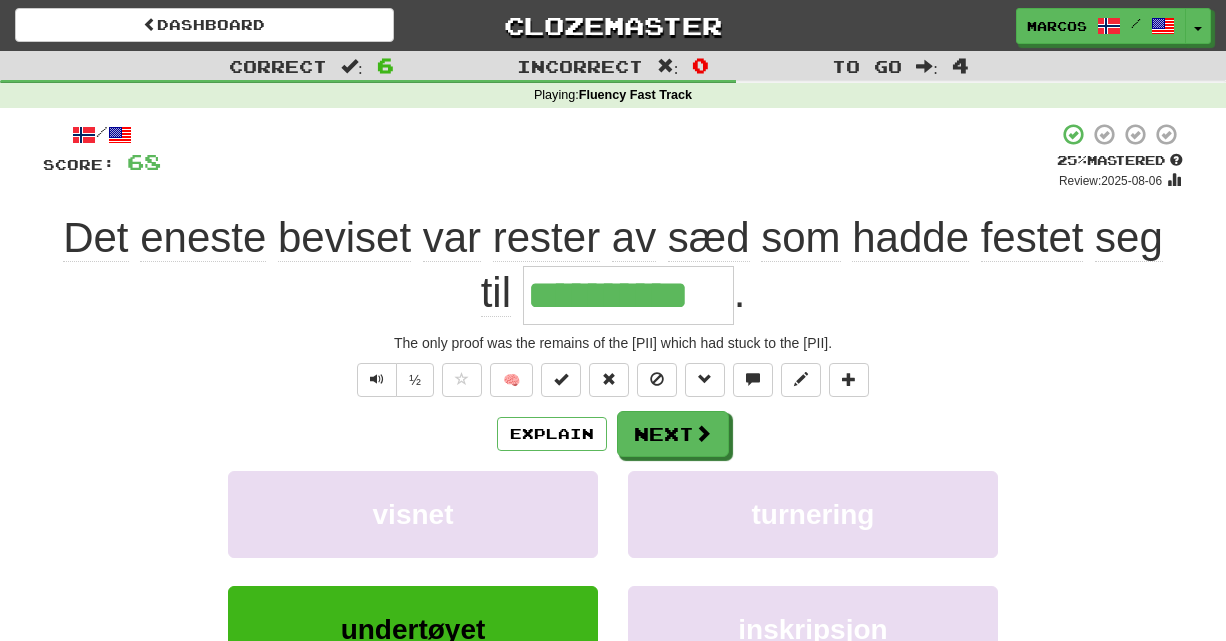 click on "**********" at bounding box center [613, 267] 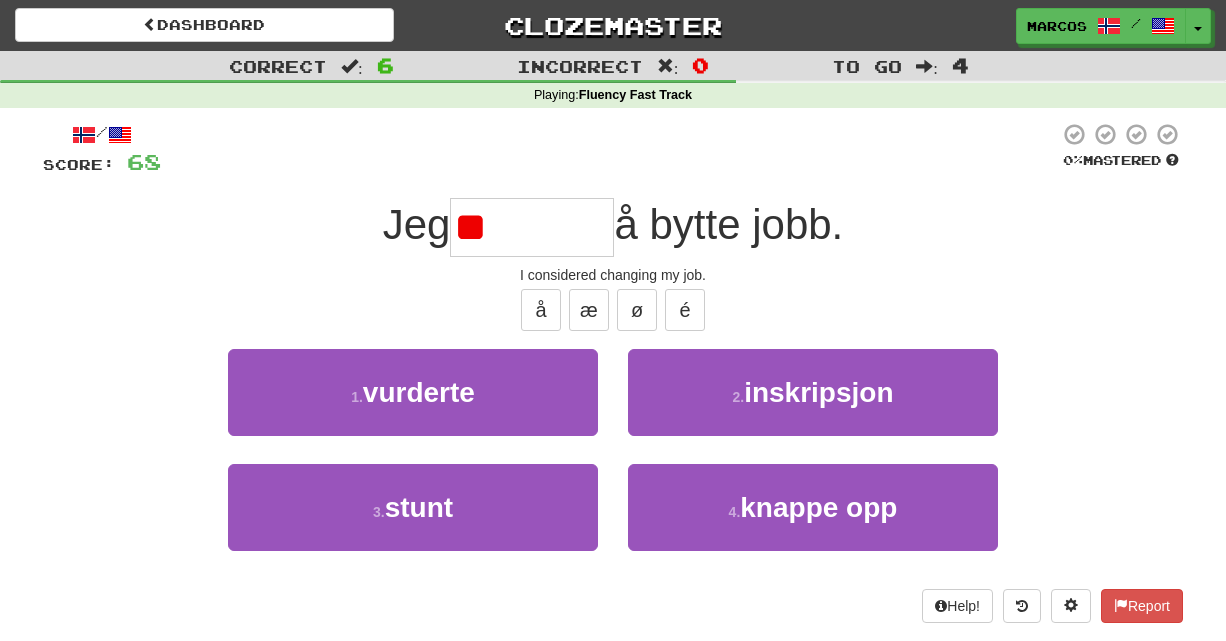 type on "*" 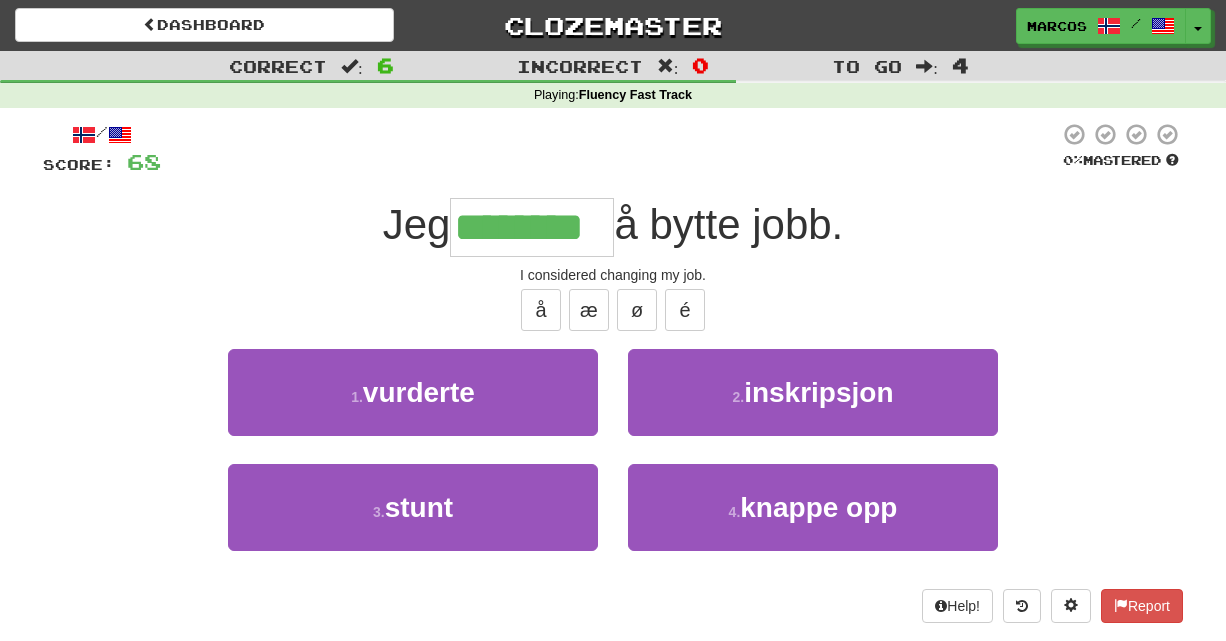 type on "********" 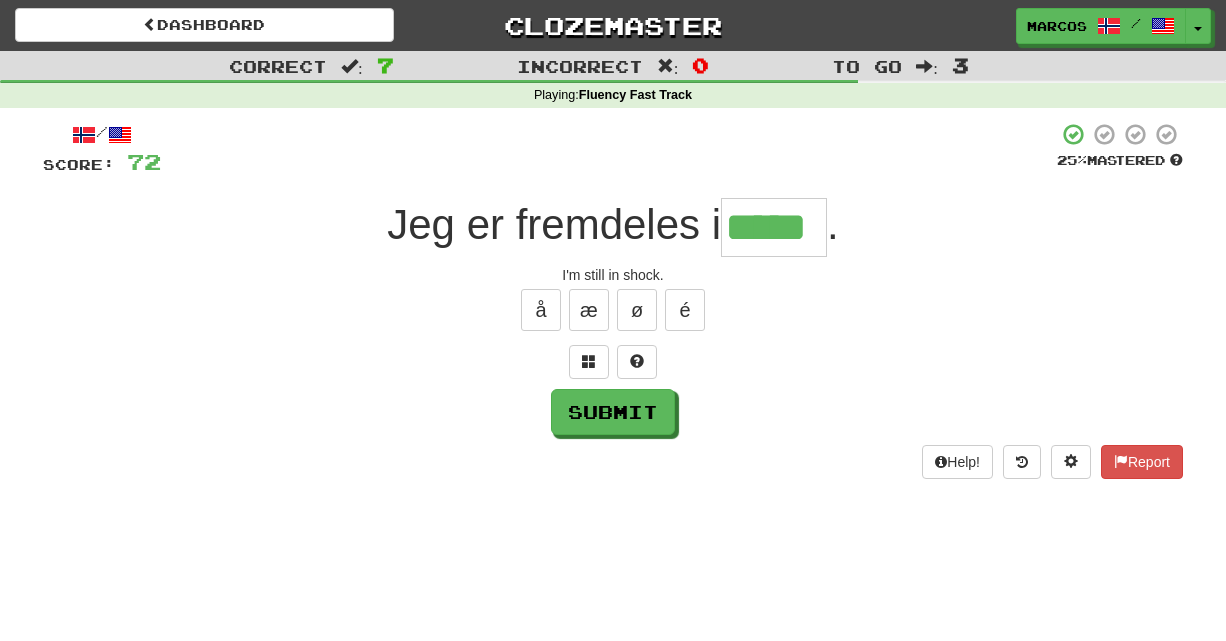 type on "*****" 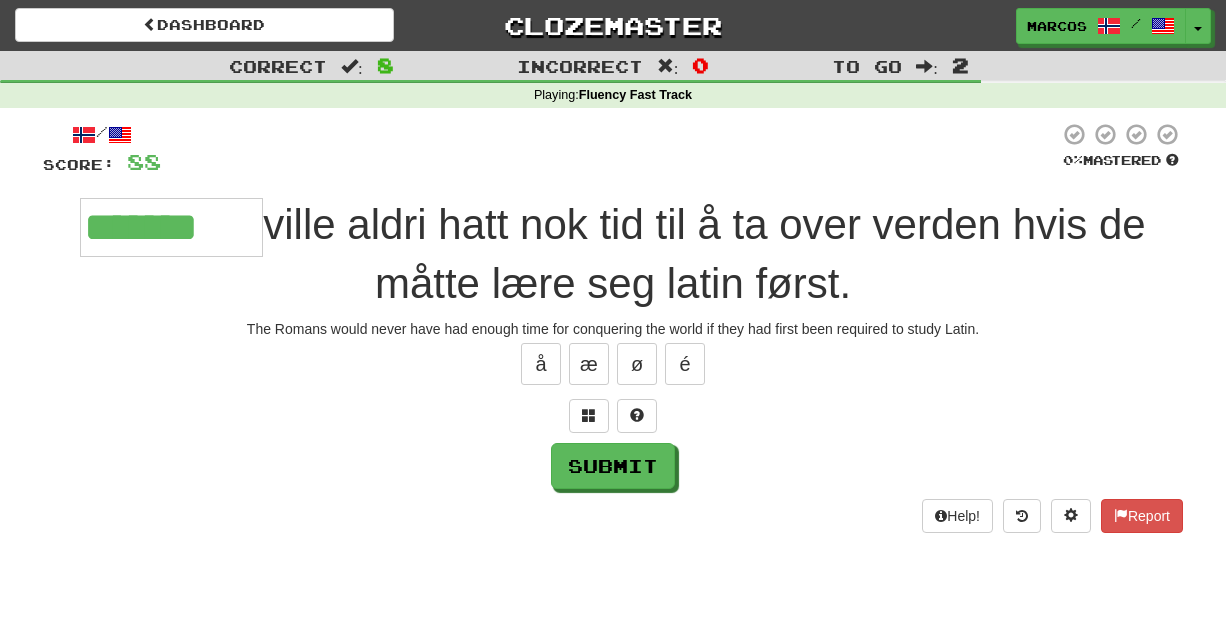 type on "*******" 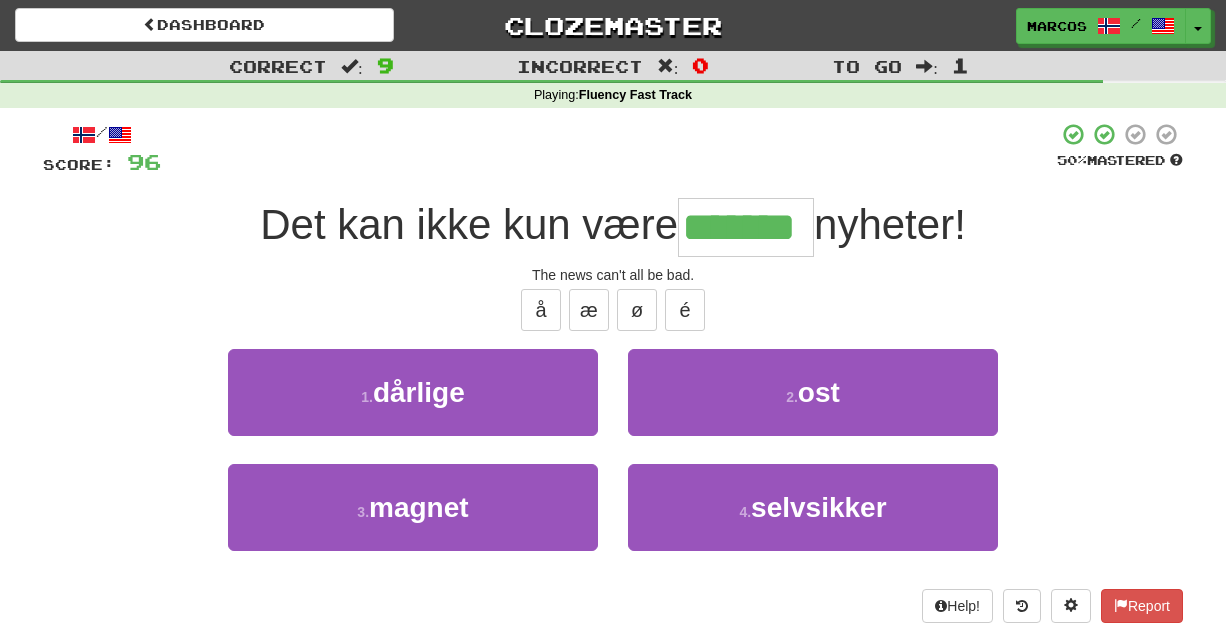 type on "*******" 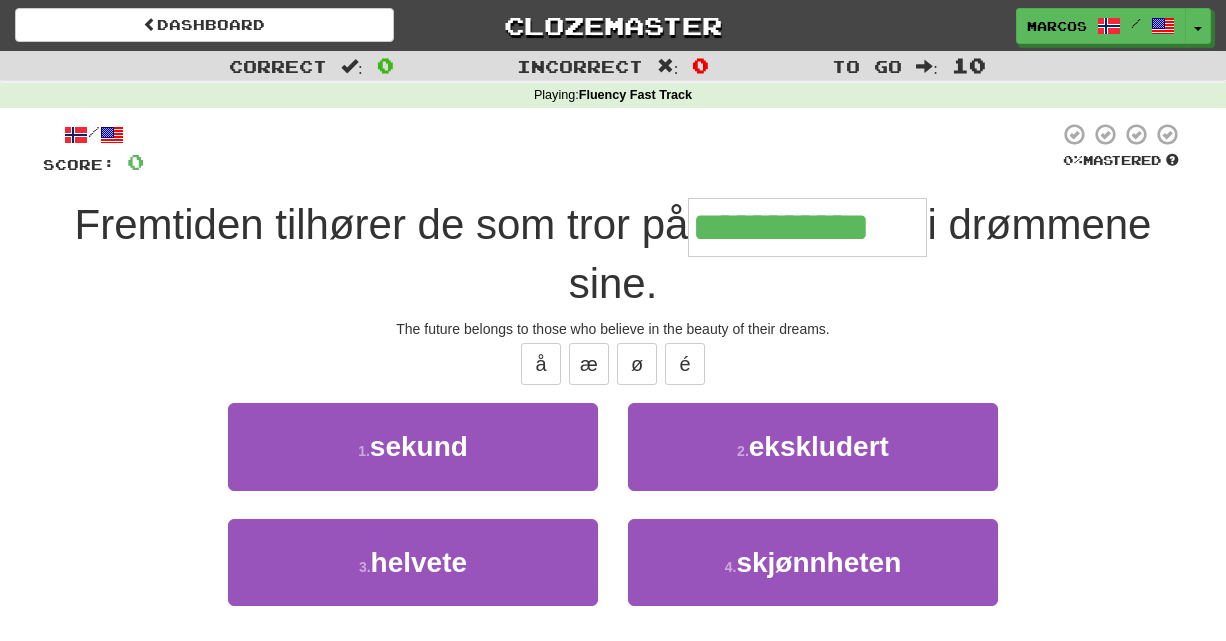 type on "**********" 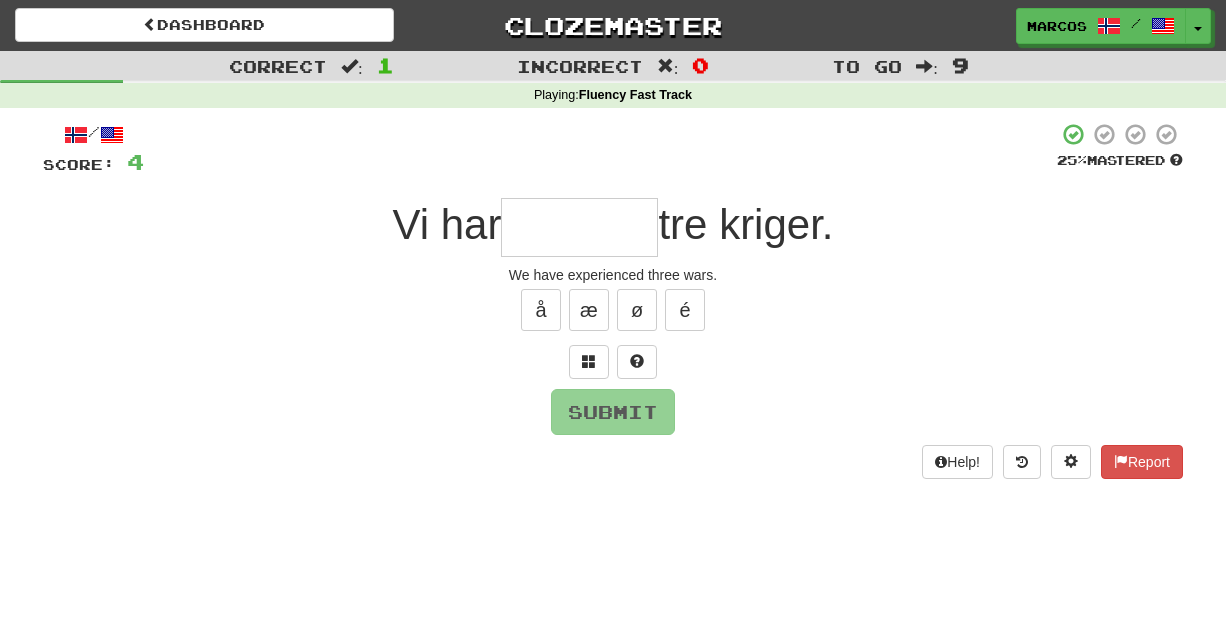 type on "*" 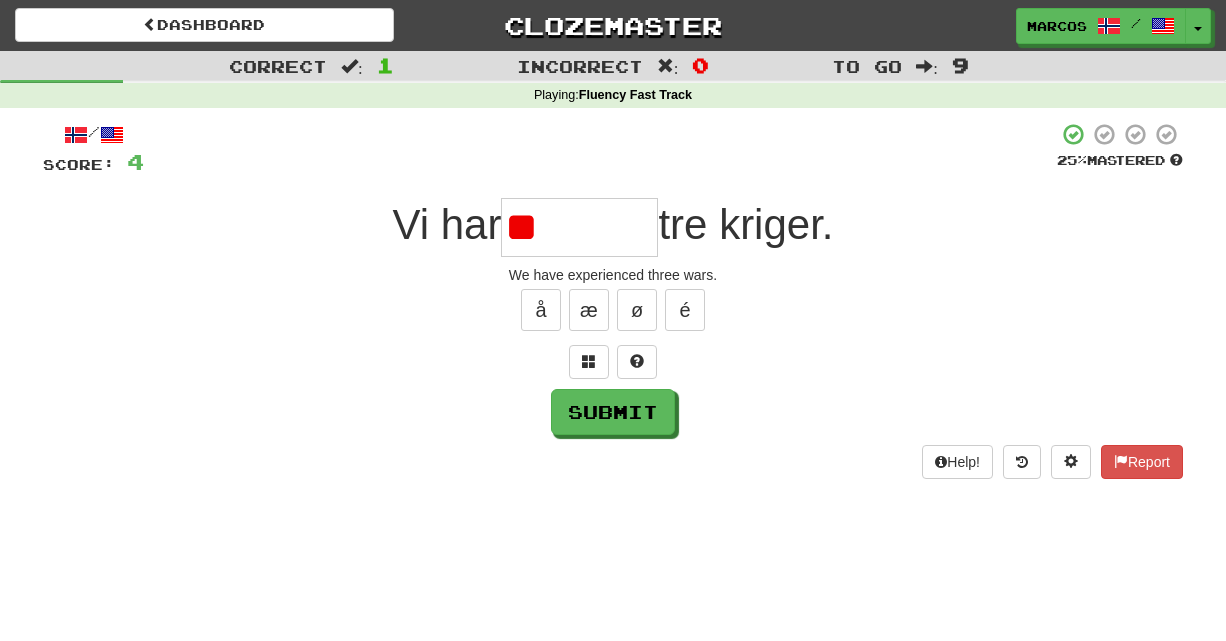 type on "*" 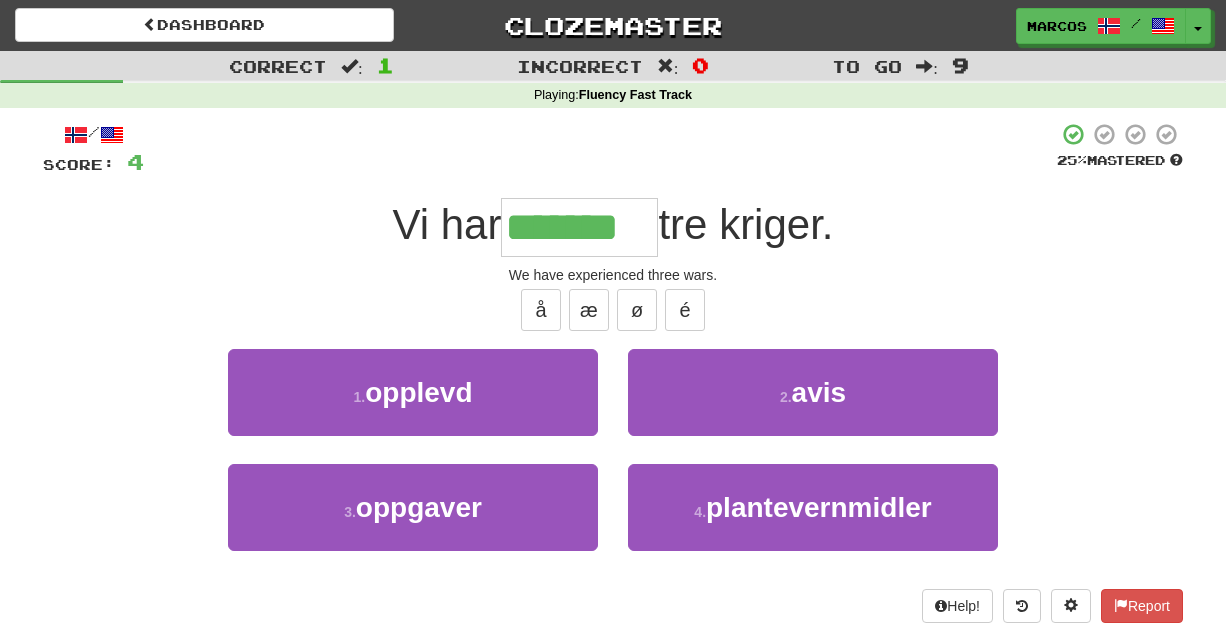 type on "*******" 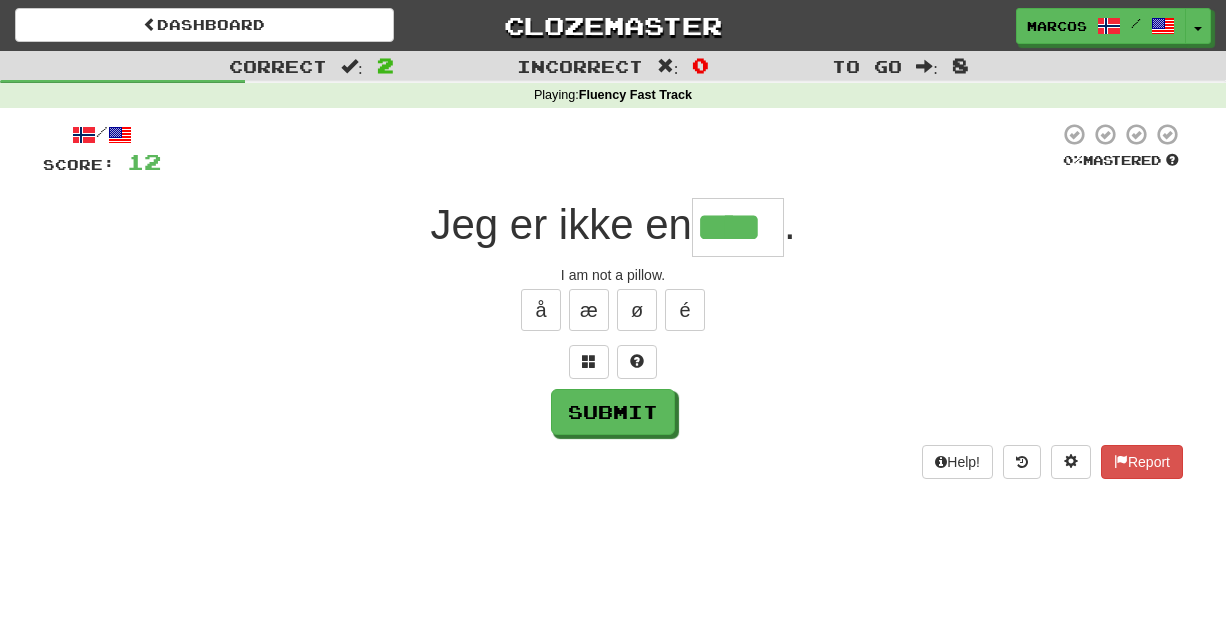 type on "****" 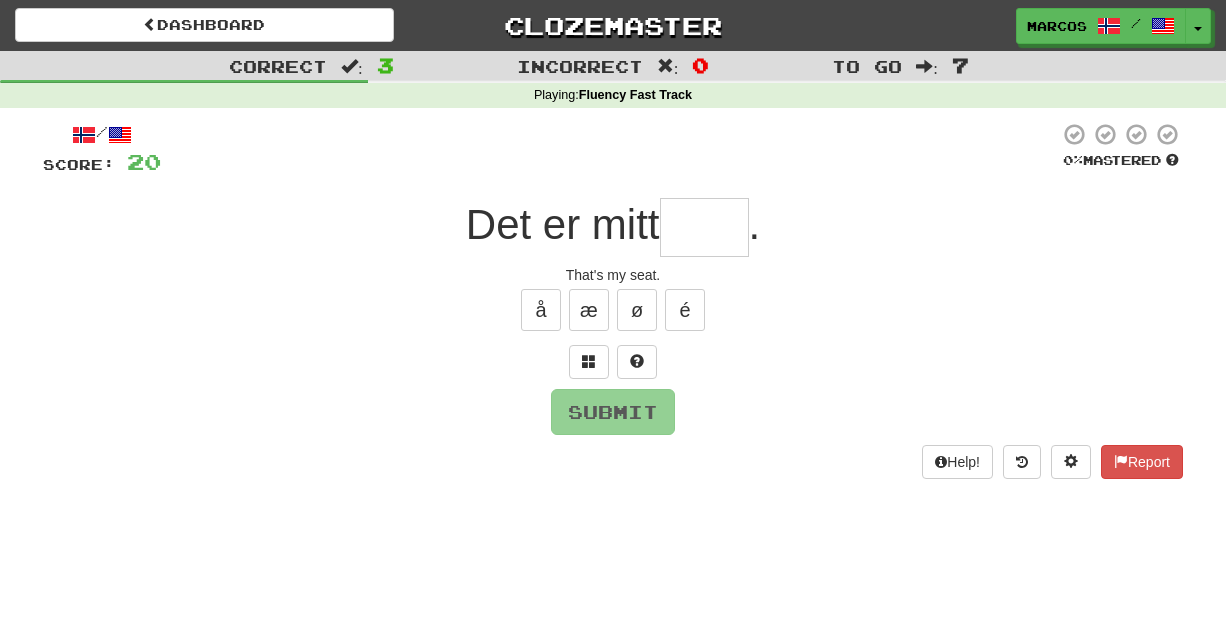 type on "*" 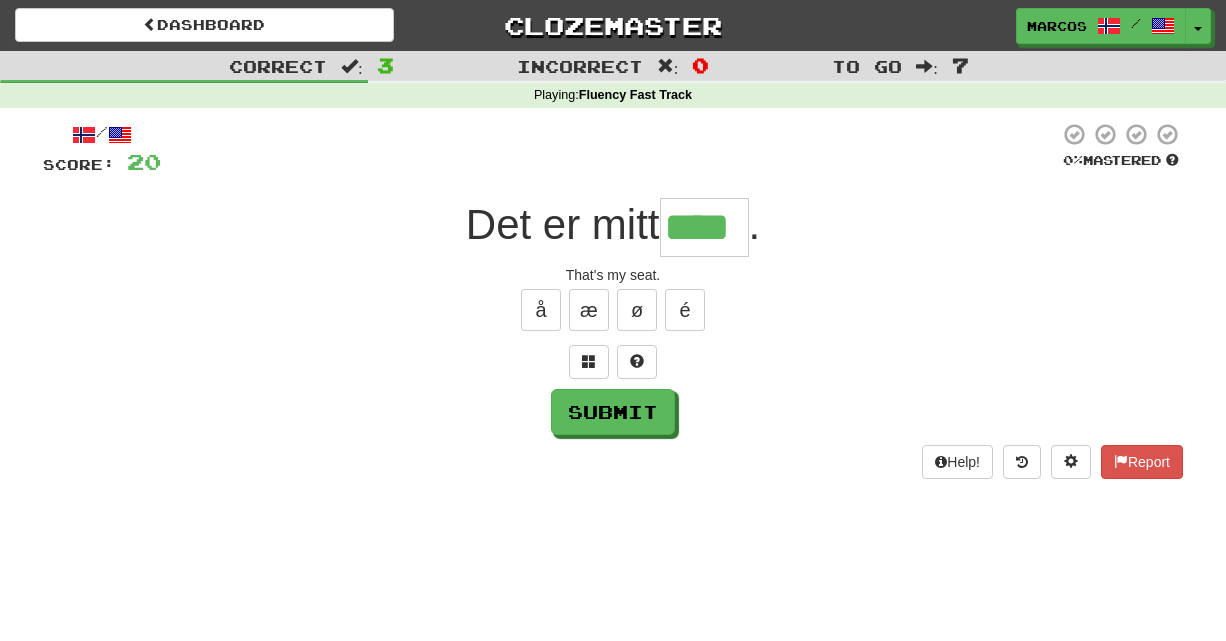 type on "****" 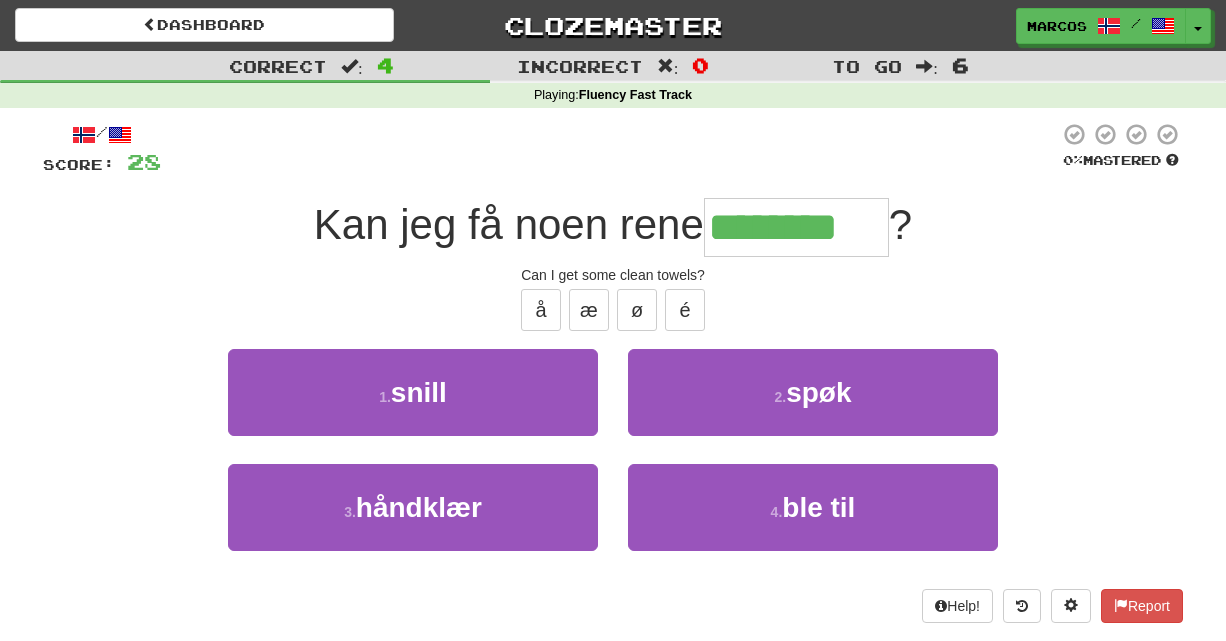 type on "********" 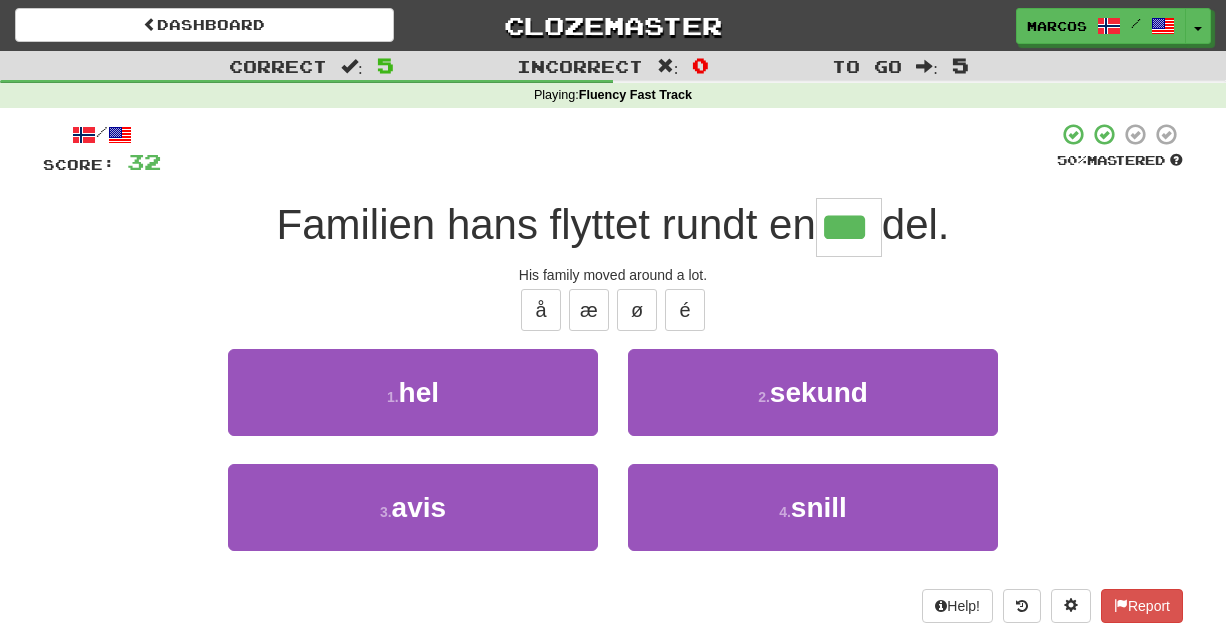 type on "***" 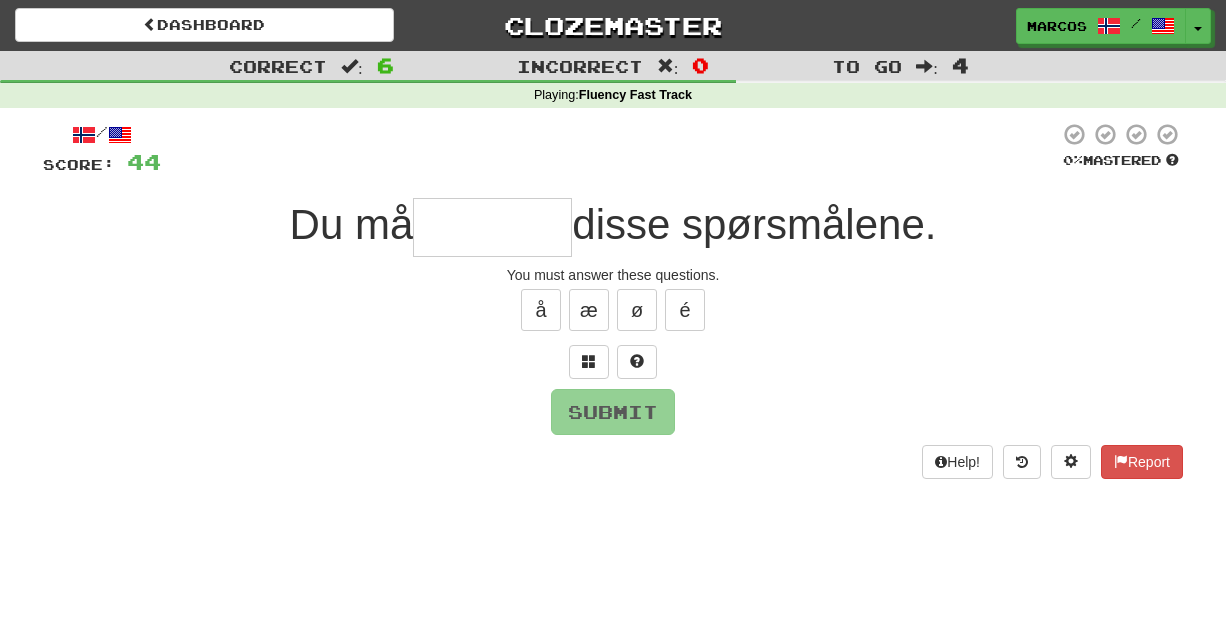 type on "*" 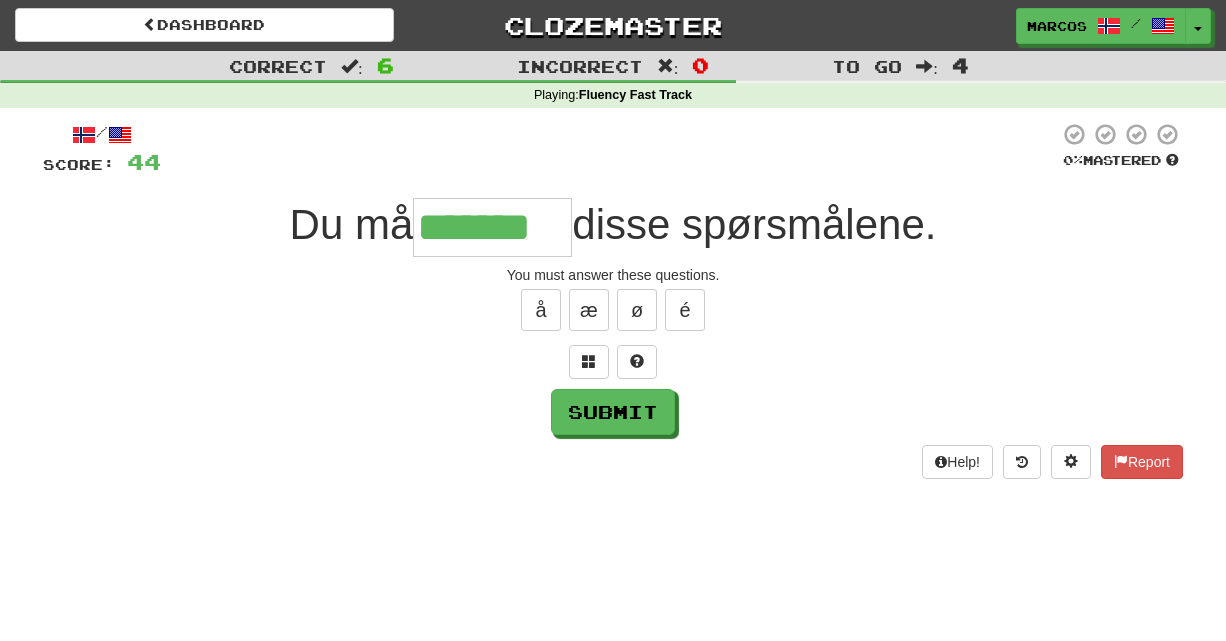 type on "*******" 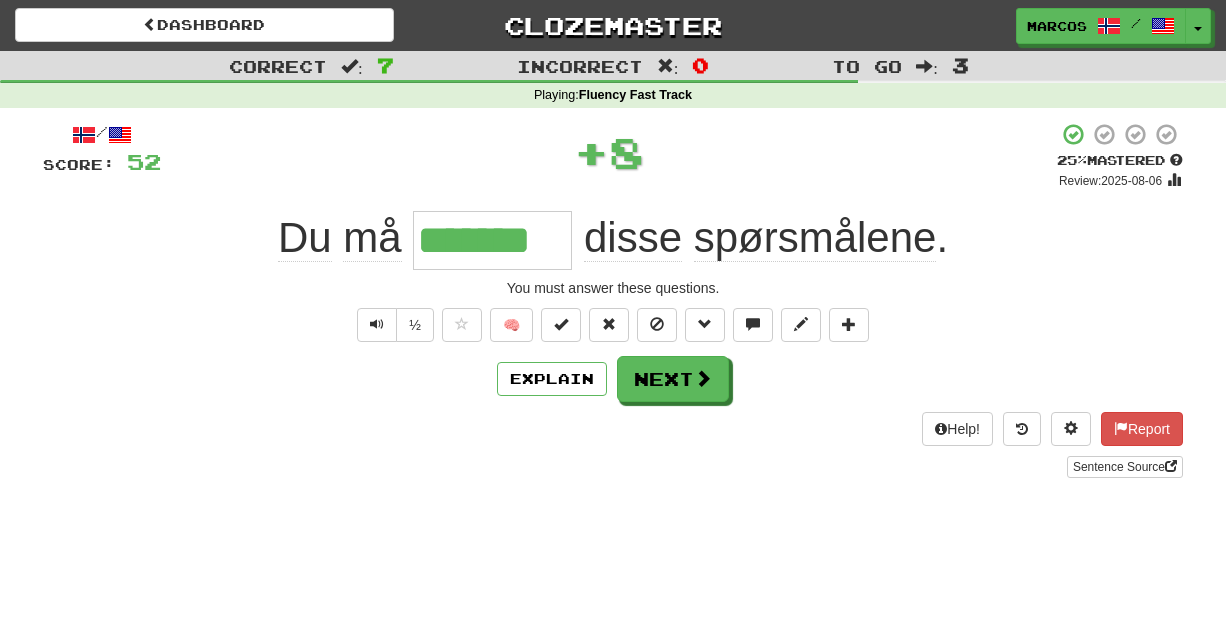 click on "You must answer these questions." at bounding box center [613, 288] 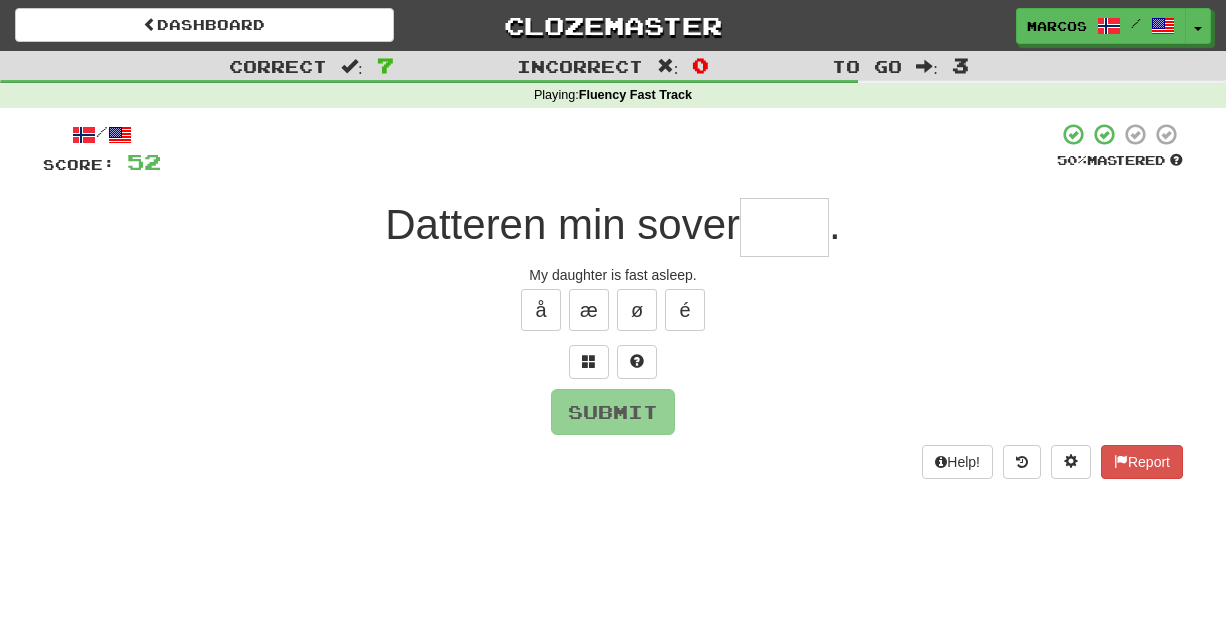 type on "*" 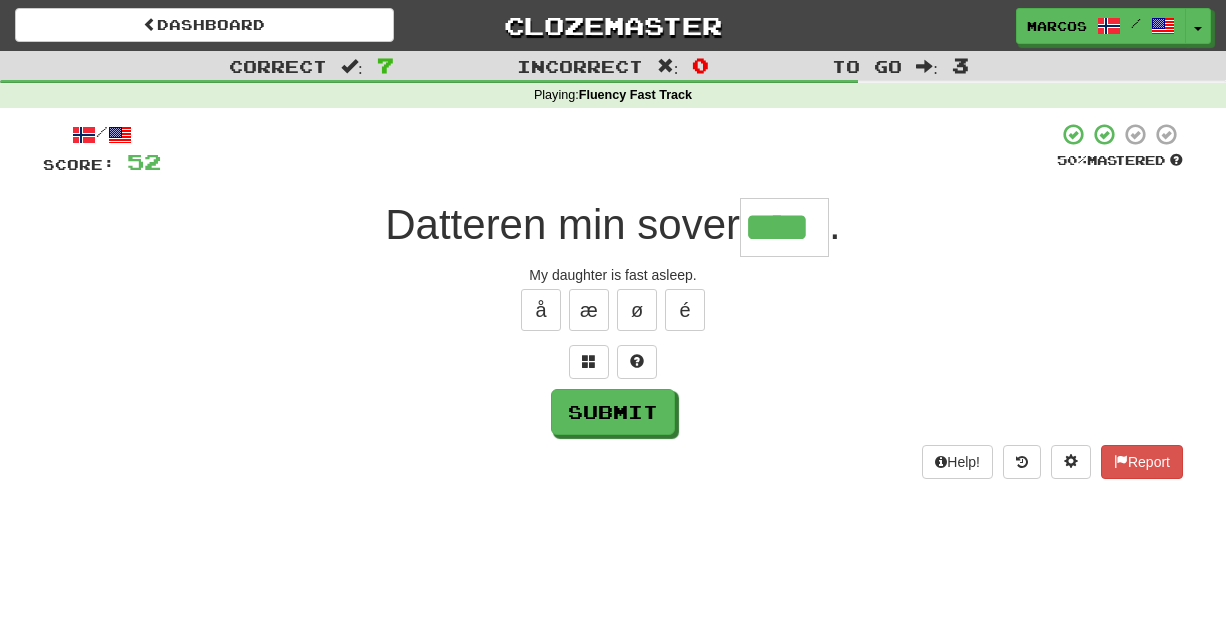 type on "****" 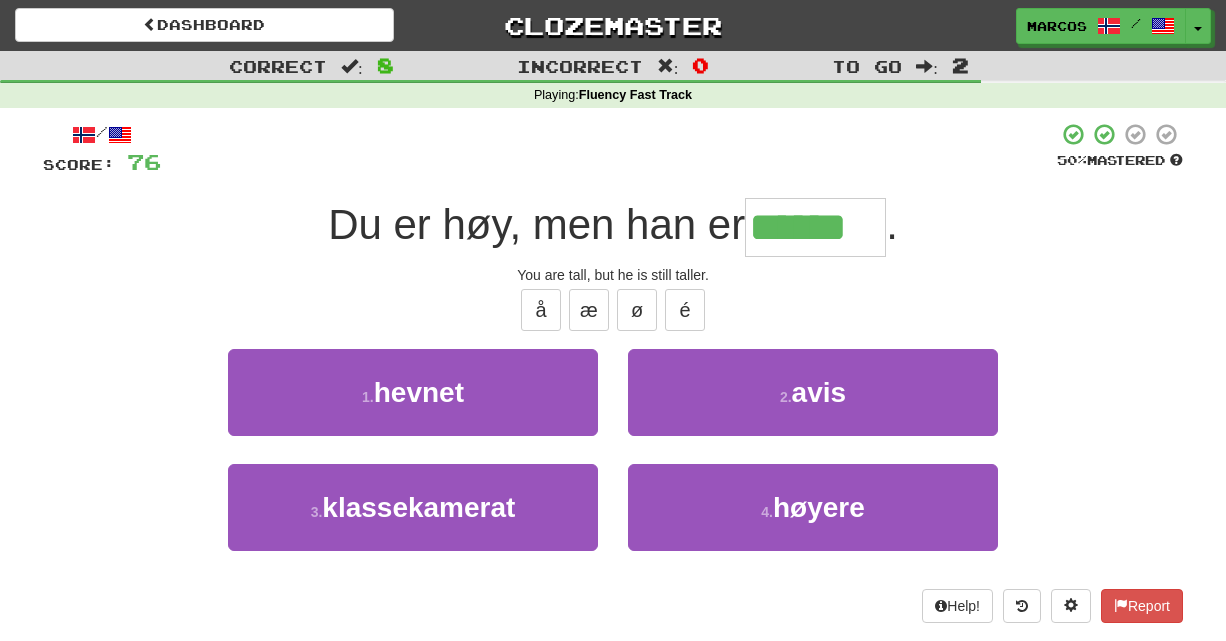 type on "******" 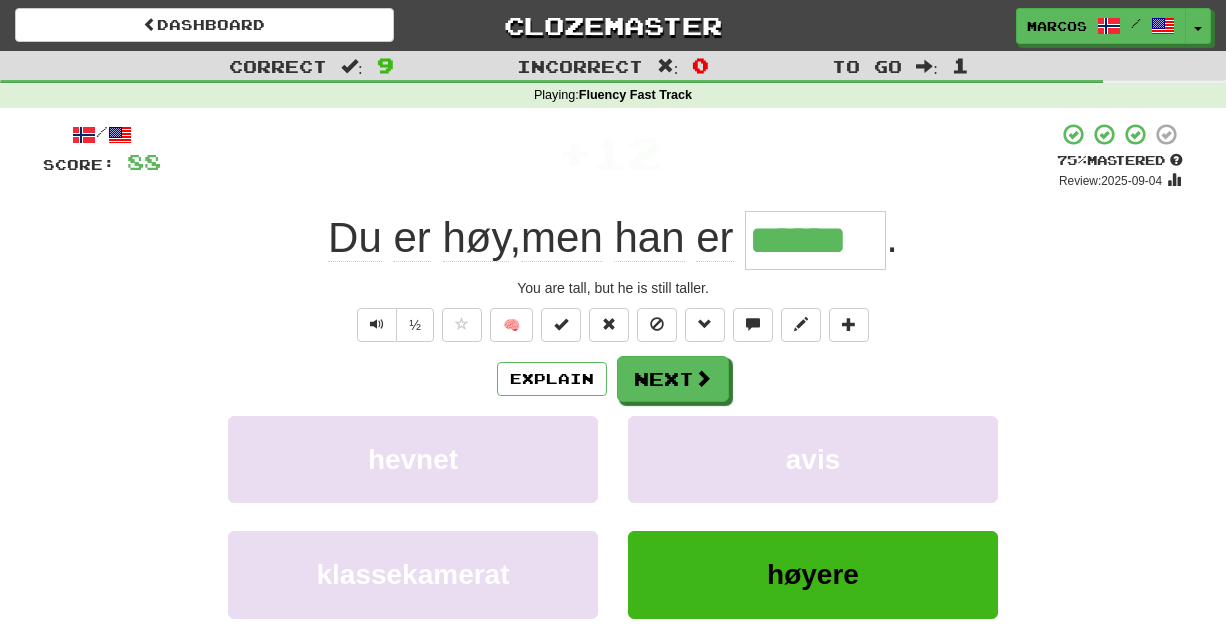 click on "You are tall, but he is still taller." at bounding box center (613, 288) 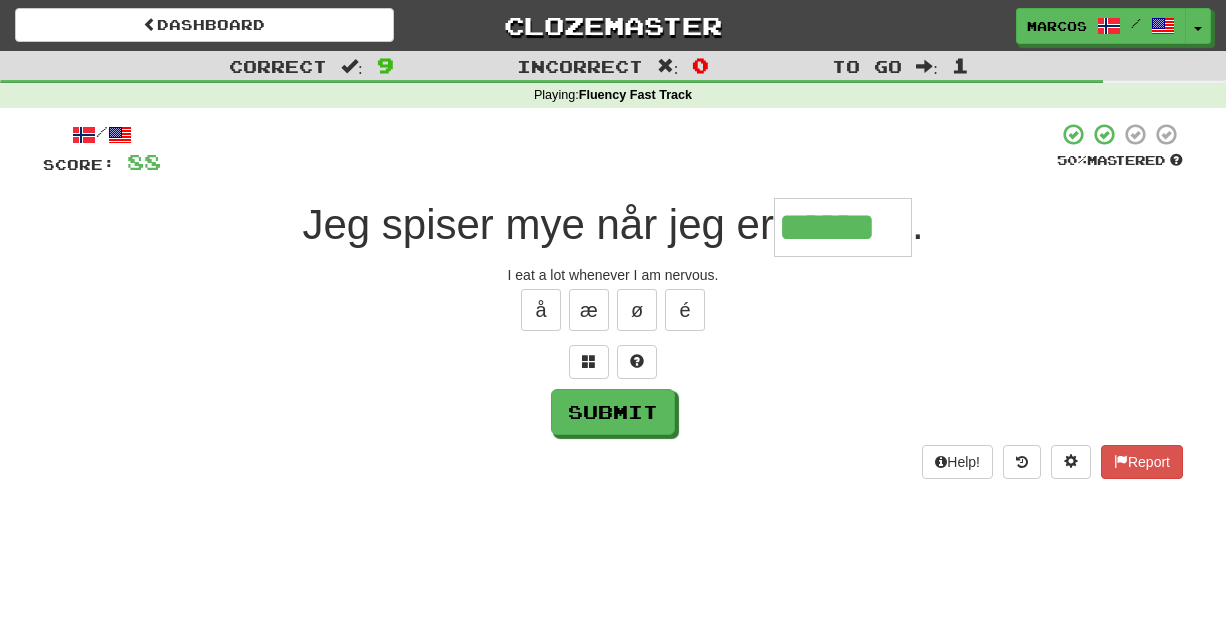 type on "******" 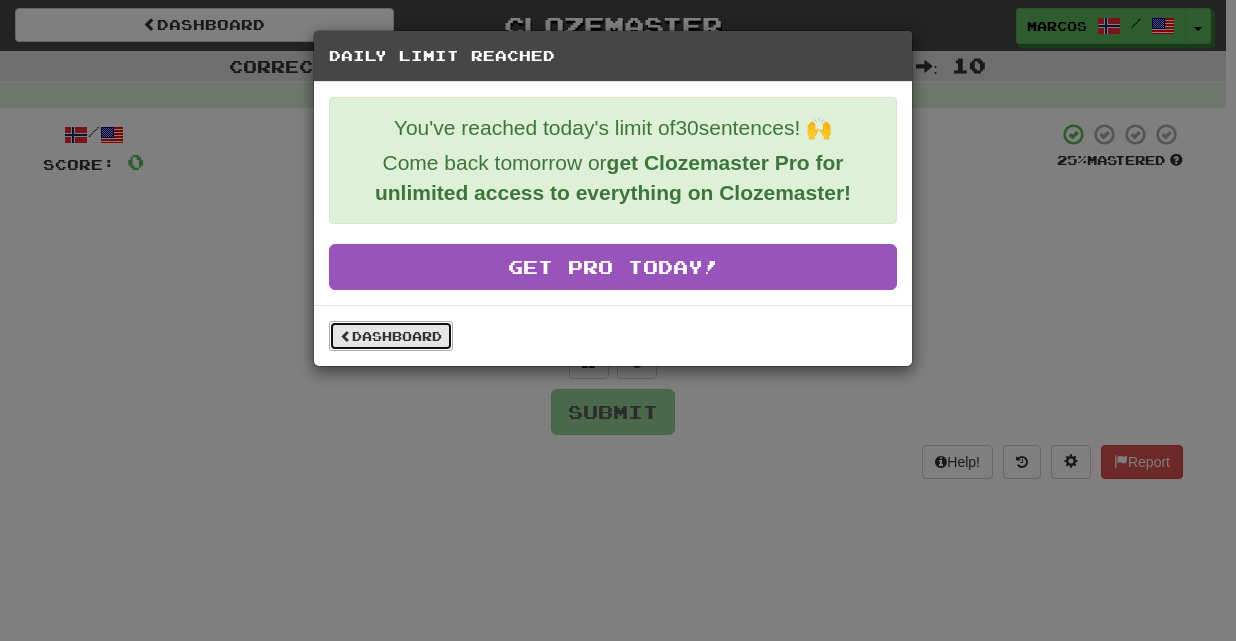click on "Dashboard" at bounding box center (391, 336) 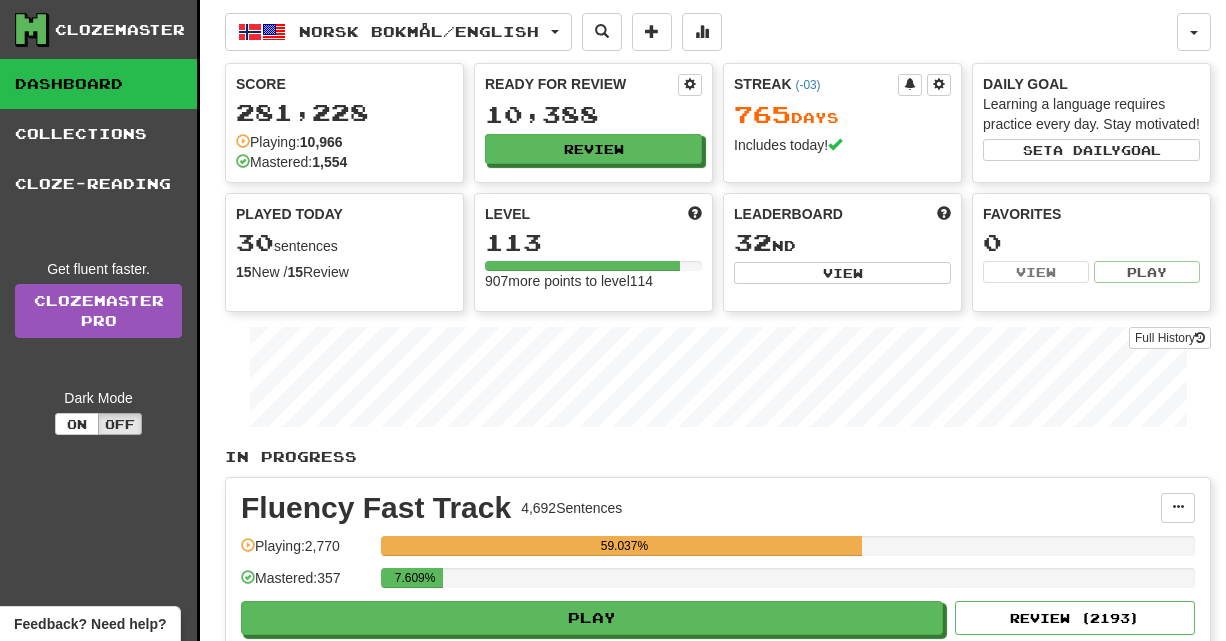 scroll, scrollTop: 0, scrollLeft: 0, axis: both 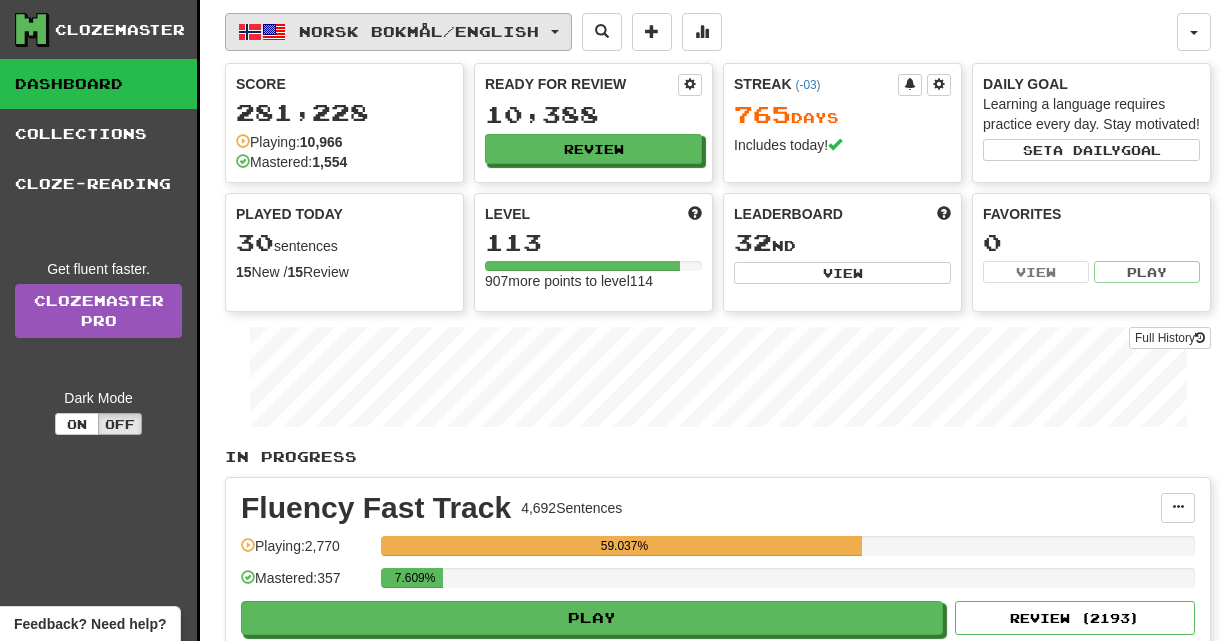 click on "Norsk bokmål  /  English" at bounding box center (398, 32) 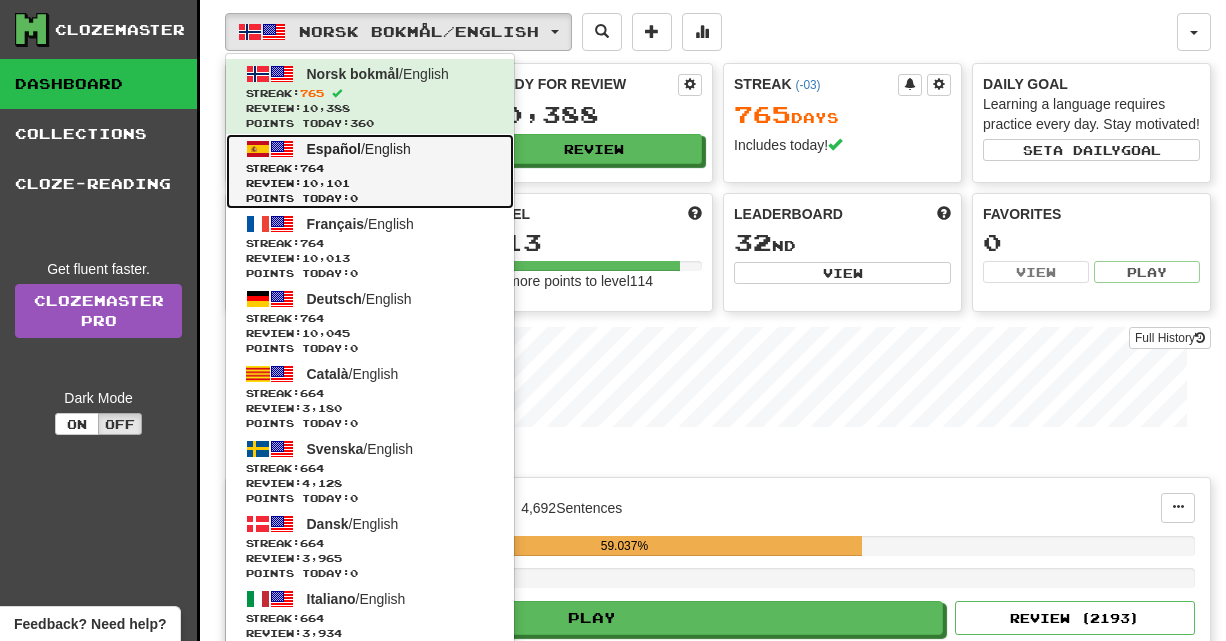 click on "Streak:  764" at bounding box center [370, 168] 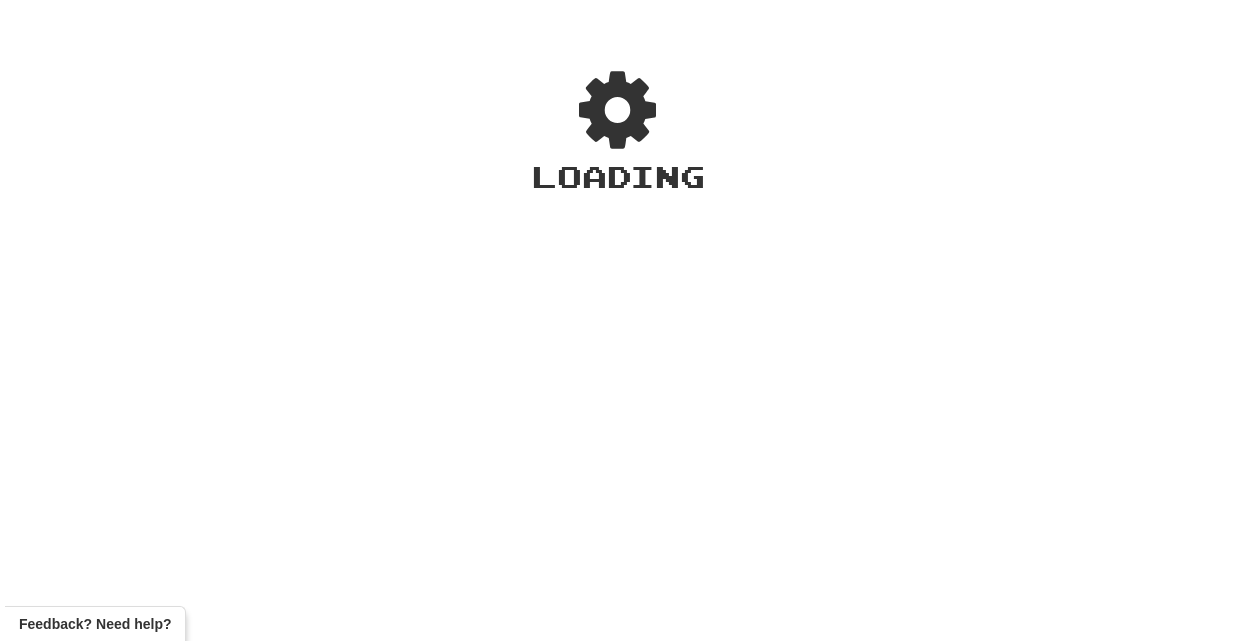 scroll, scrollTop: 0, scrollLeft: 0, axis: both 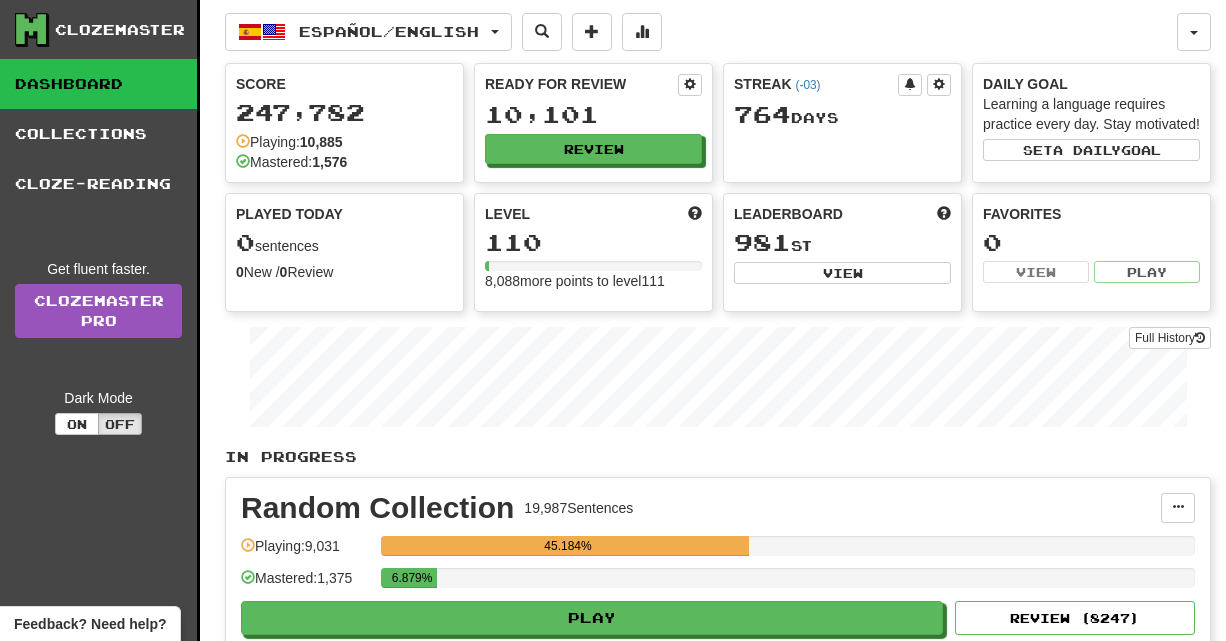 click on "Play" at bounding box center [592, 618] 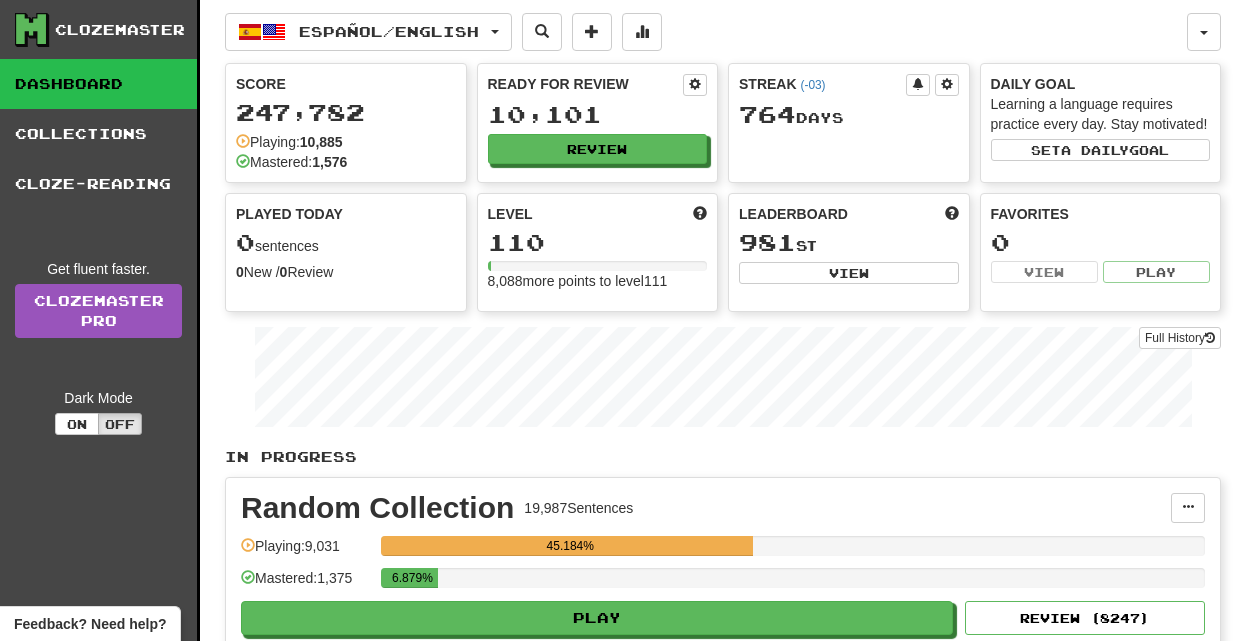 select on "**" 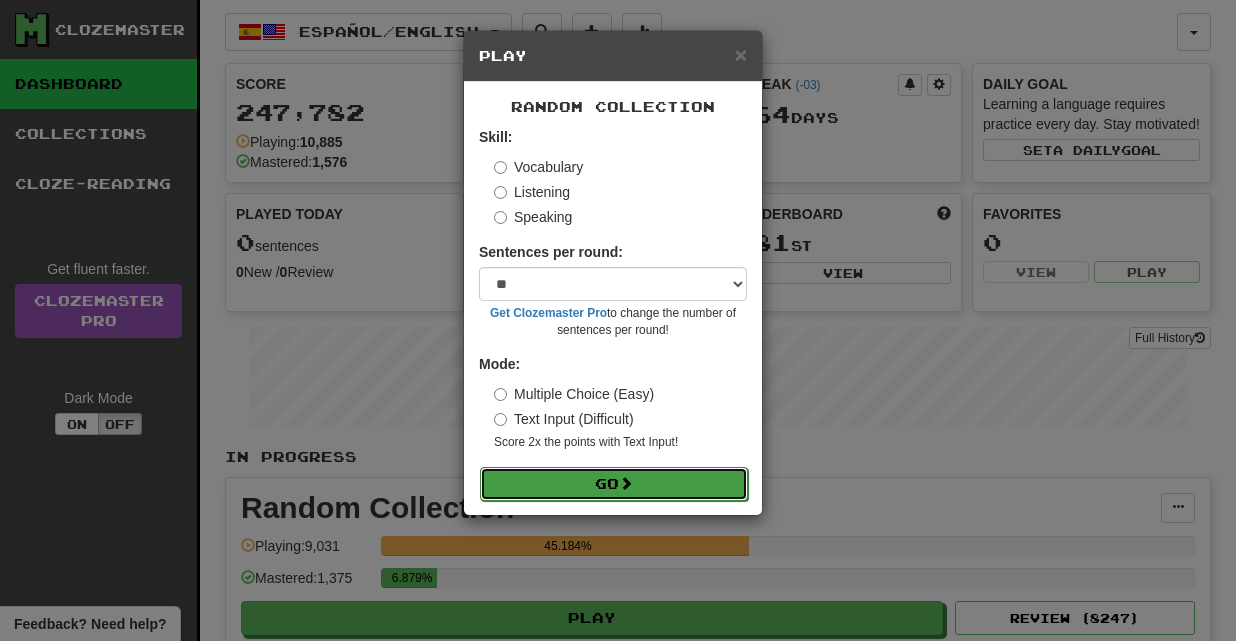 click on "Go" at bounding box center (614, 484) 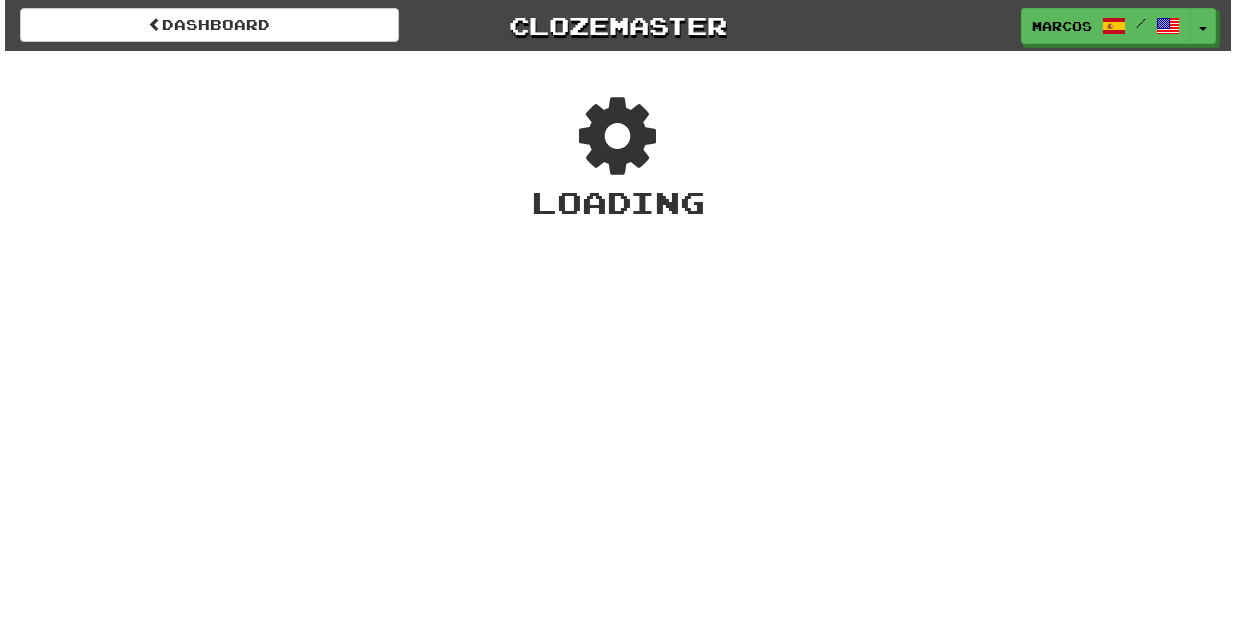 scroll, scrollTop: 0, scrollLeft: 0, axis: both 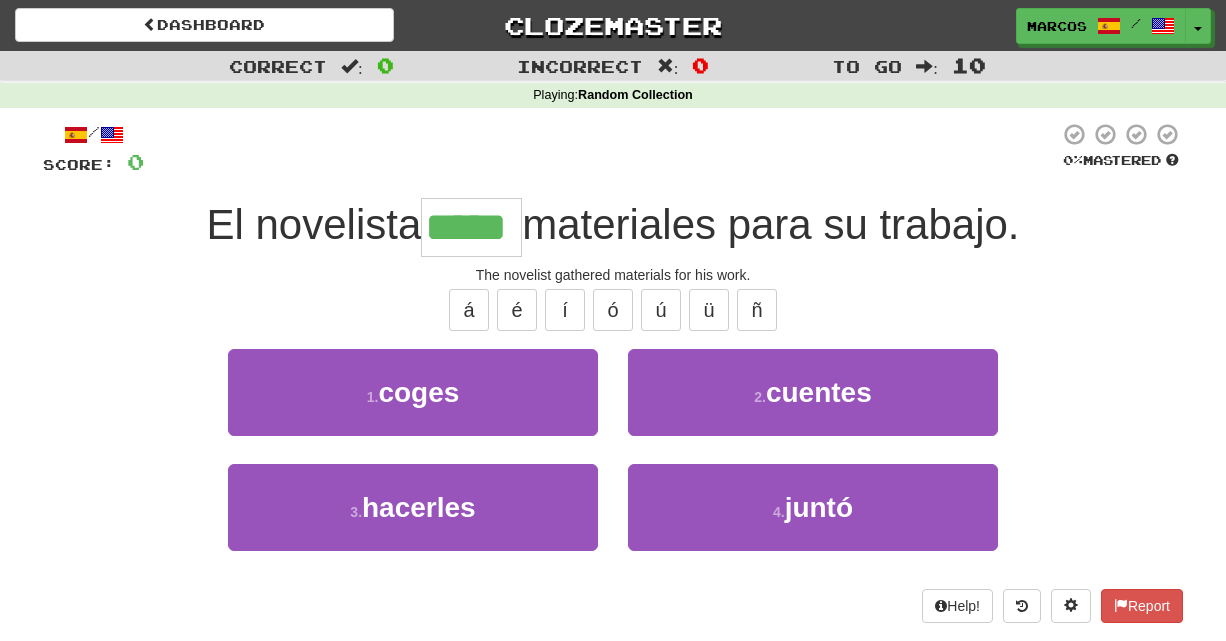 type on "*****" 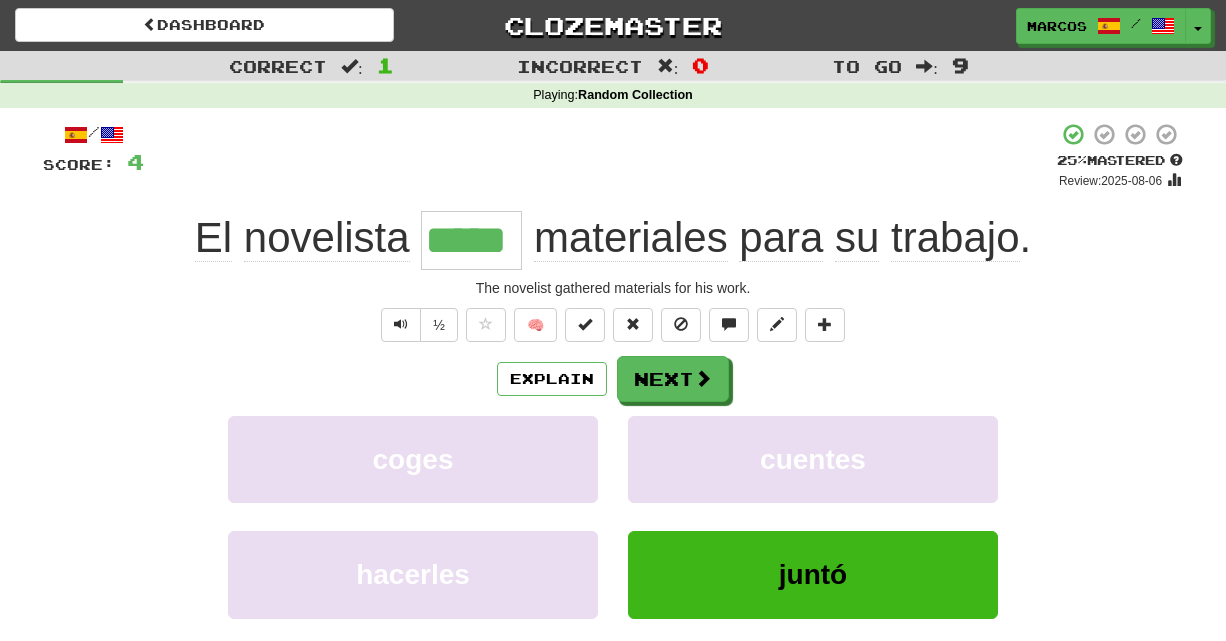 click on "coges cuentes" at bounding box center (613, 473) 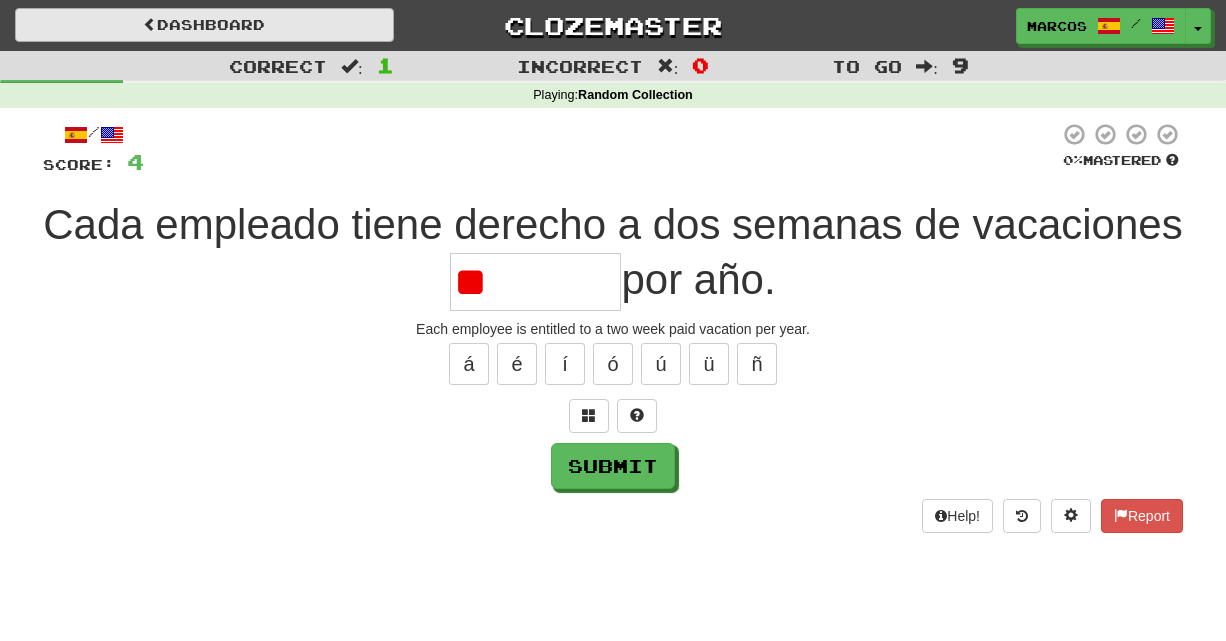 type on "*" 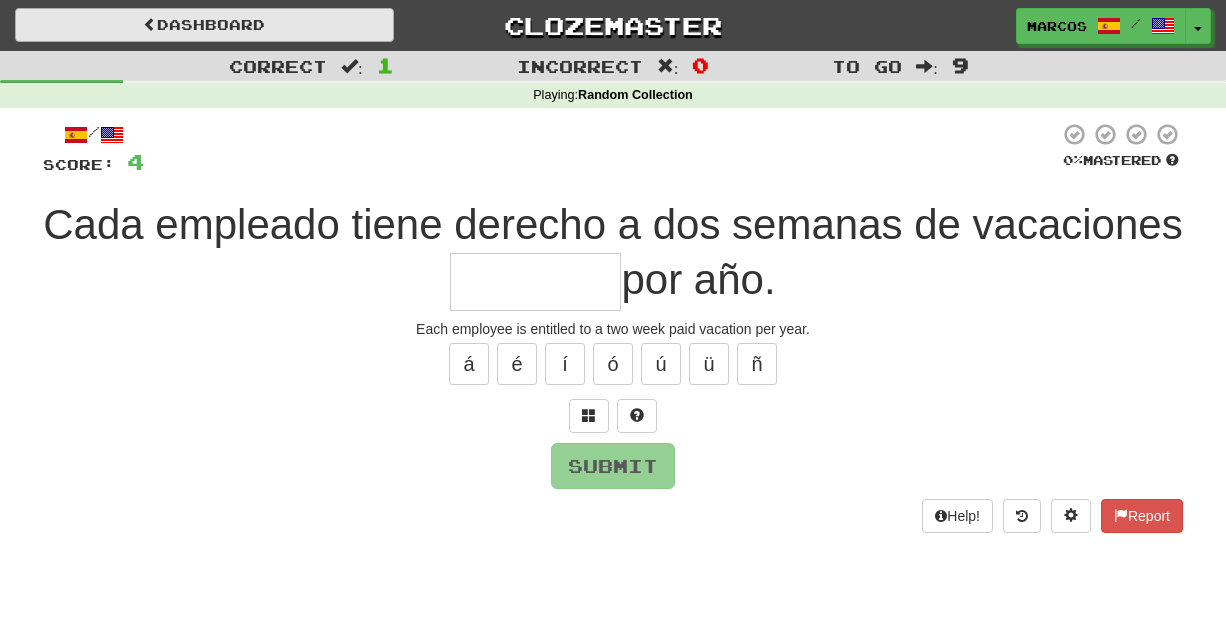 type on "*" 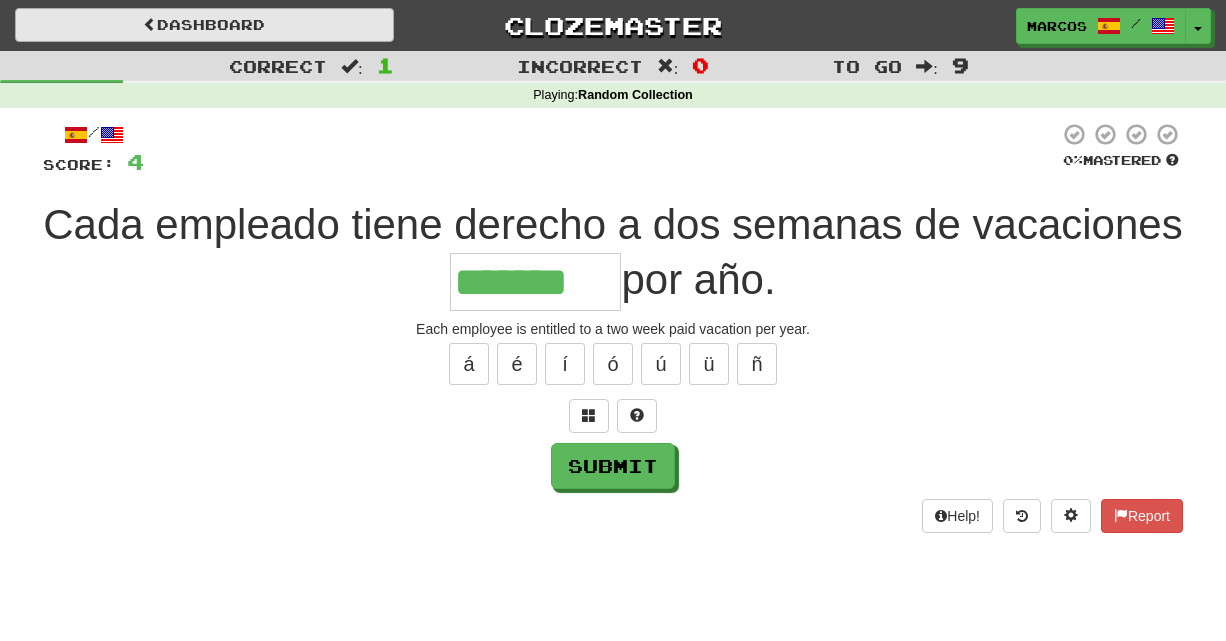 type on "*******" 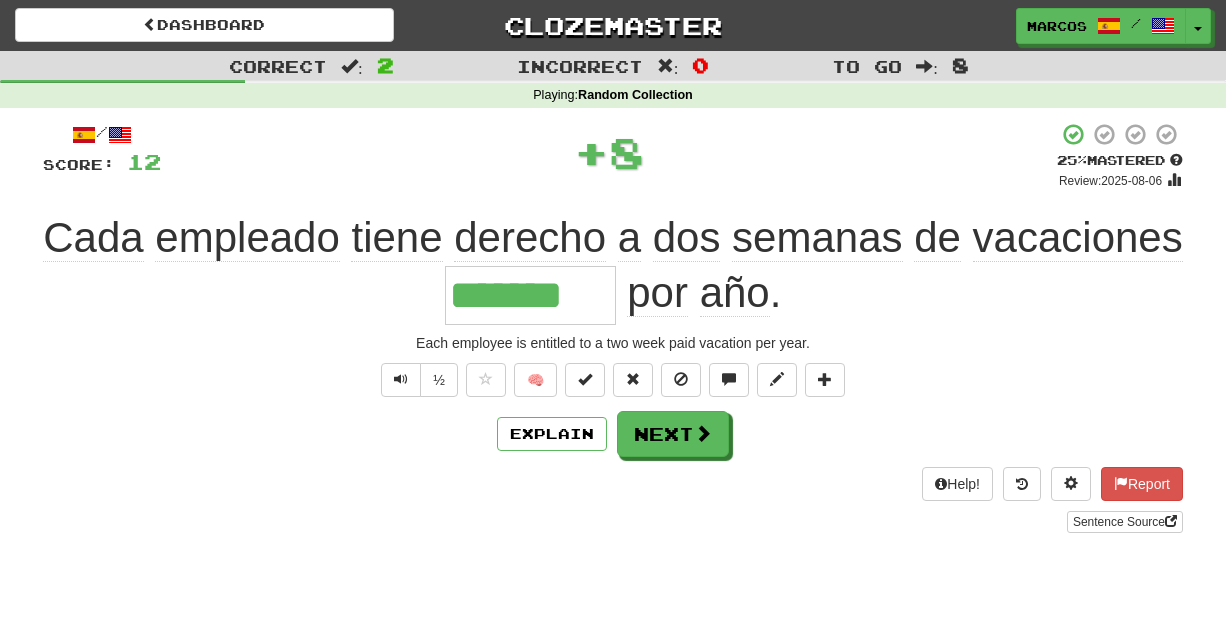 click on "Cada   empleado   tiene   derecho   a   dos   semanas   de   vacaciones   *******   por   año ." at bounding box center (613, 267) 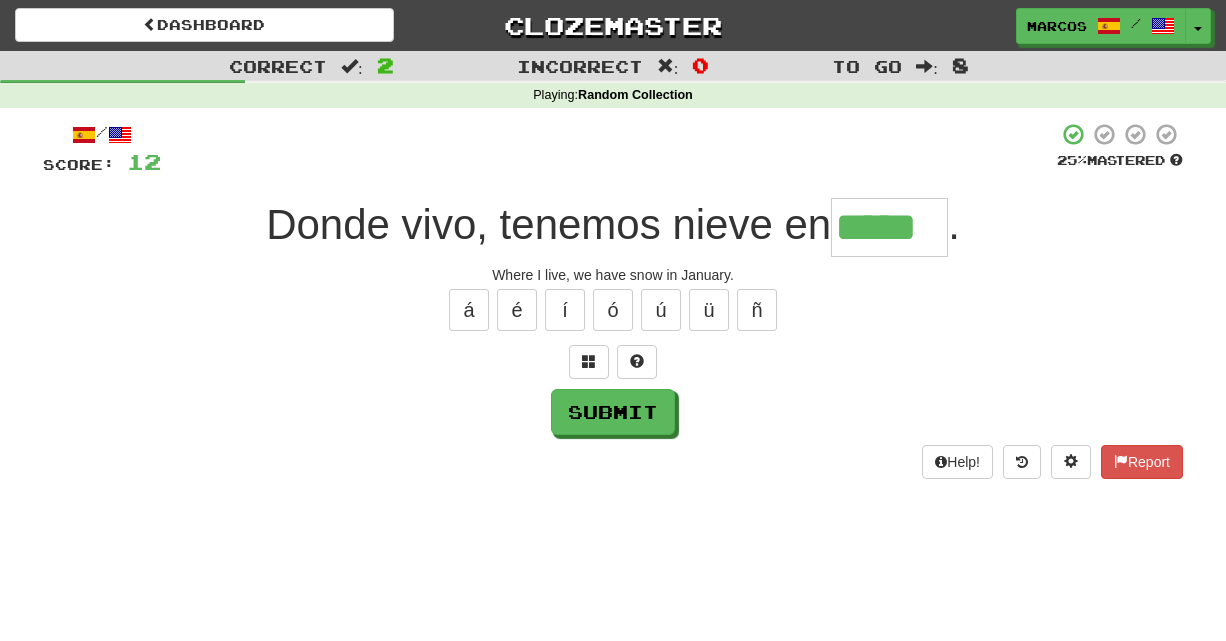 type on "*****" 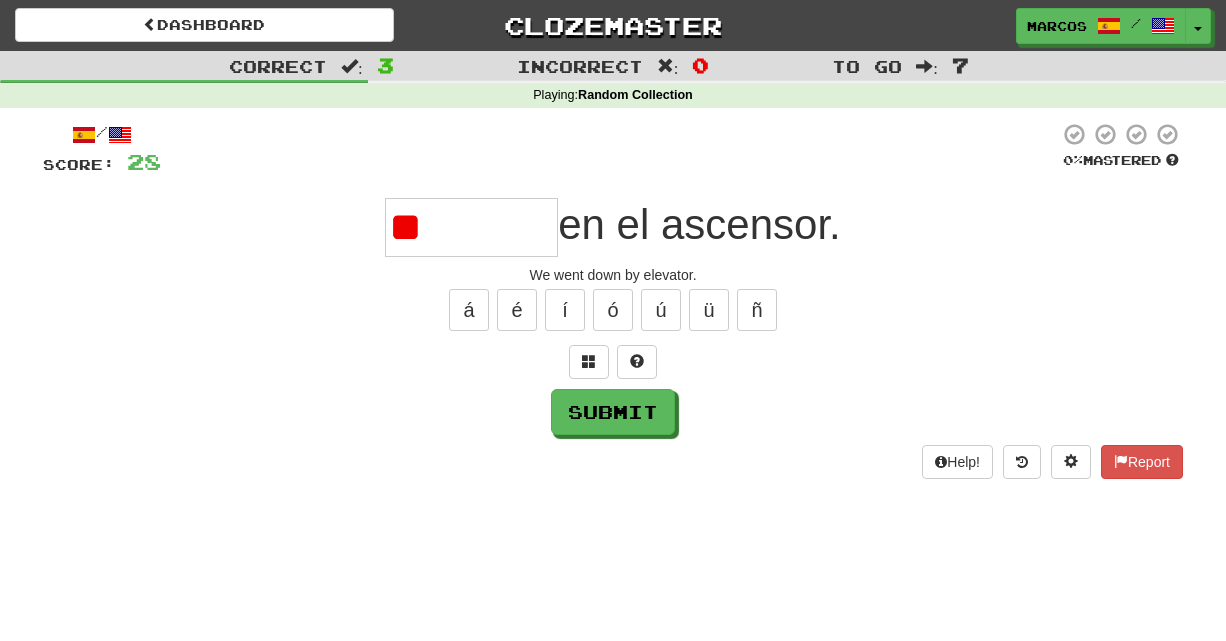 type on "*" 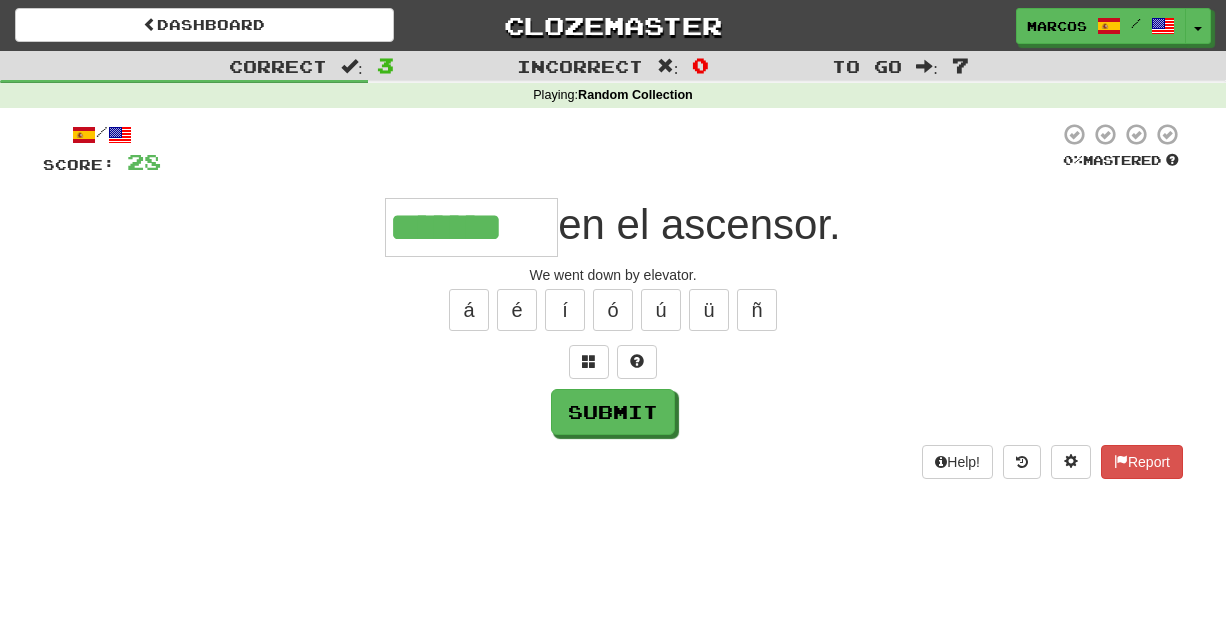 type on "*******" 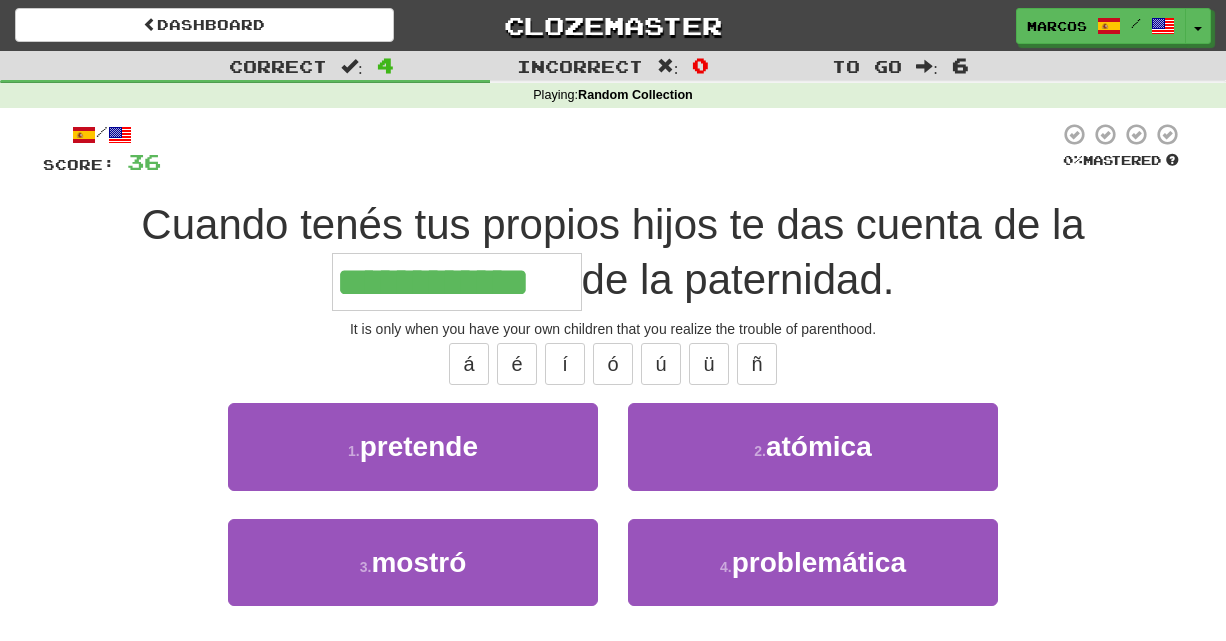 type on "**********" 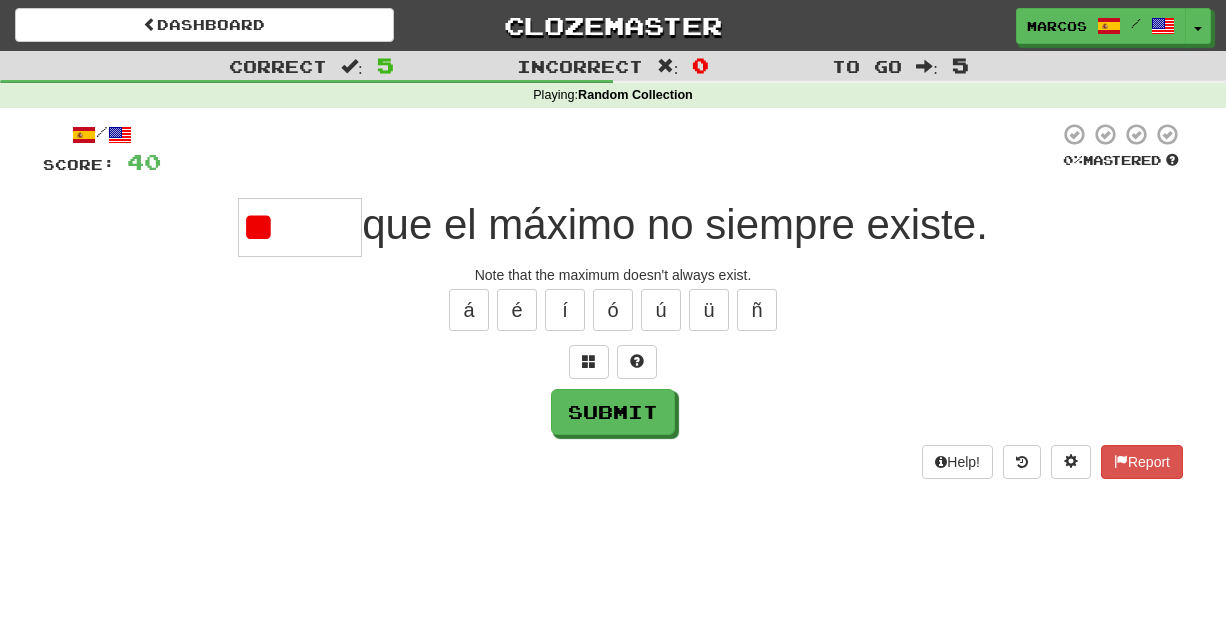 type on "*" 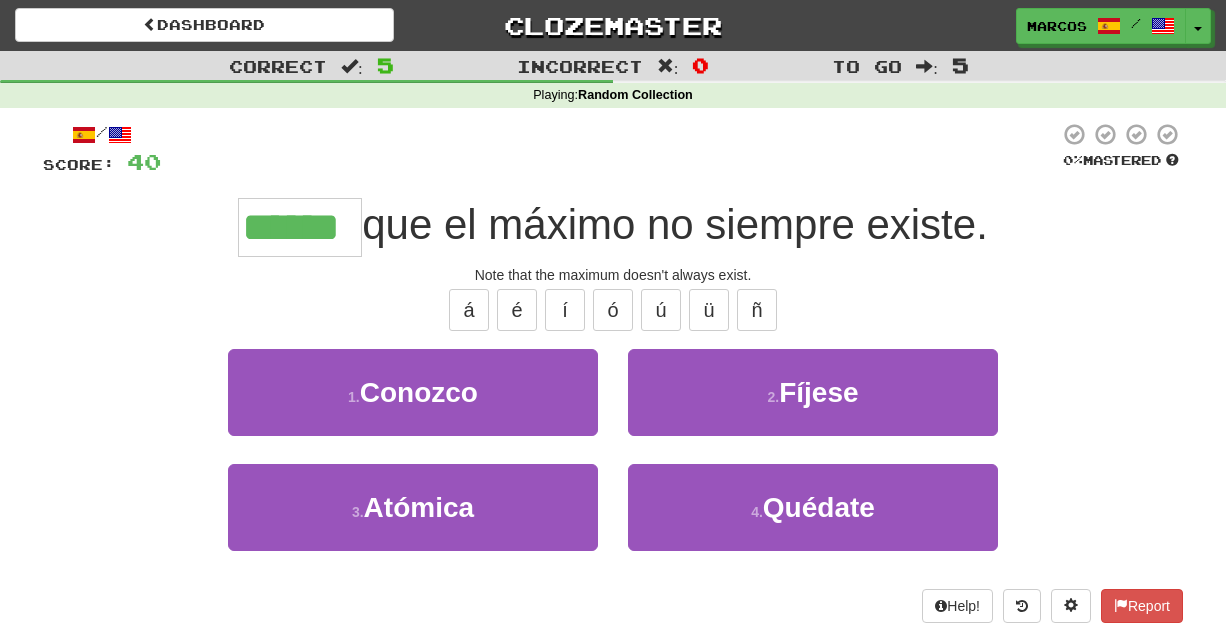 type on "******" 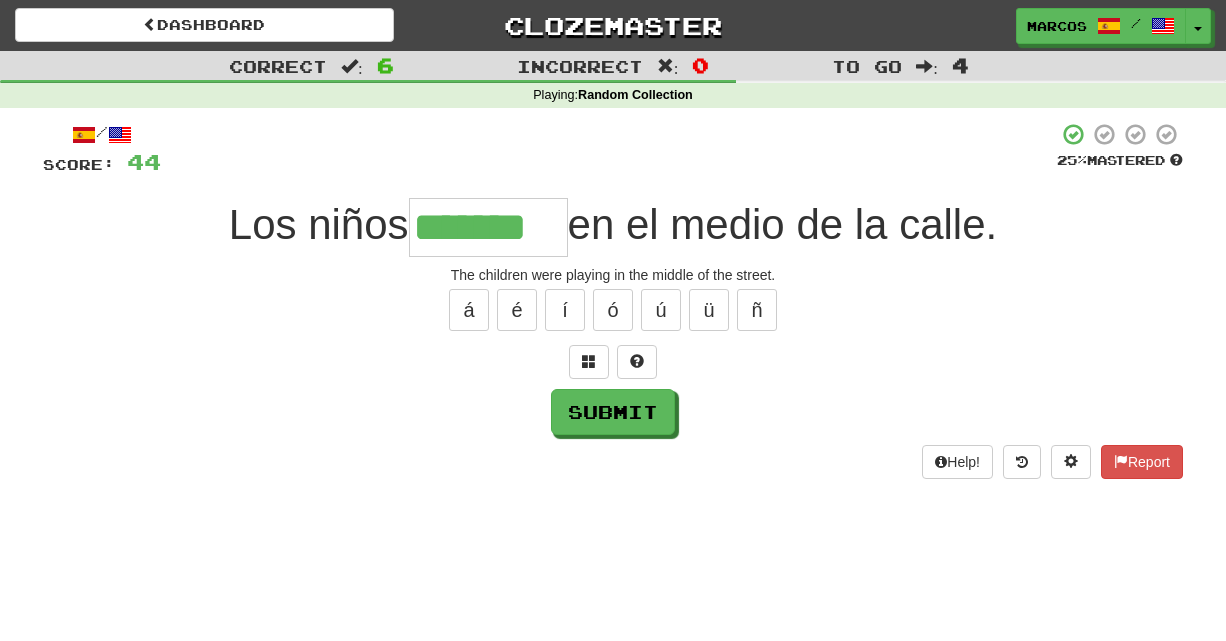 type on "*******" 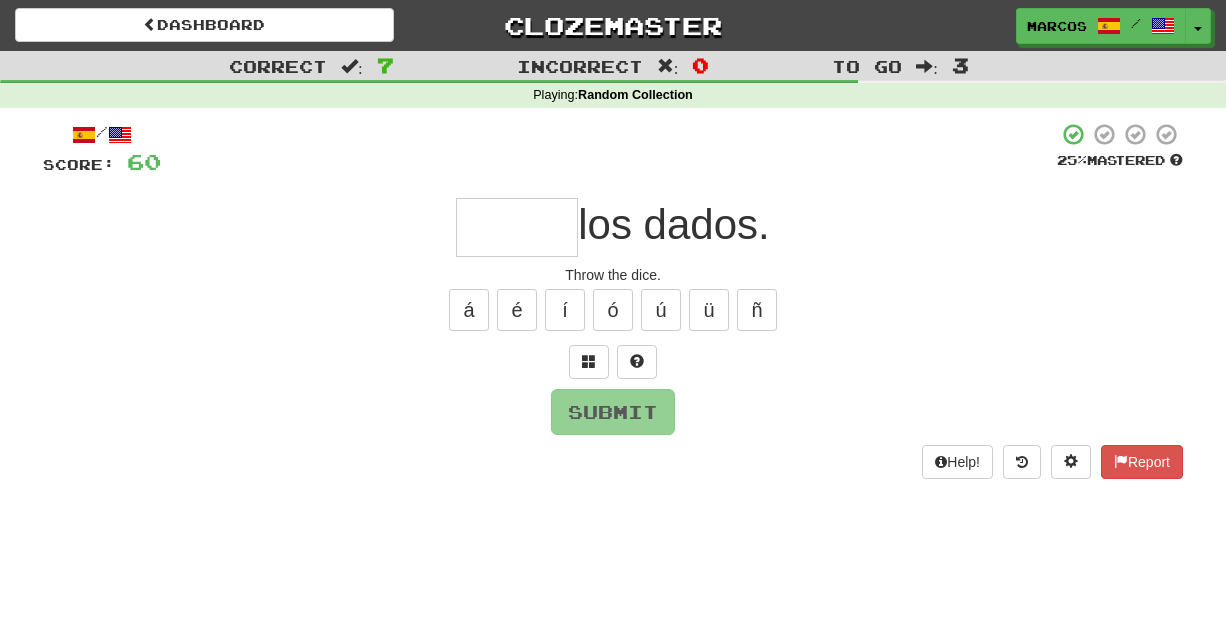 type on "*" 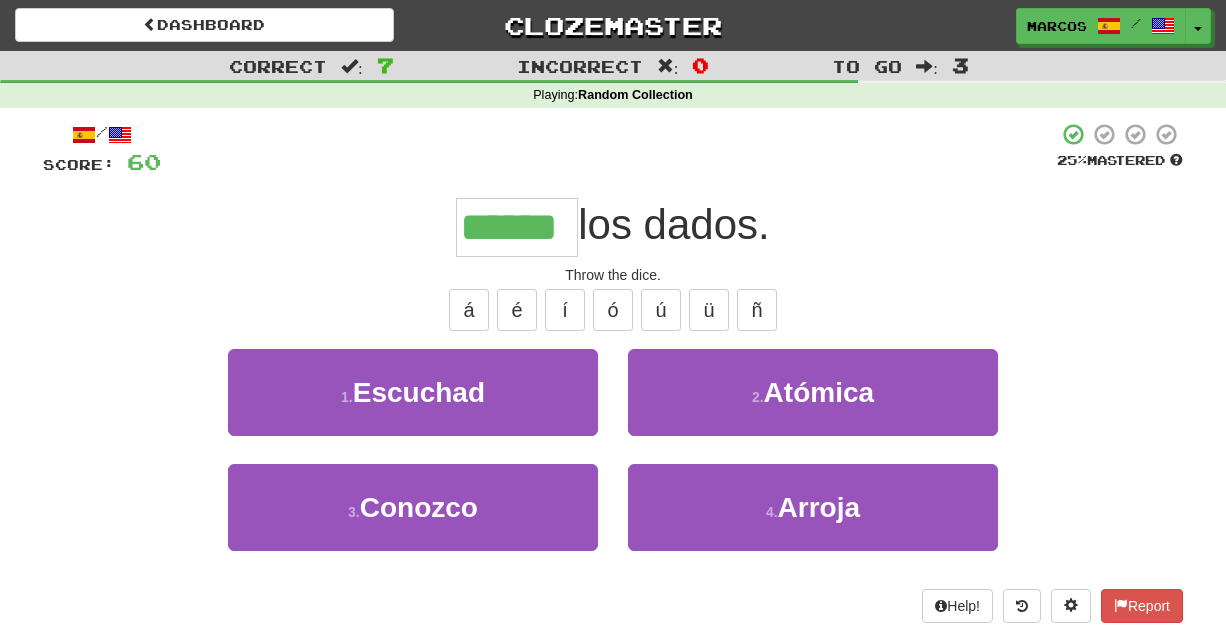 type on "******" 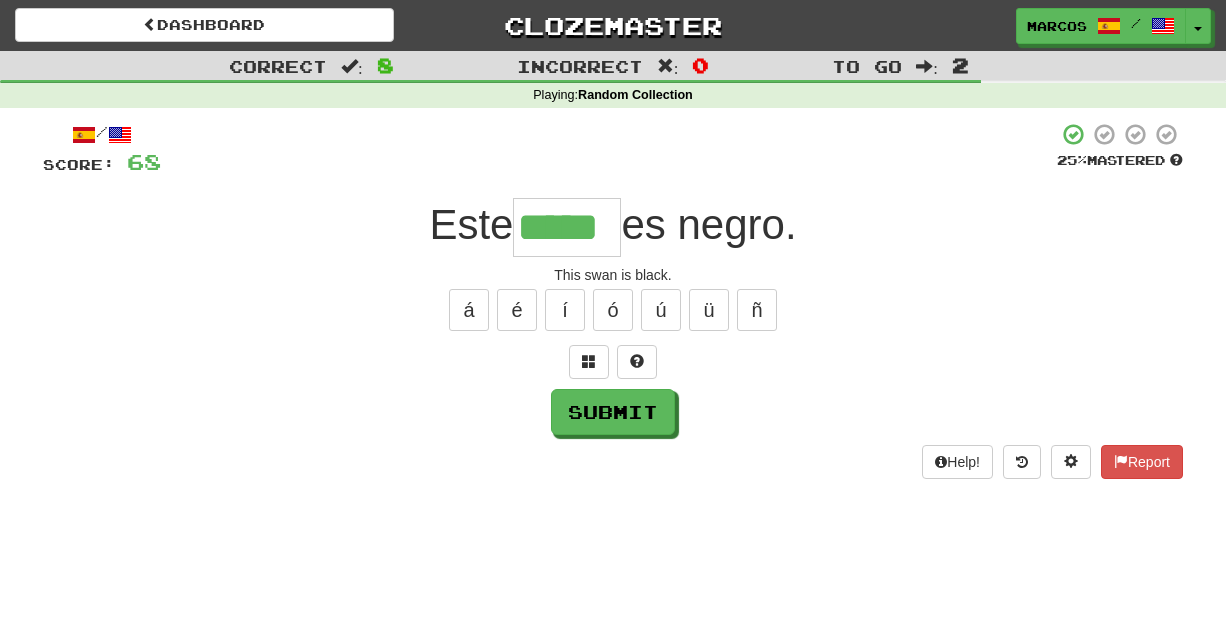 type on "*****" 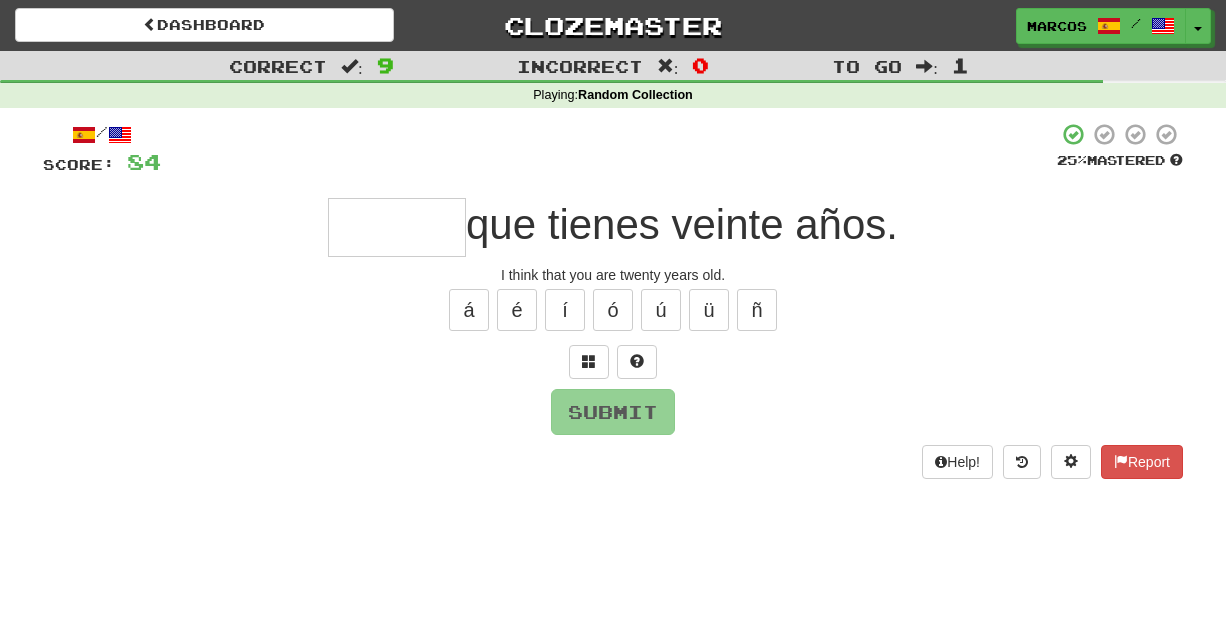 type on "*" 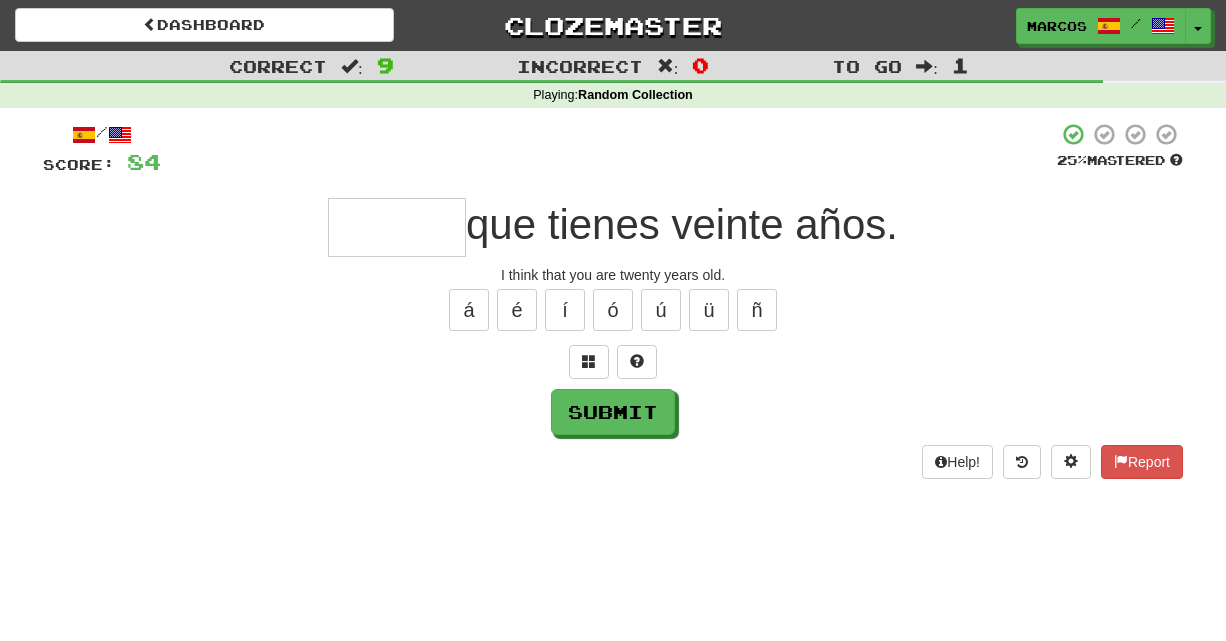 type on "*" 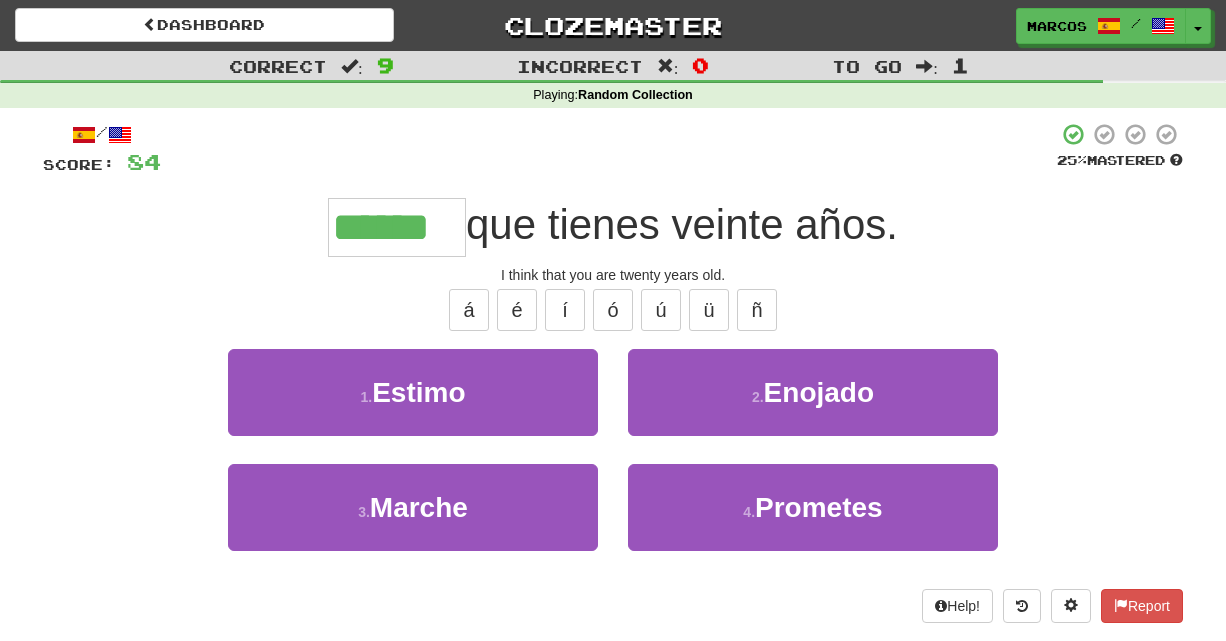 type on "******" 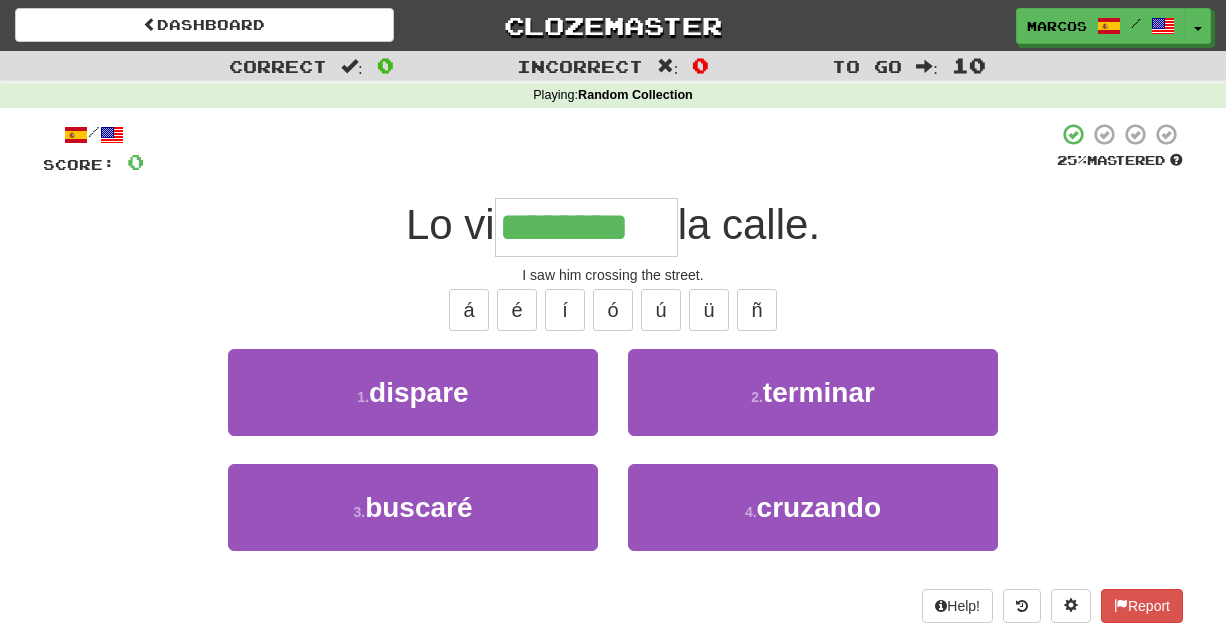 type on "********" 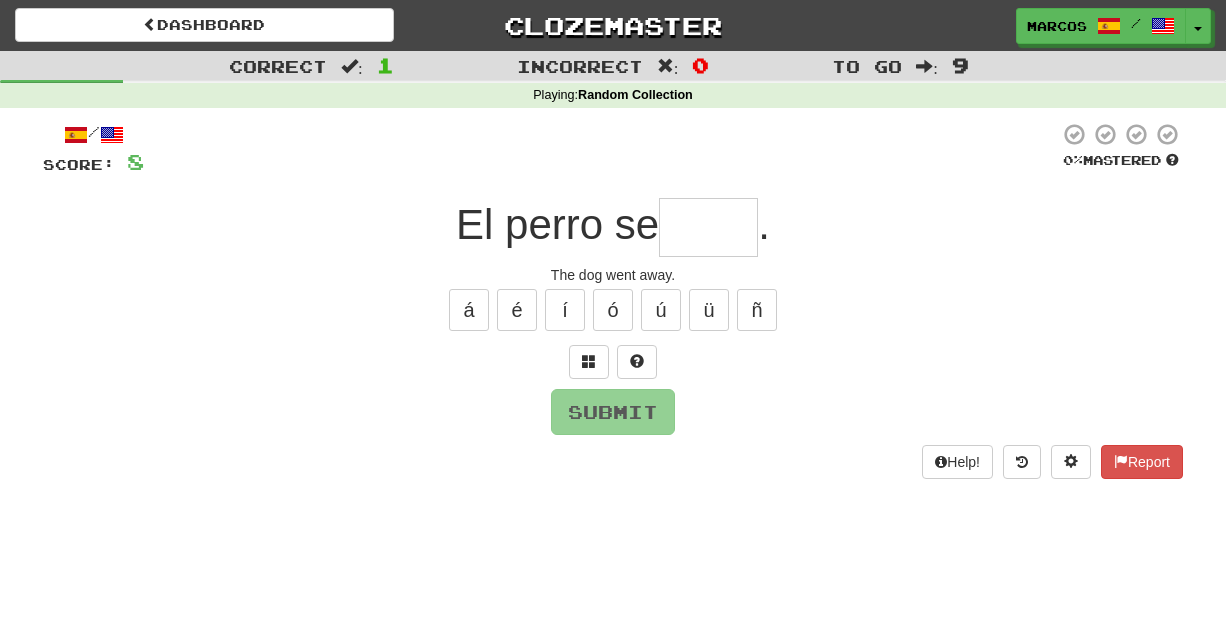 type on "*" 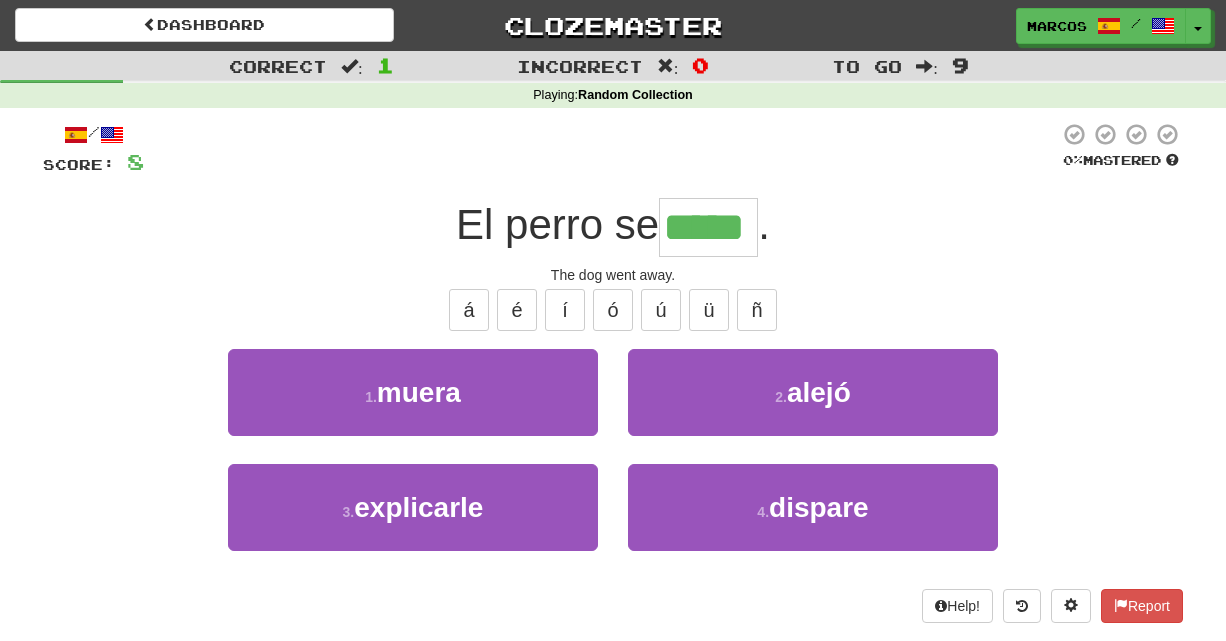type on "*****" 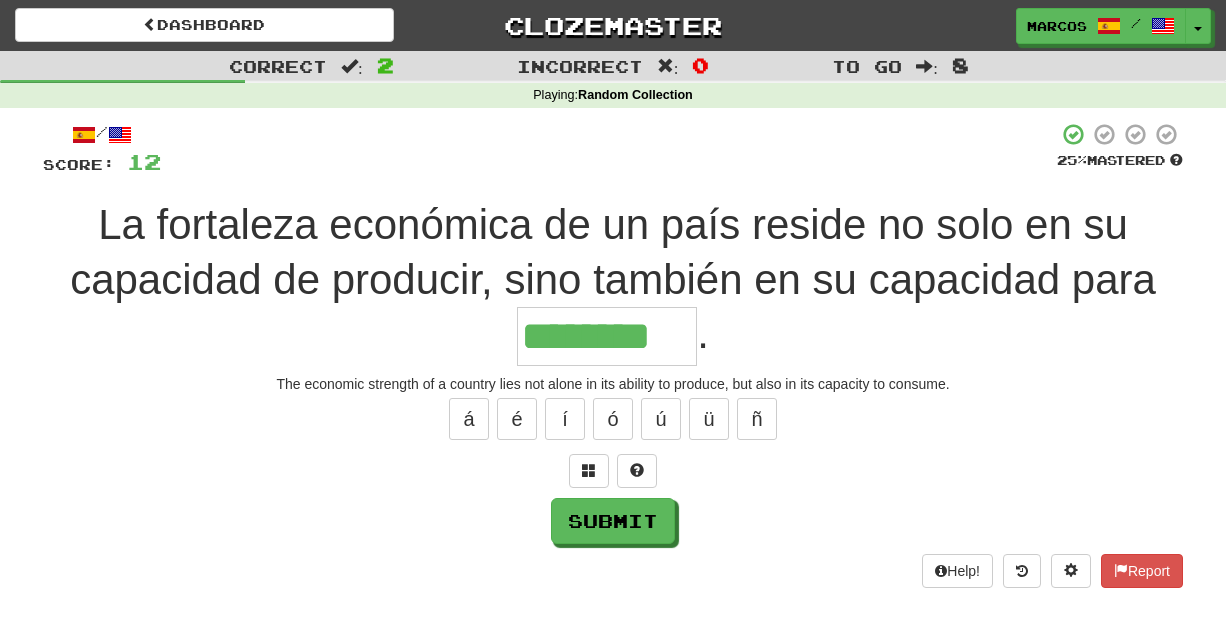 type on "********" 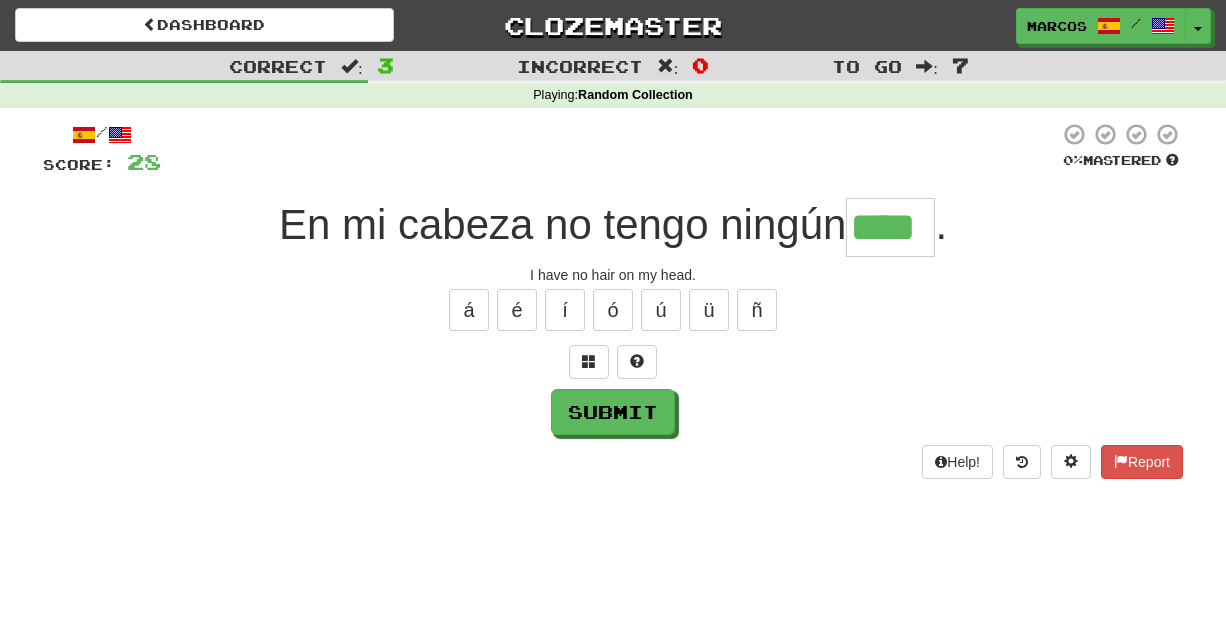 type on "****" 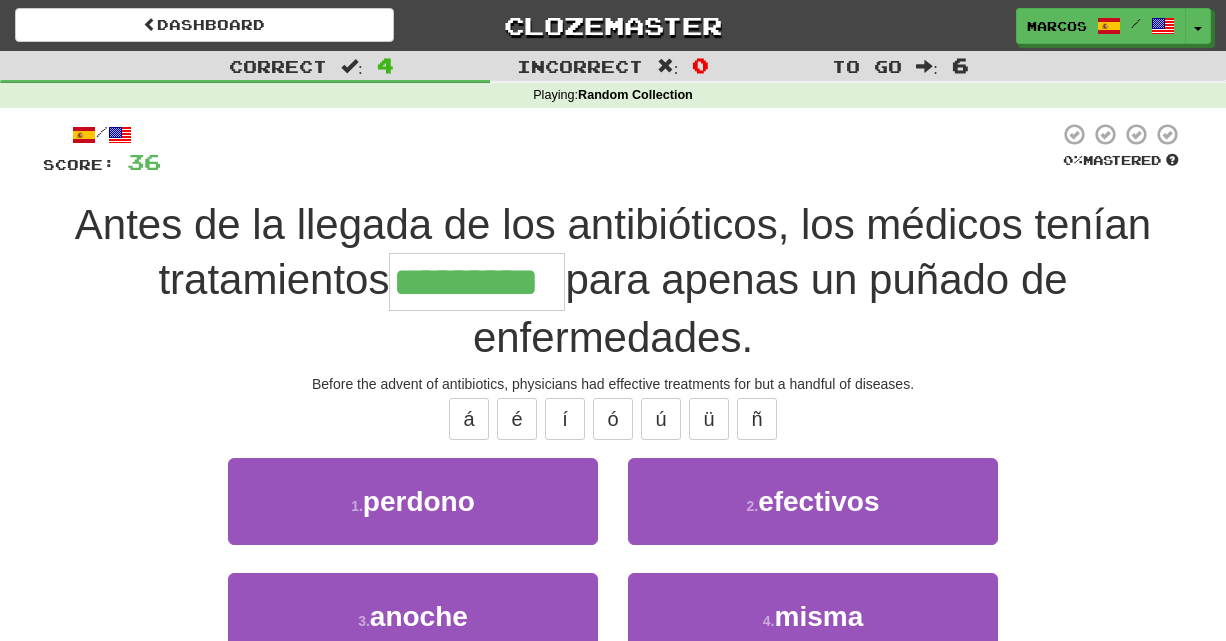type on "*********" 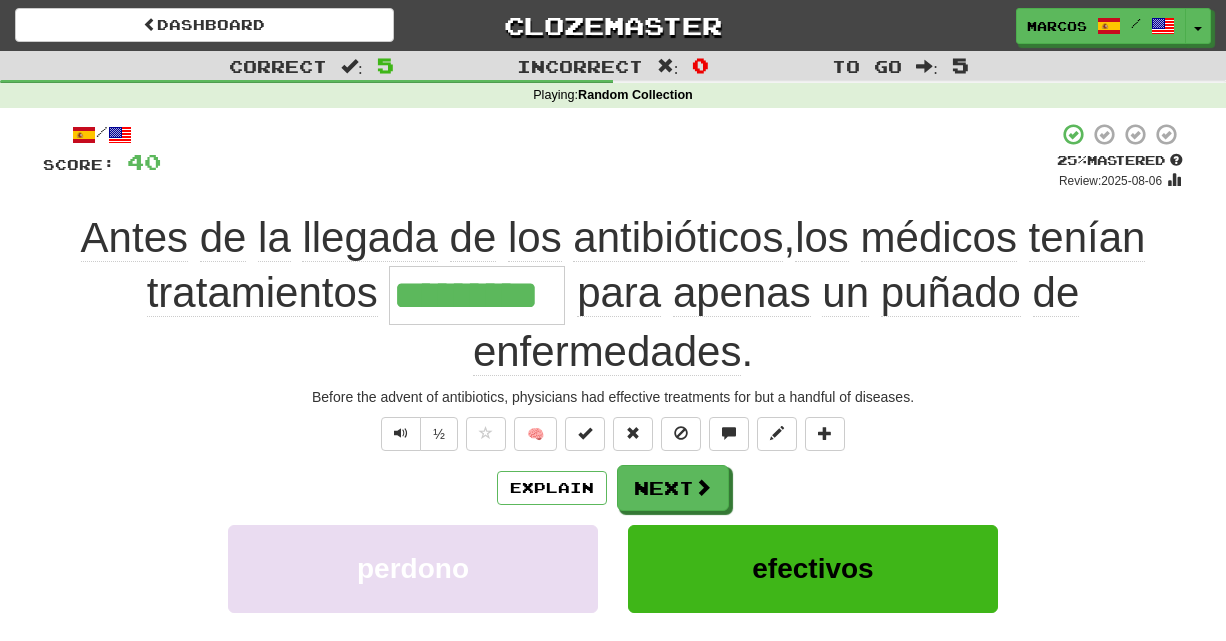 click on "Antes   de   la   llegada   de   los   antibióticos ,  los   médicos   tenían   tratamientos   *********   para   apenas   un   puñado   de   enfermedades ." at bounding box center [613, 295] 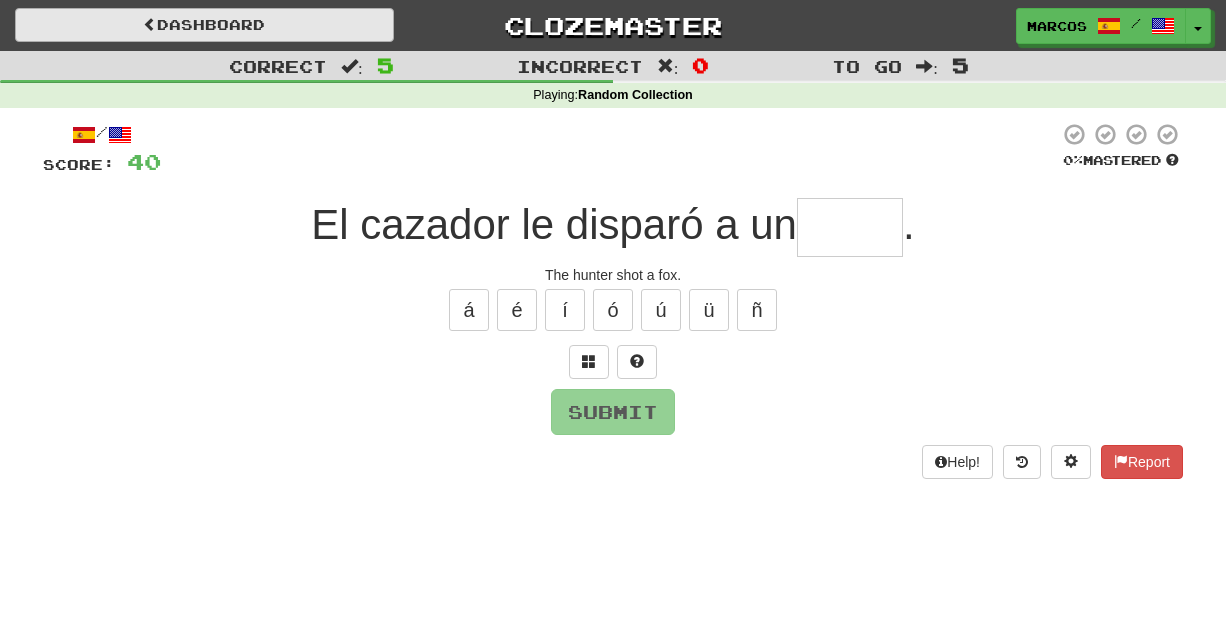 type on "*" 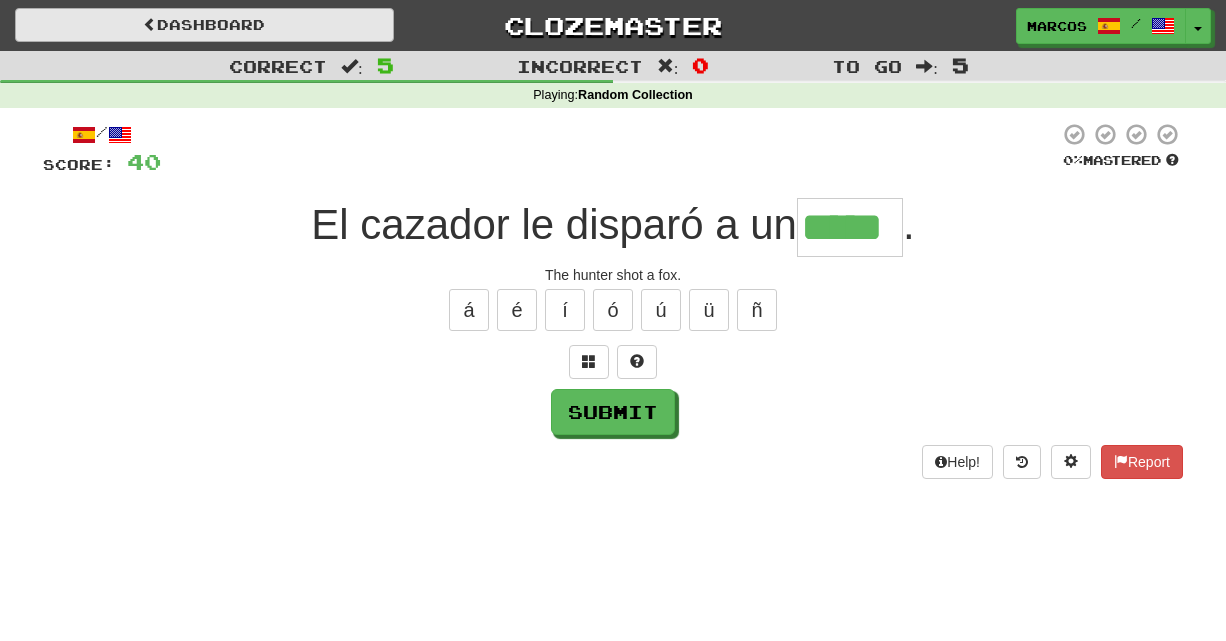 type on "*****" 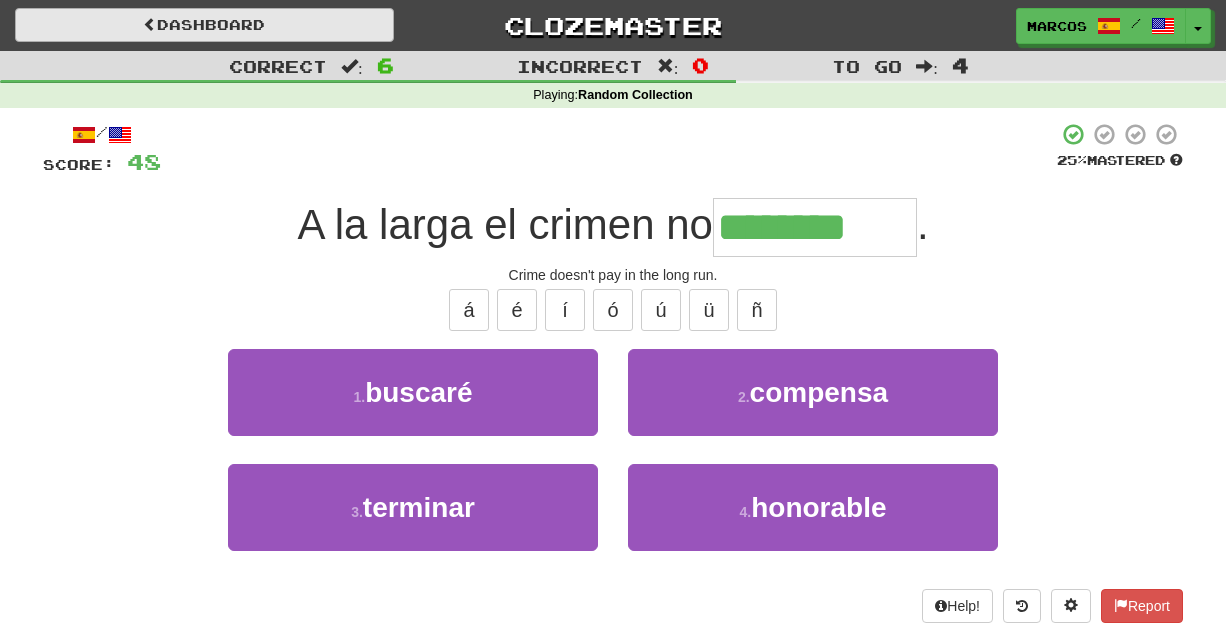 type on "********" 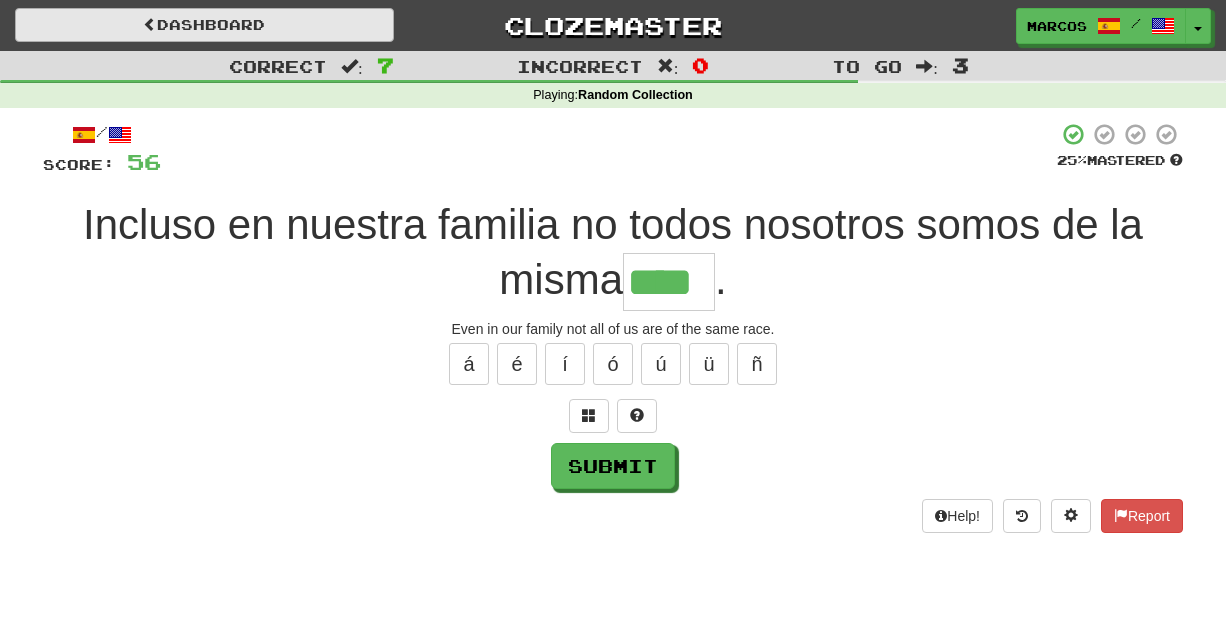 type on "****" 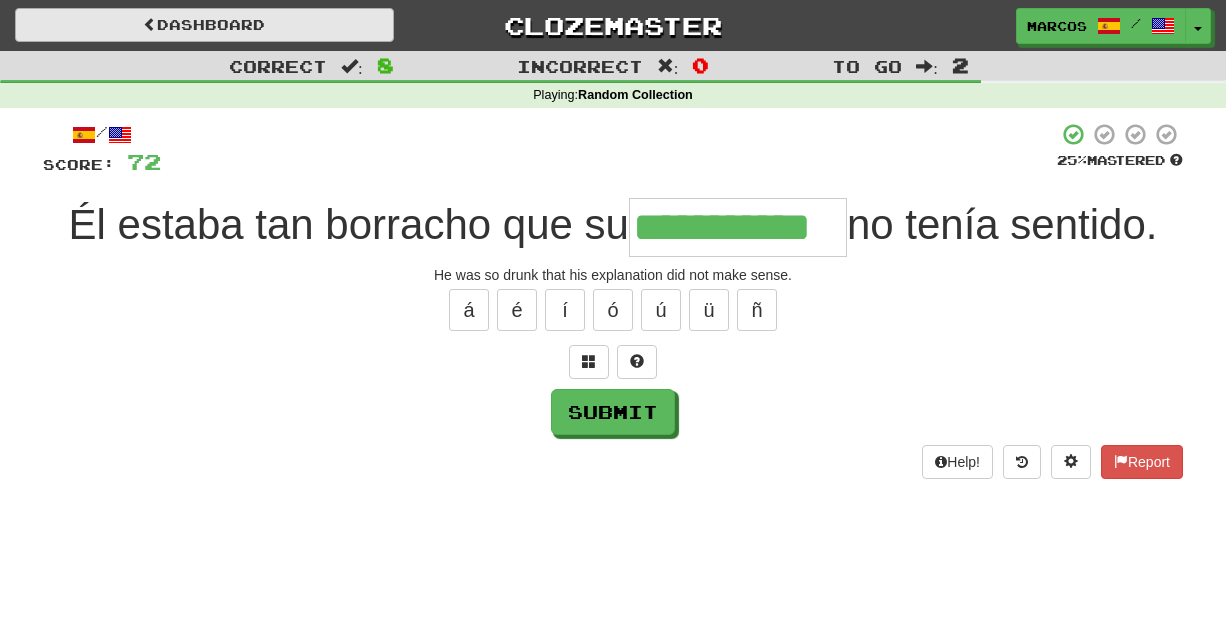 type on "**********" 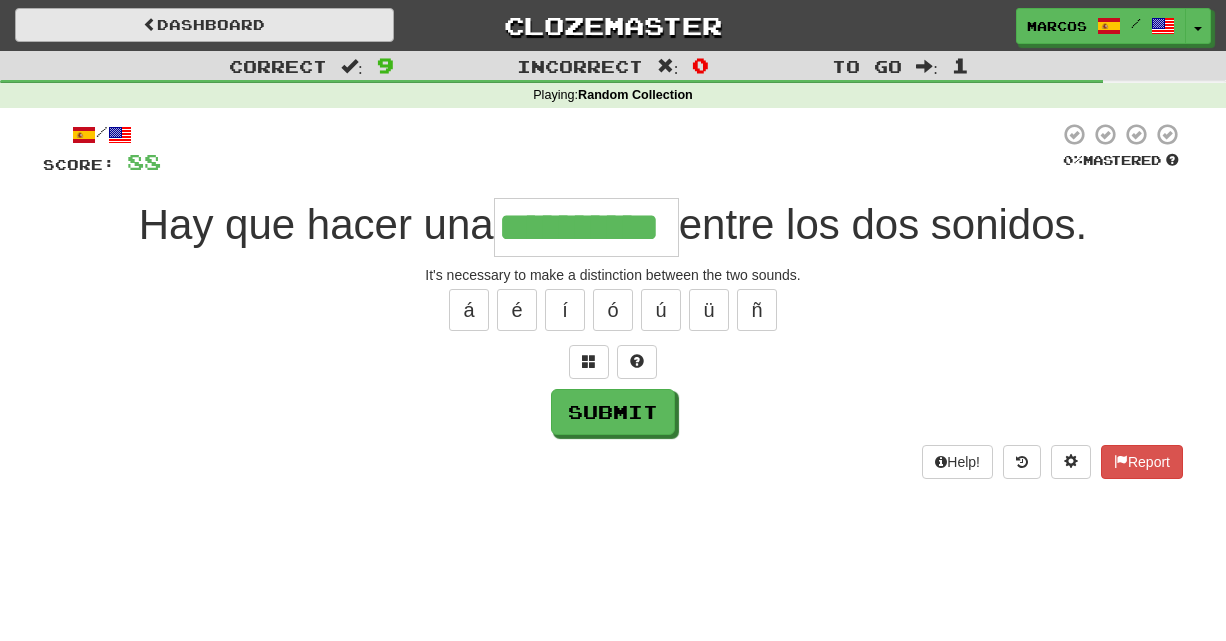 type on "**********" 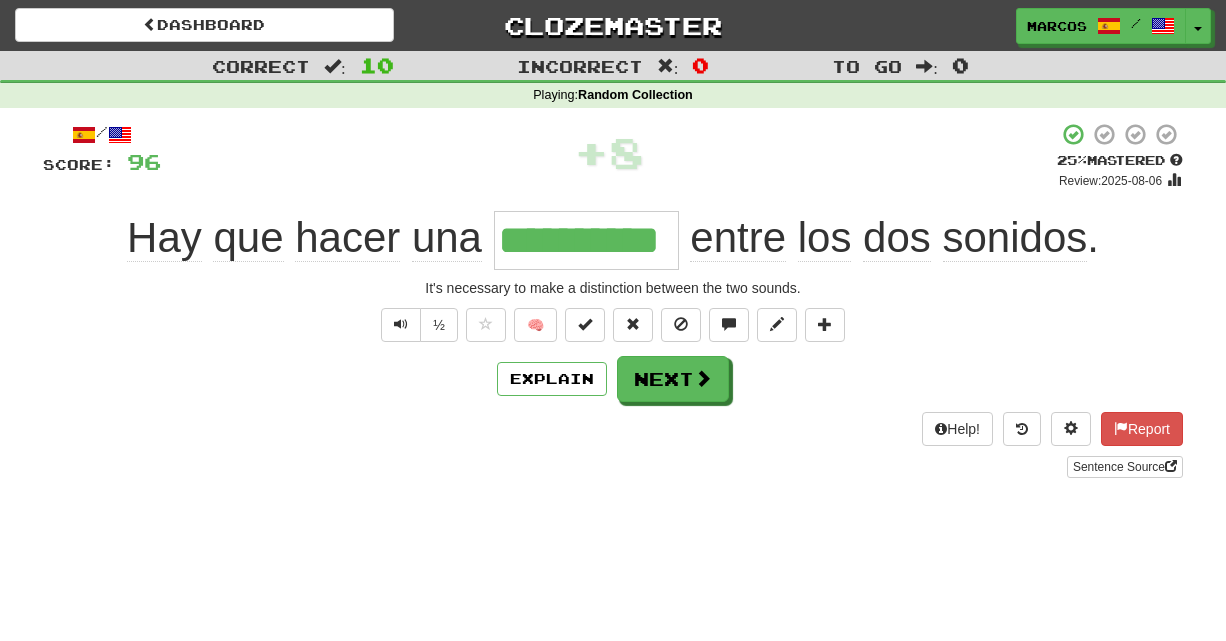 click on "**********" at bounding box center (613, 300) 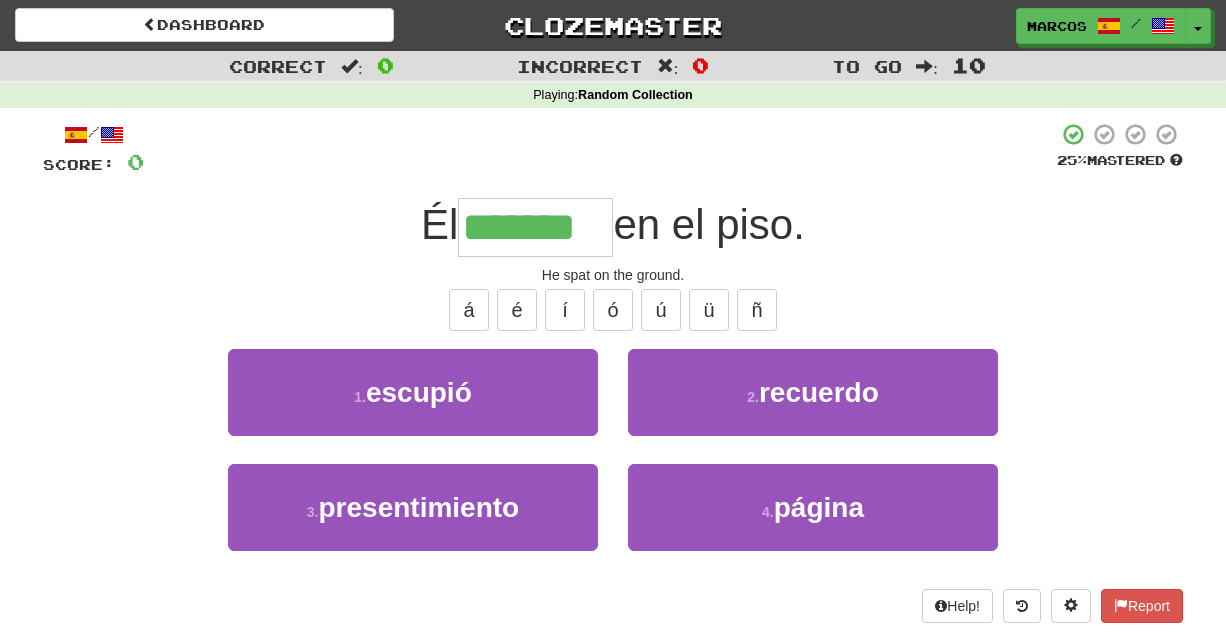 type on "*******" 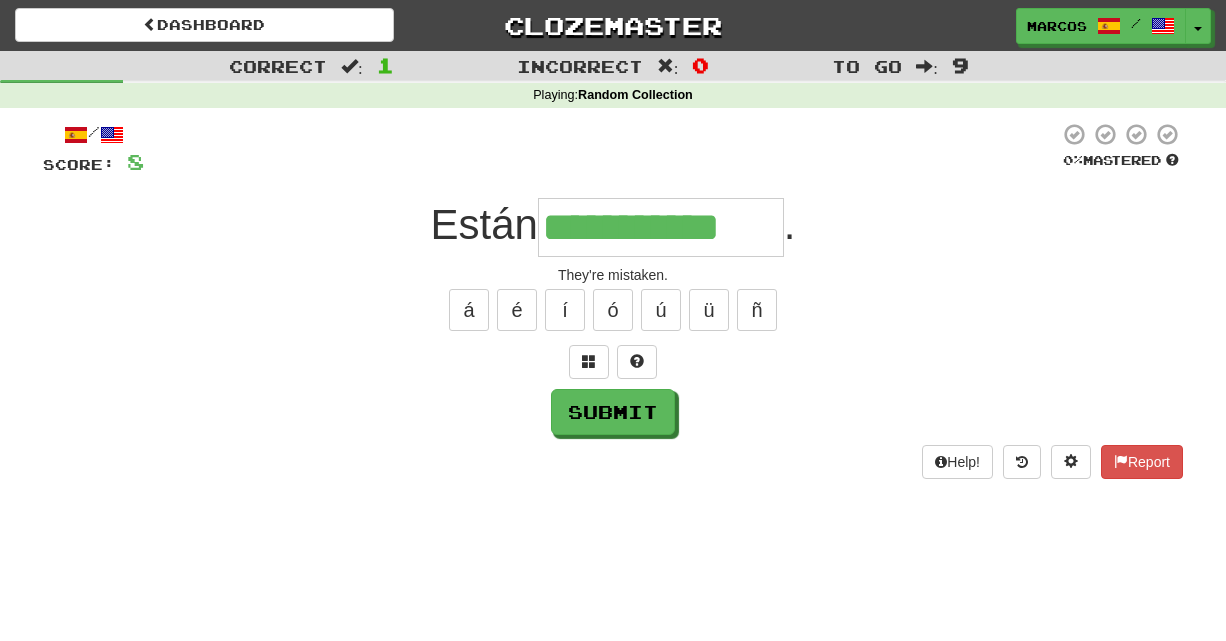 type on "**********" 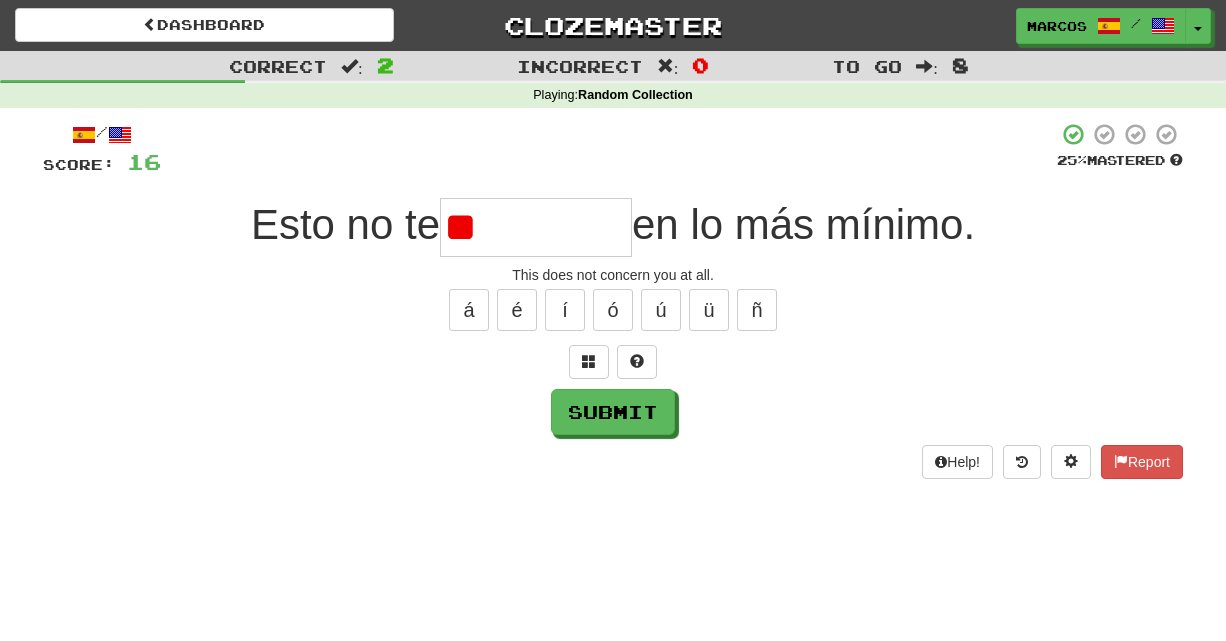 type on "*" 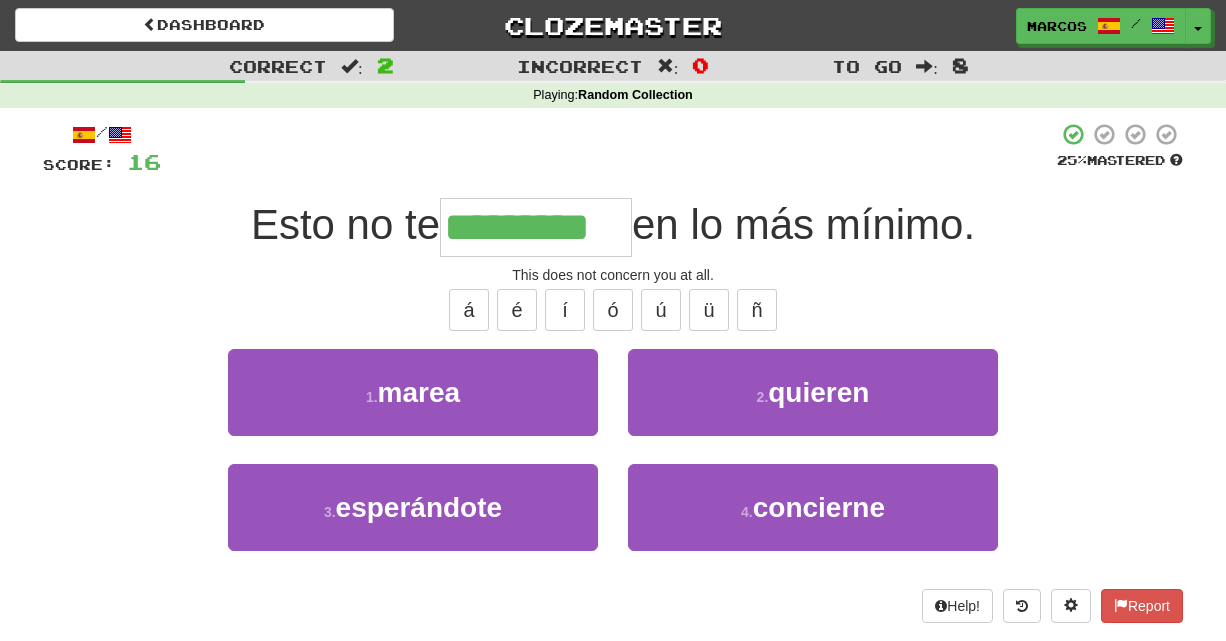 type on "*********" 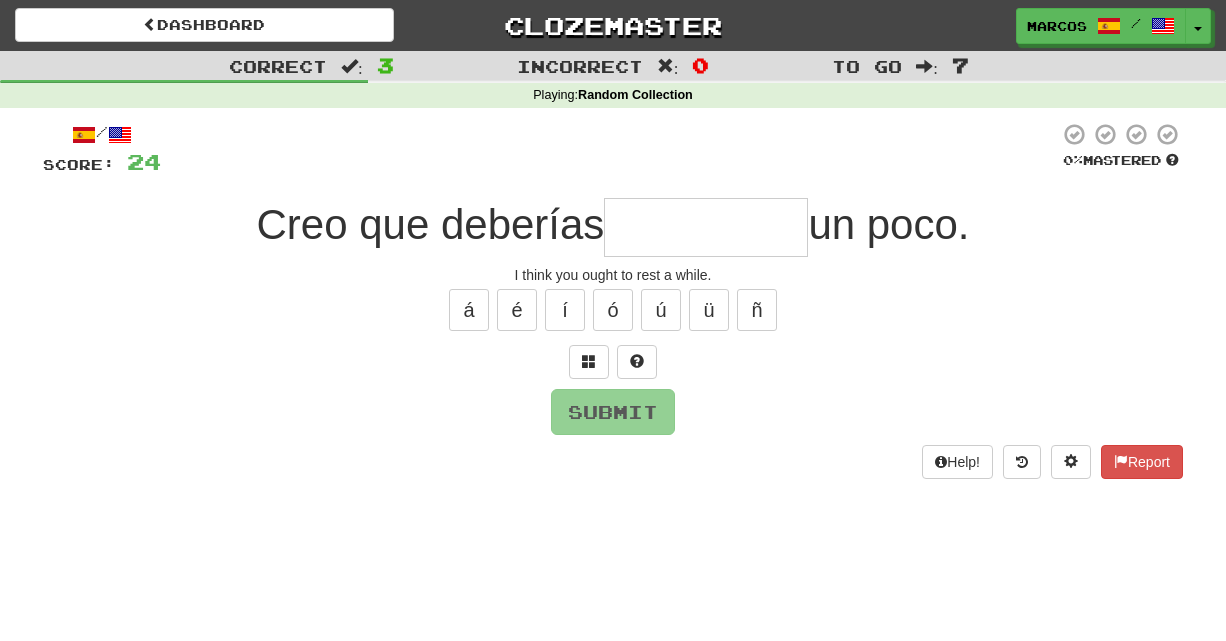type on "*" 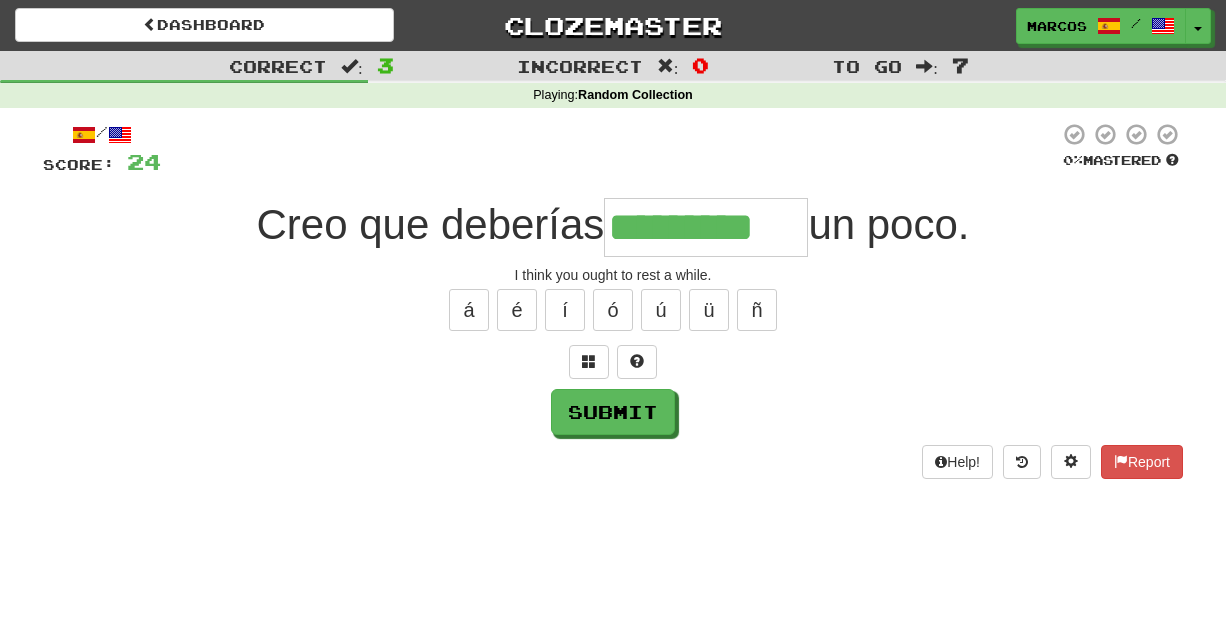 type on "*********" 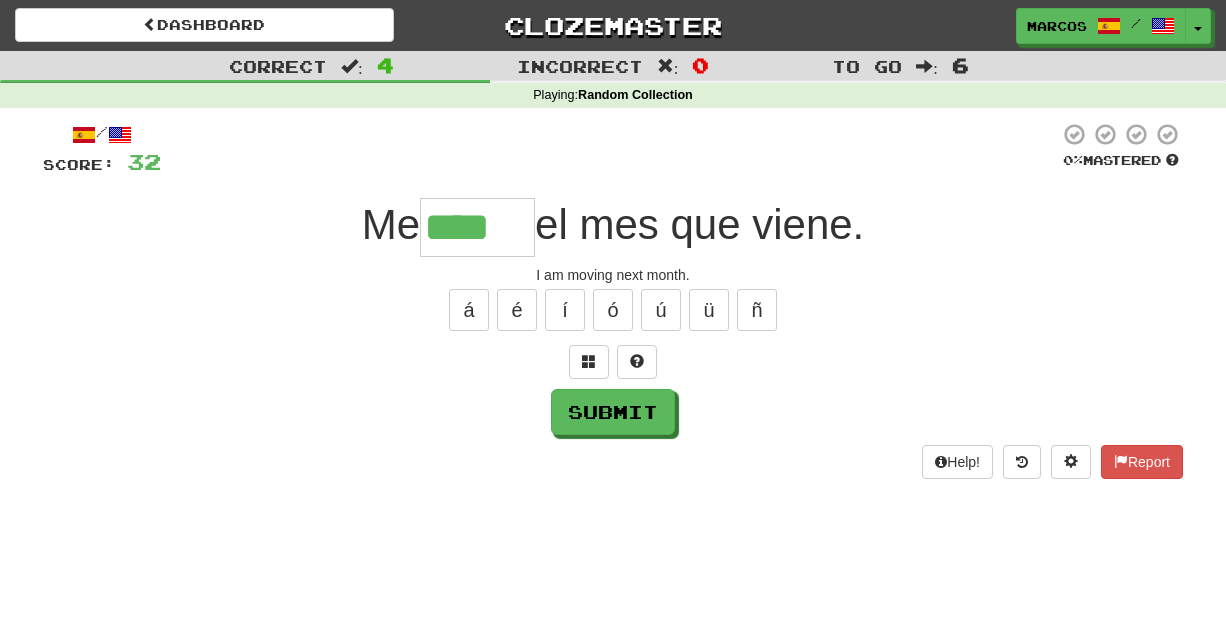 type on "****" 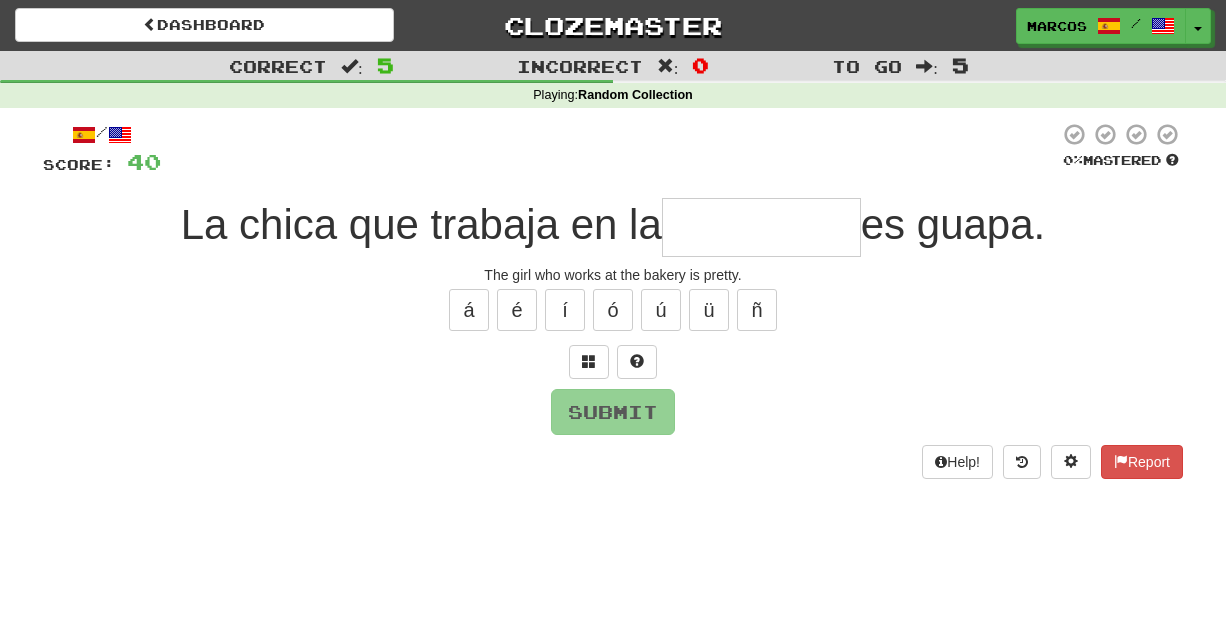 type on "*" 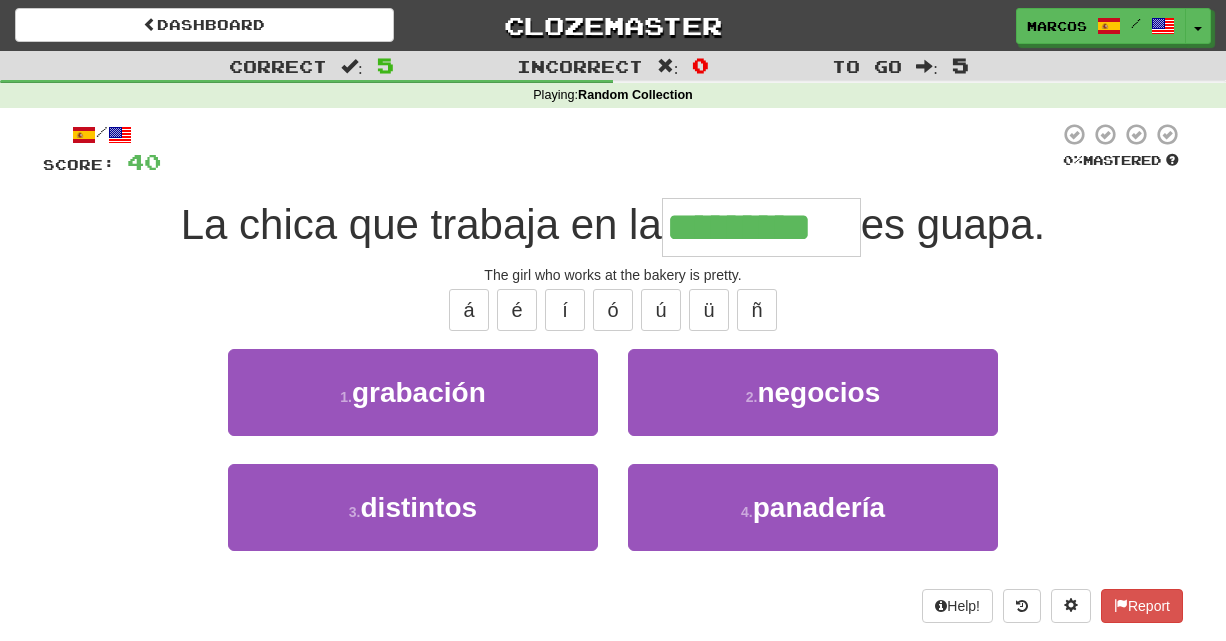 type on "*********" 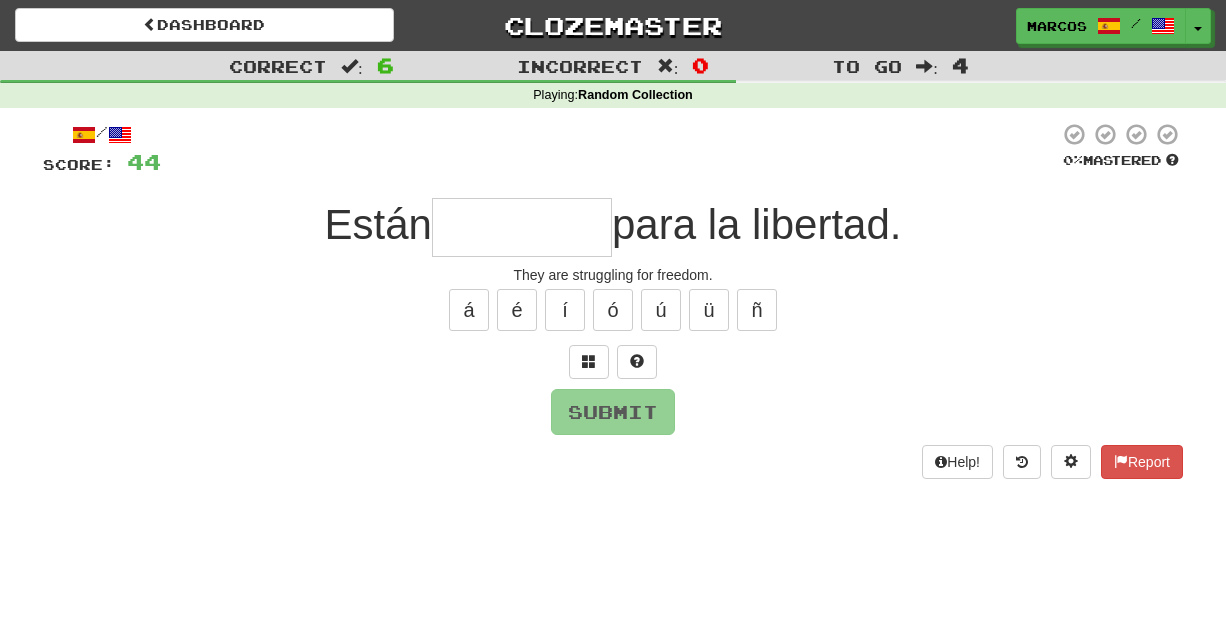type on "*" 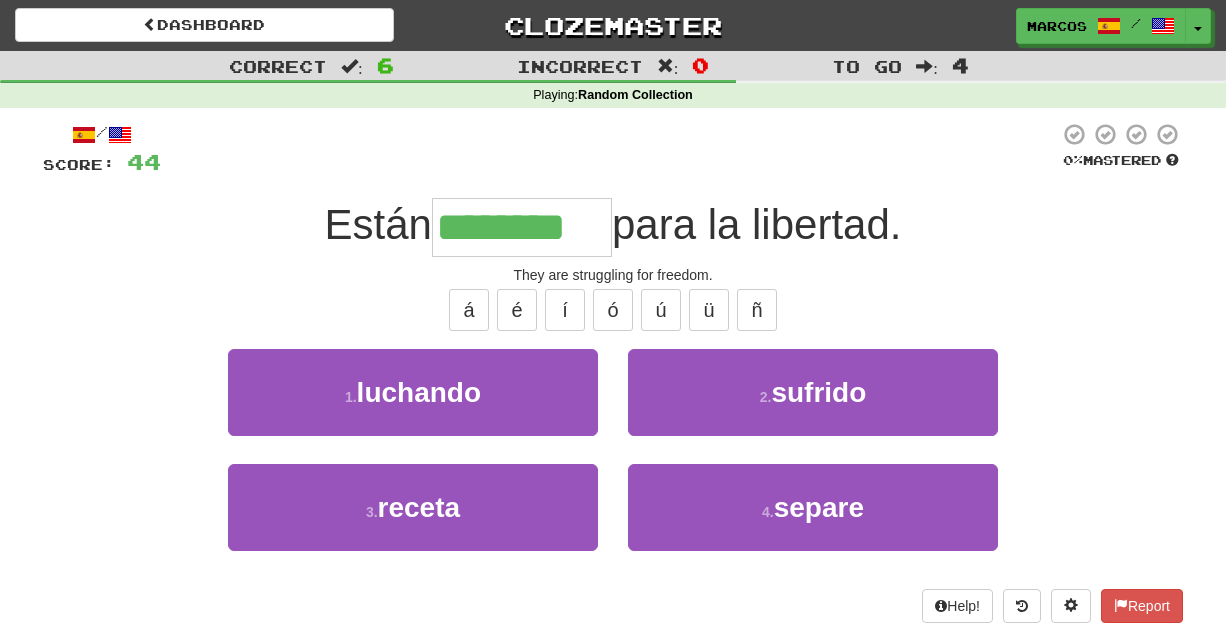type on "********" 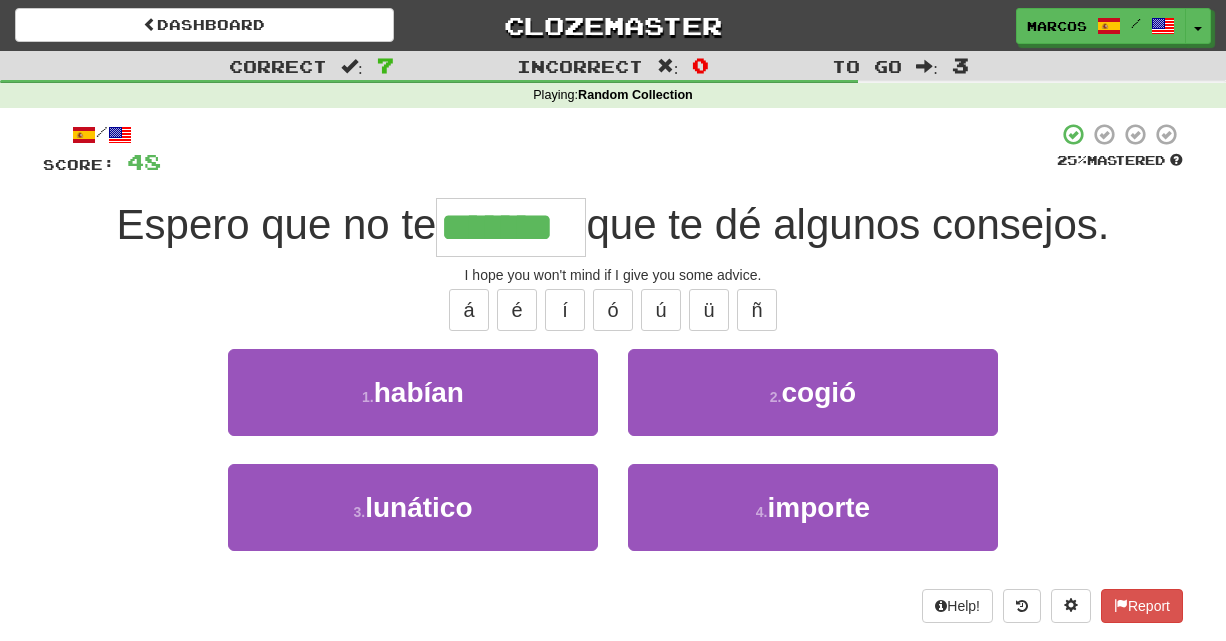 type on "*******" 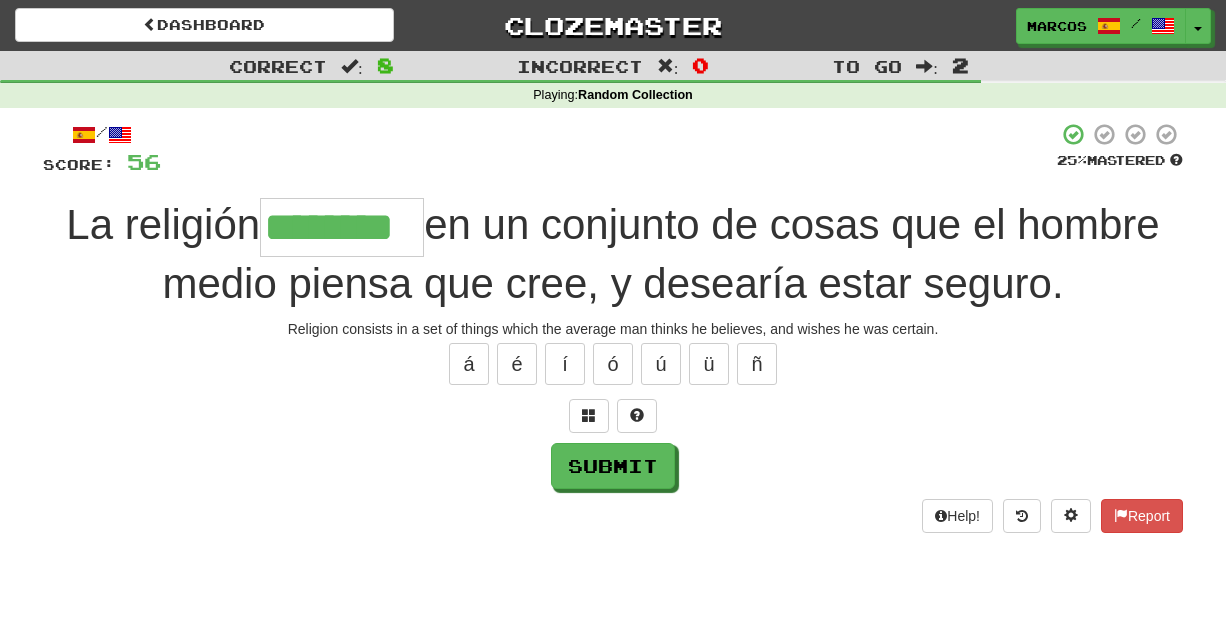 type on "********" 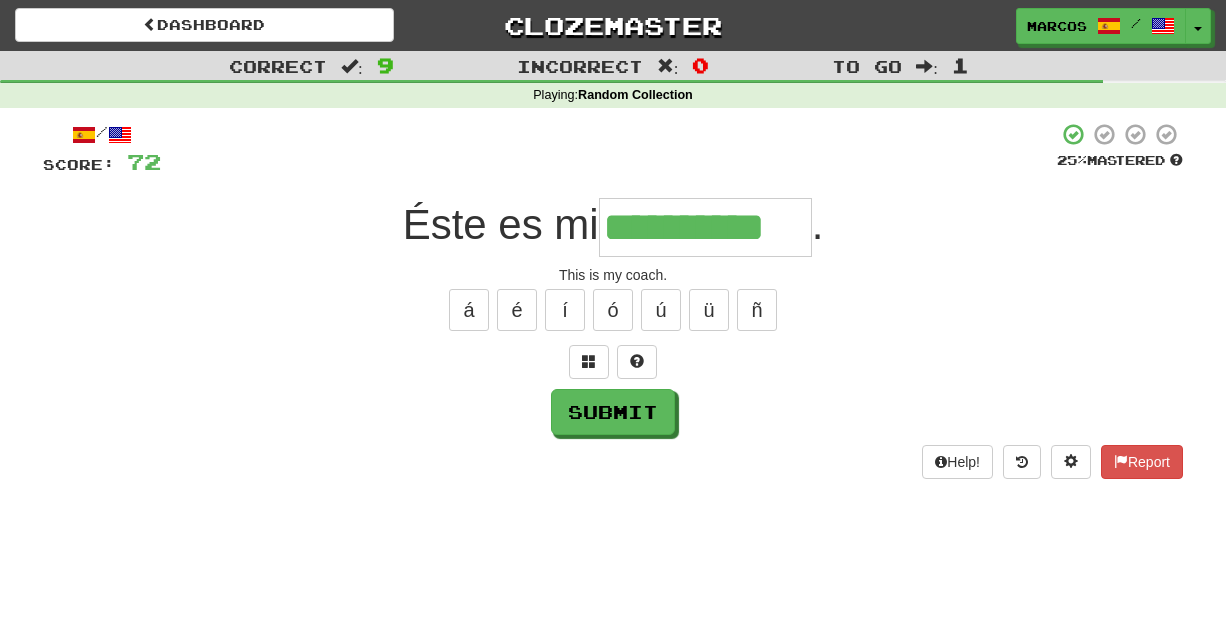 type on "**********" 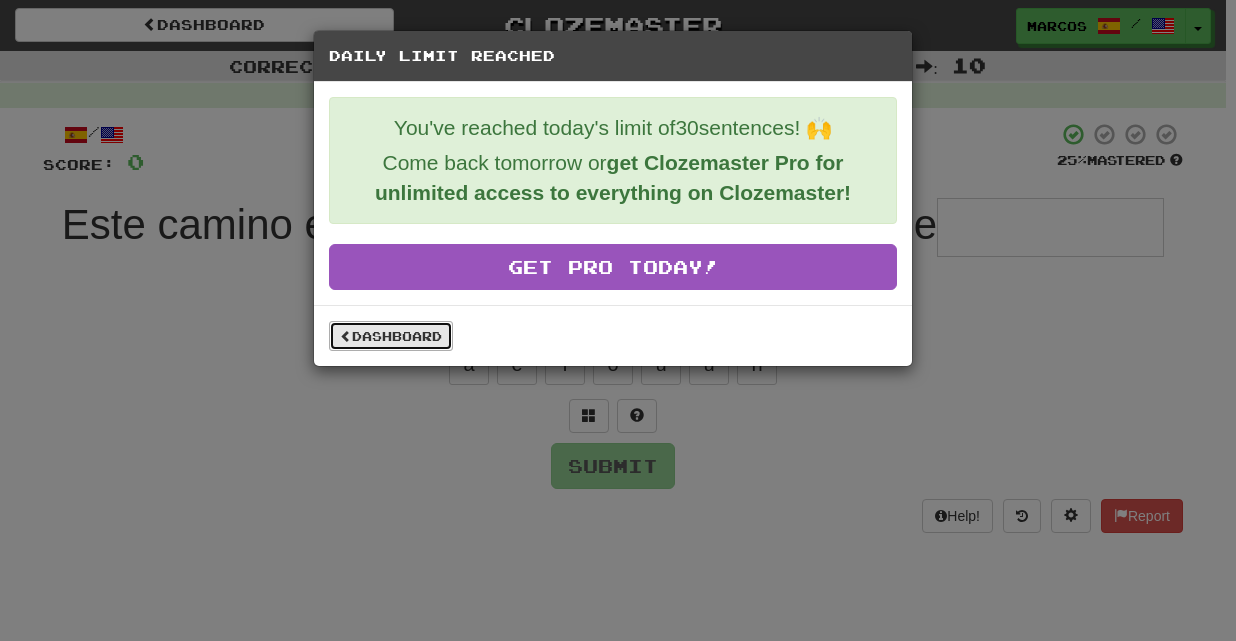 click on "Dashboard" at bounding box center (391, 336) 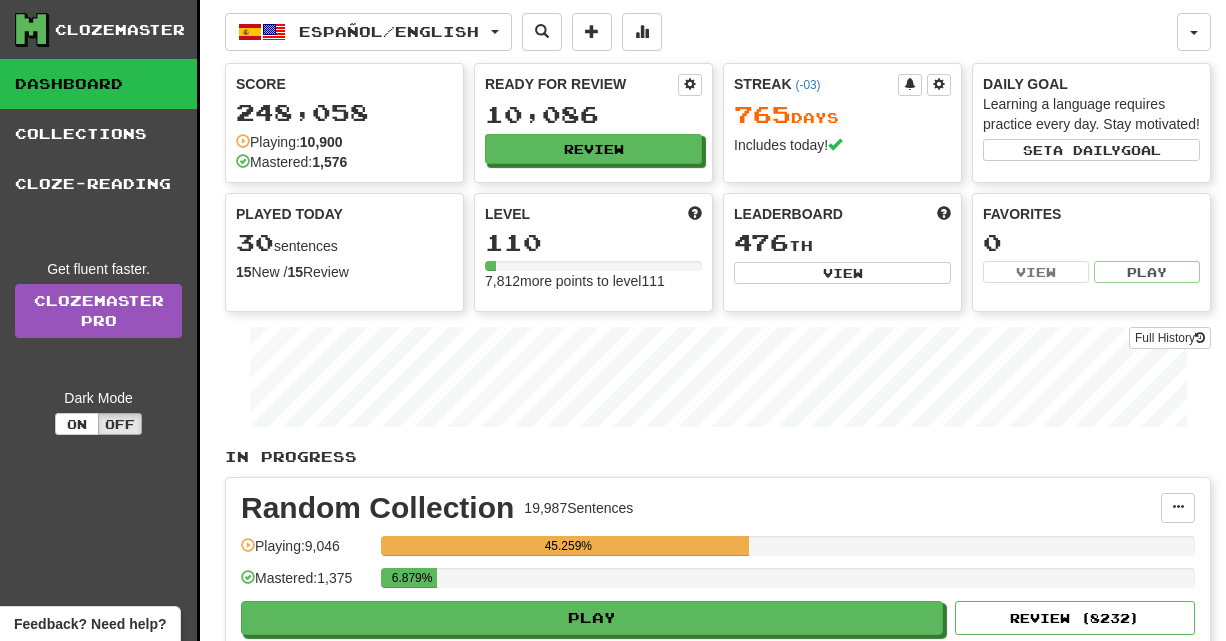 scroll, scrollTop: 0, scrollLeft: 0, axis: both 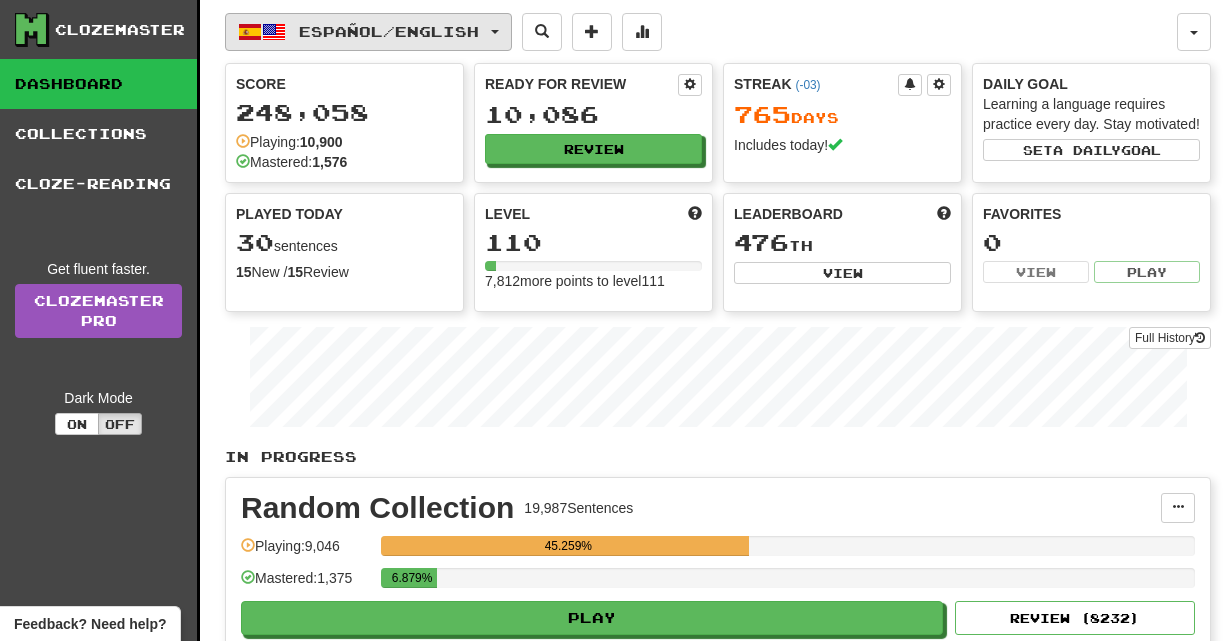 click on "Español  /  English" at bounding box center (389, 31) 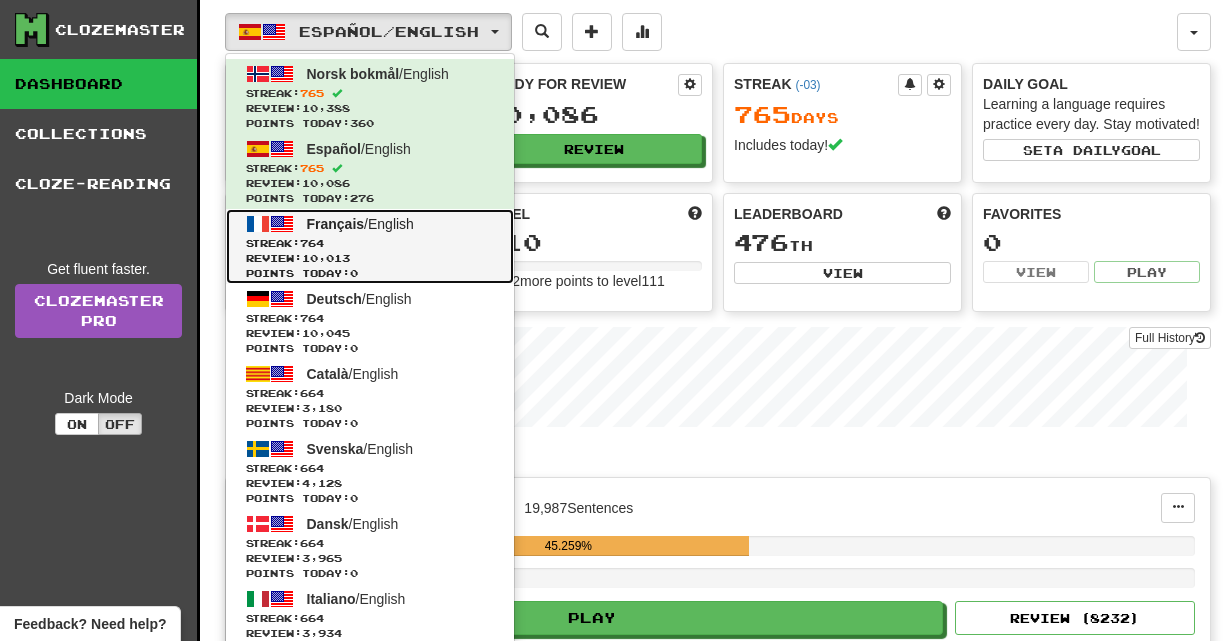 click on "Streak:  764" at bounding box center [370, 243] 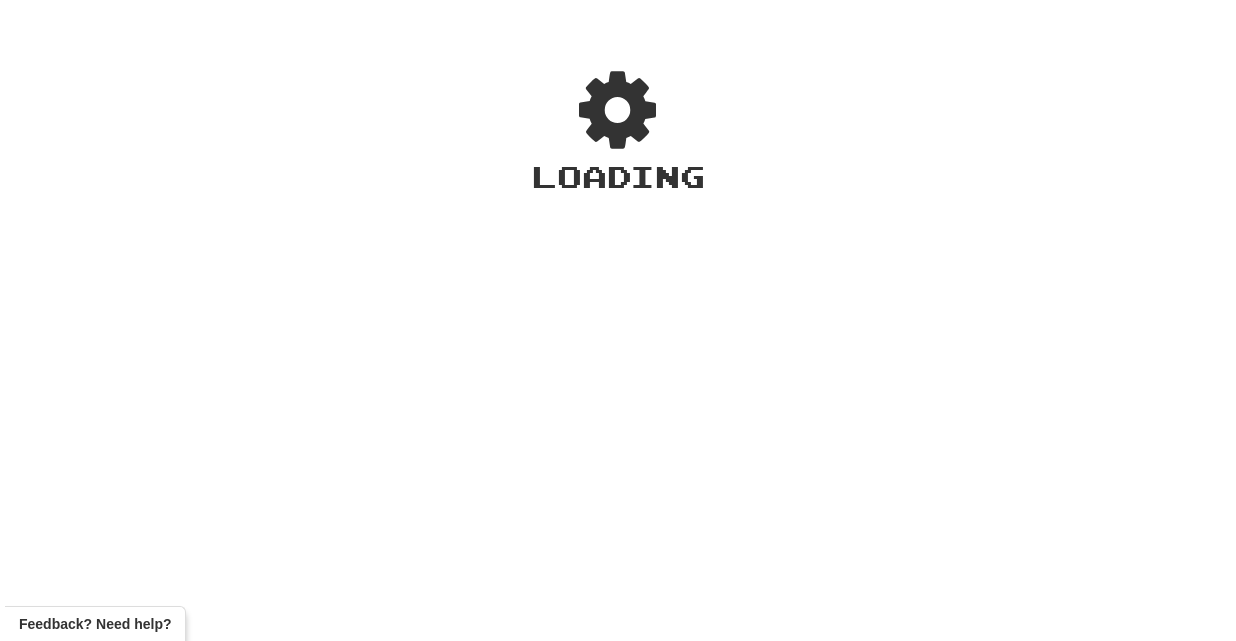 scroll, scrollTop: 0, scrollLeft: 0, axis: both 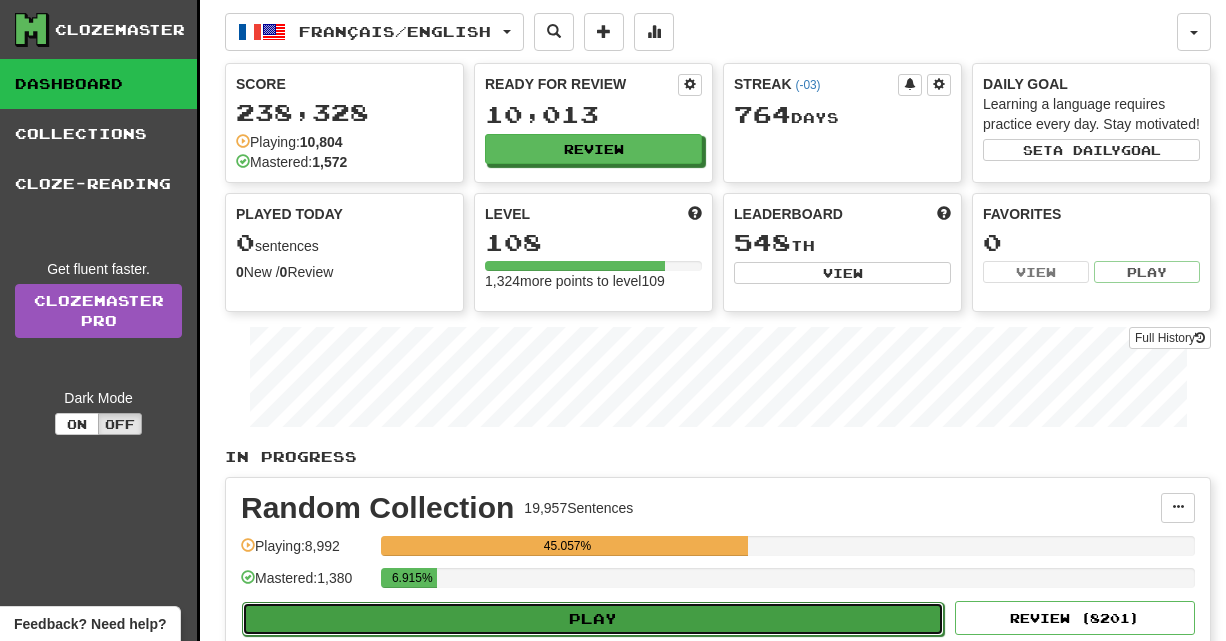 click on "Play" at bounding box center (593, 619) 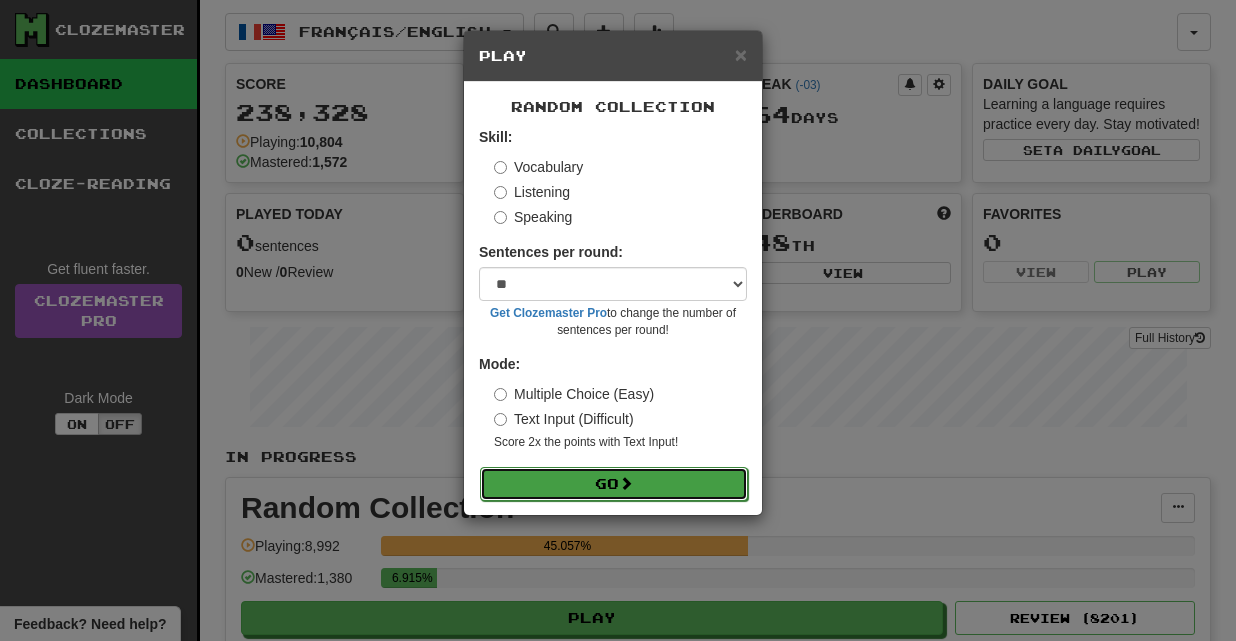 click on "Go" at bounding box center [614, 484] 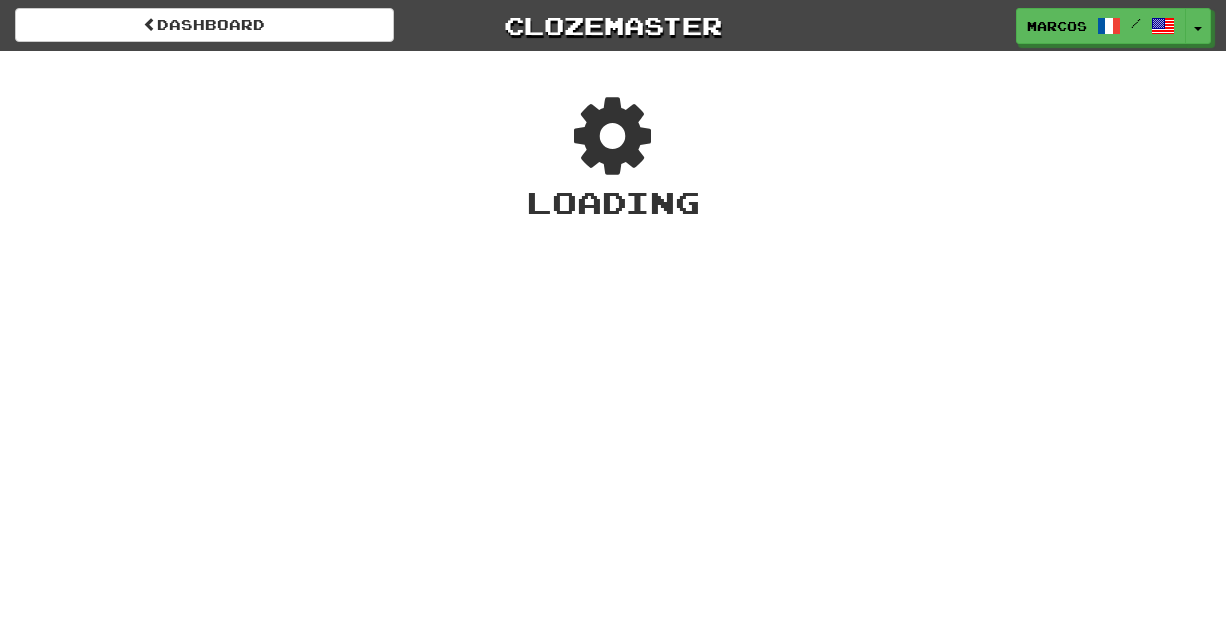 scroll, scrollTop: 0, scrollLeft: 0, axis: both 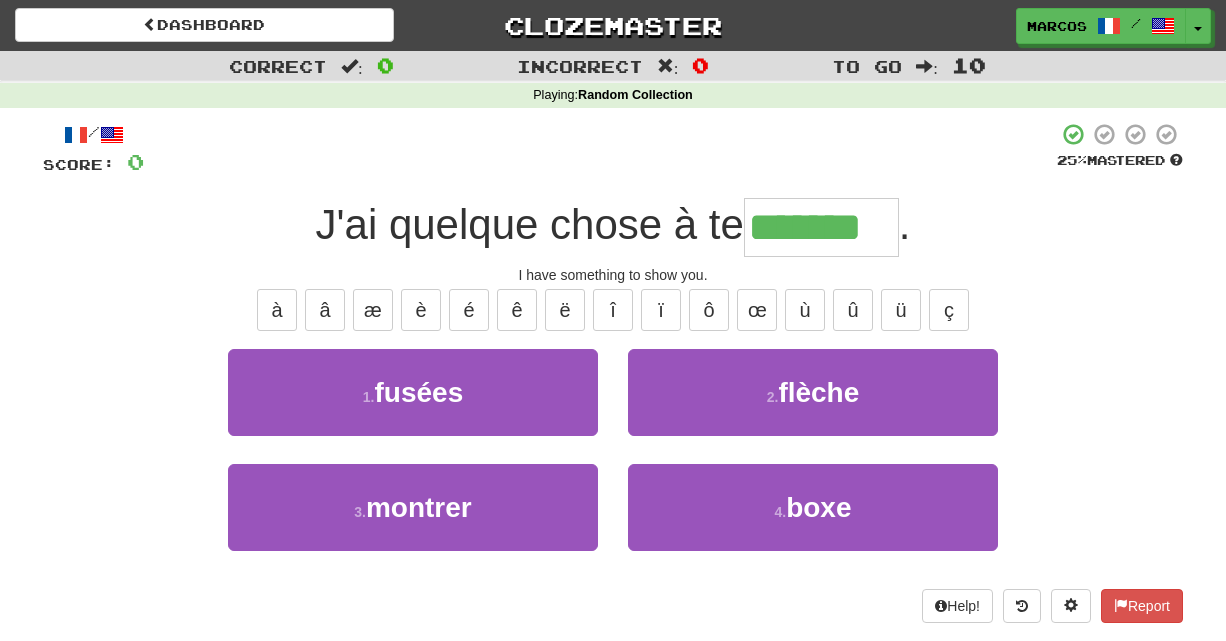 type on "*******" 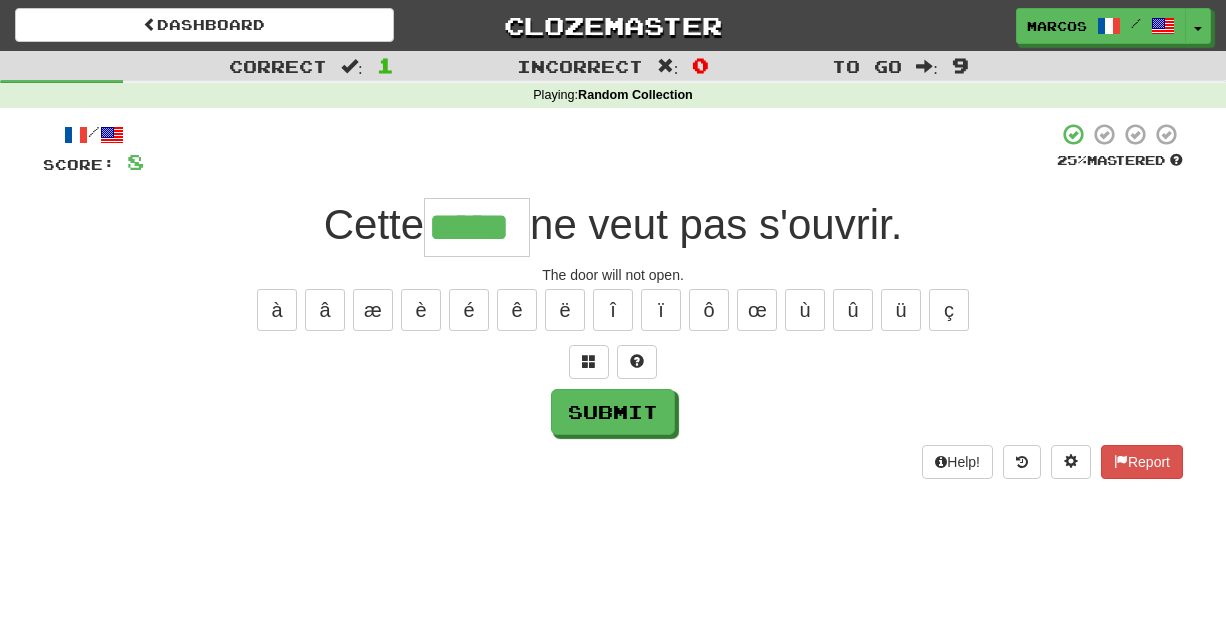 type on "*****" 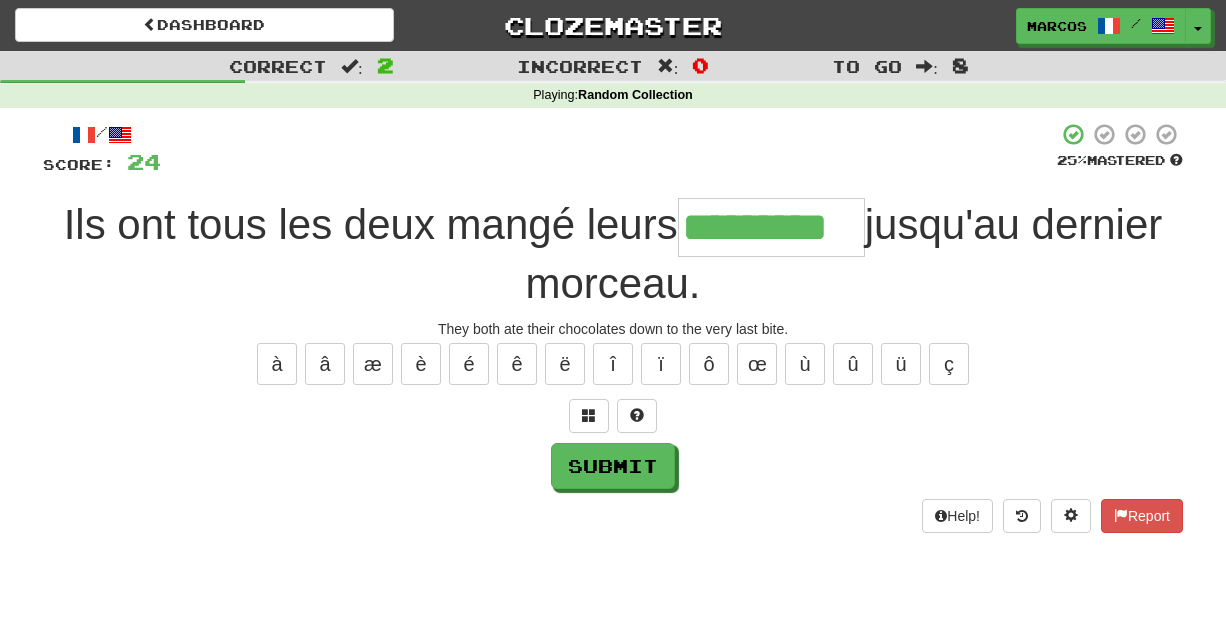 type on "*********" 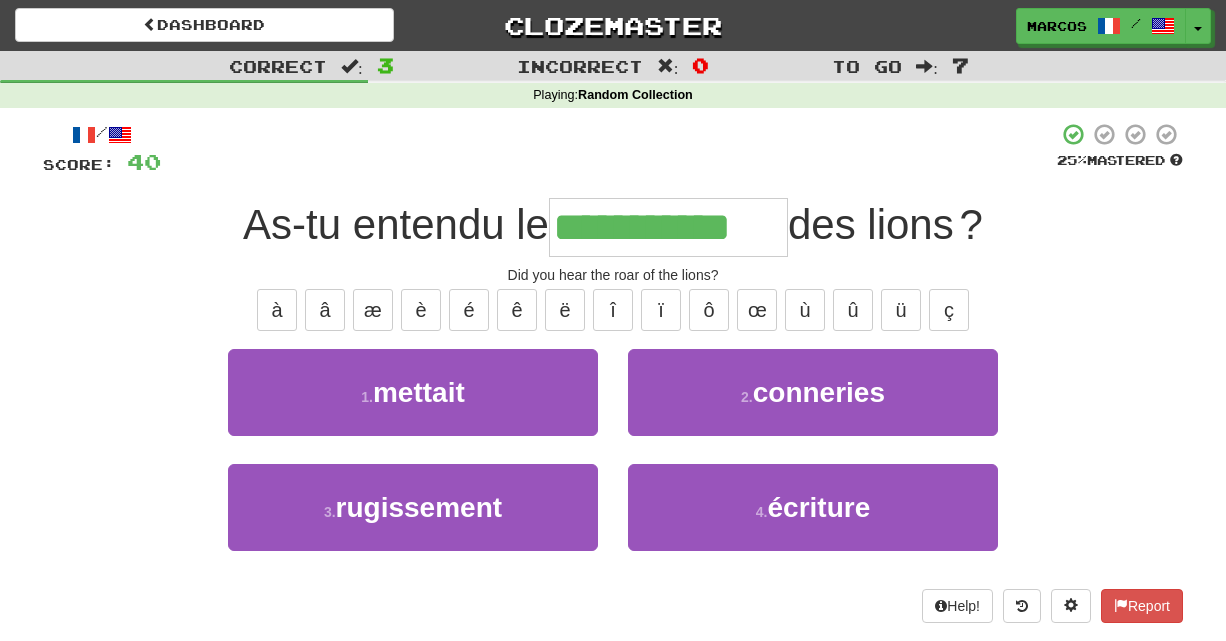 type on "**********" 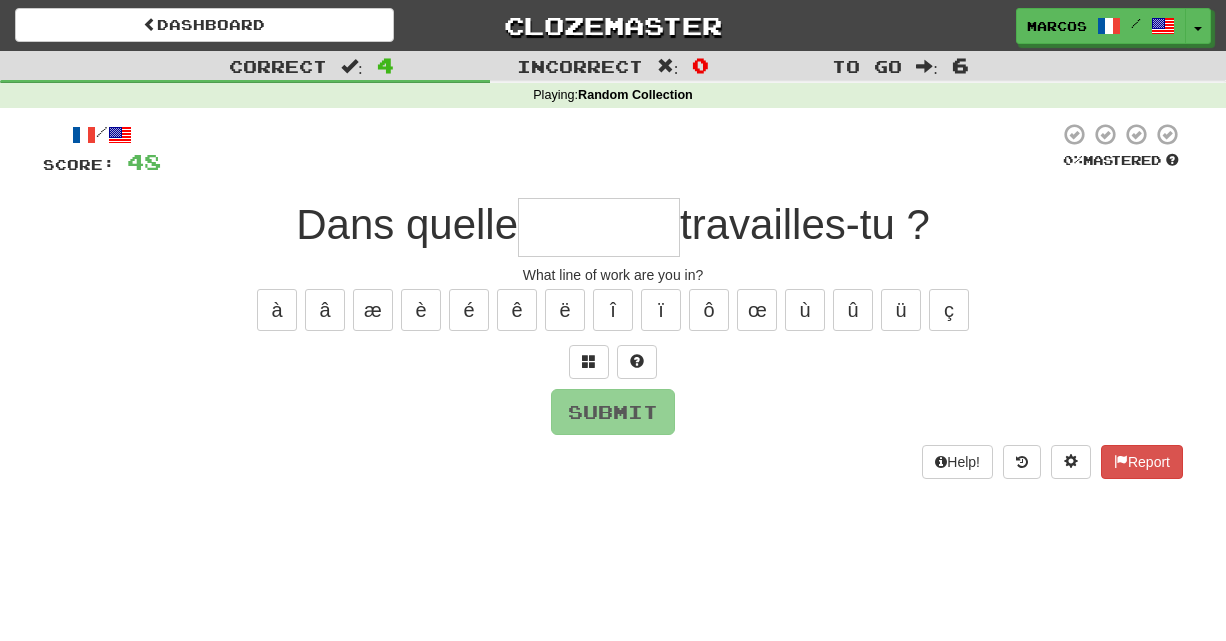 type on "*" 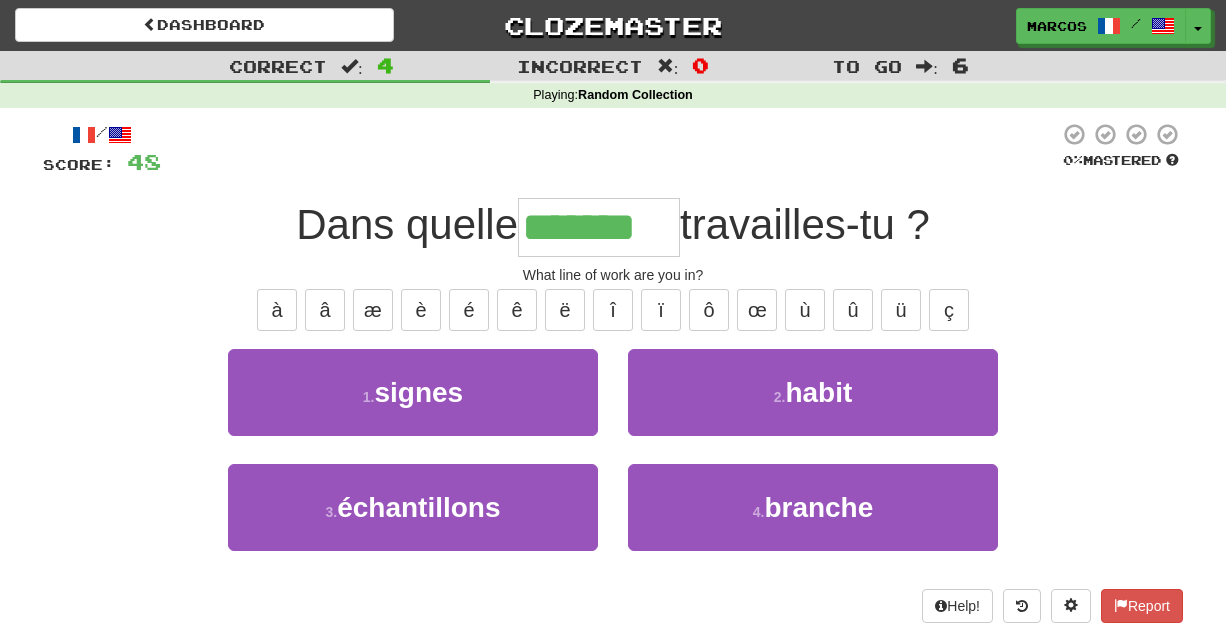 type on "*******" 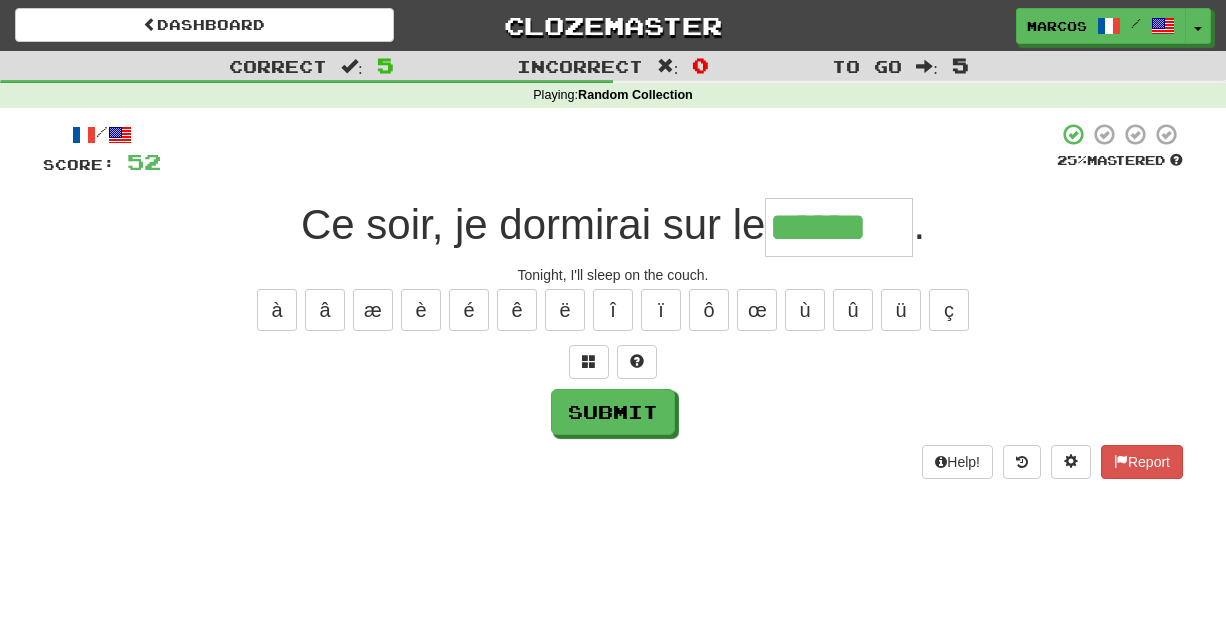 type on "******" 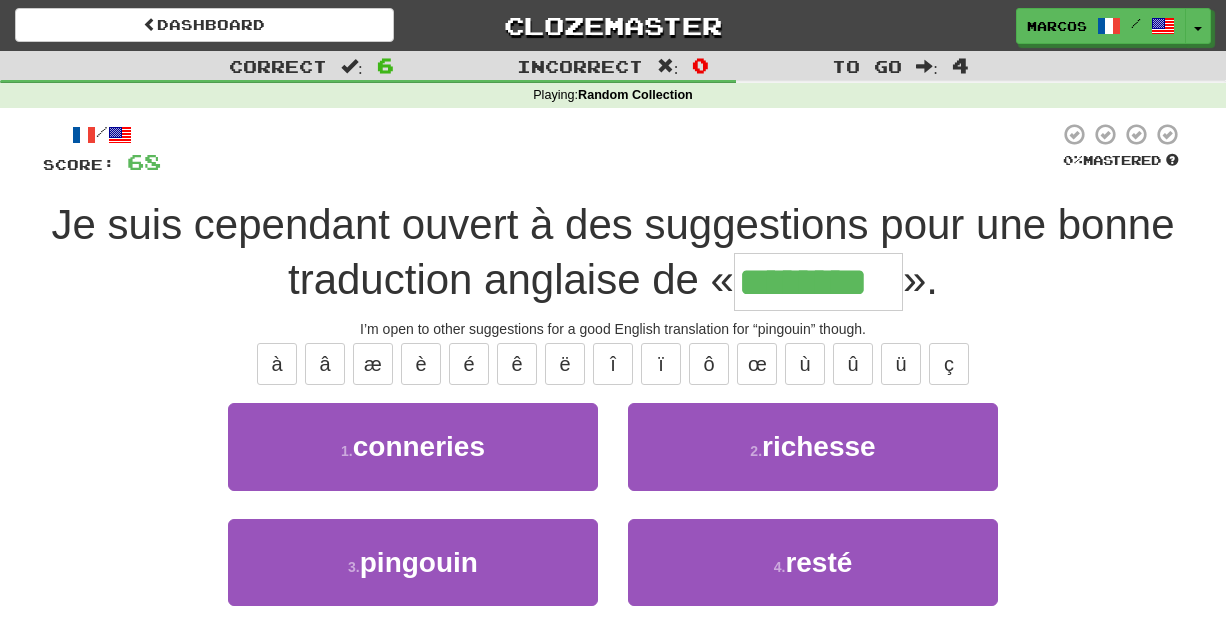 type on "********" 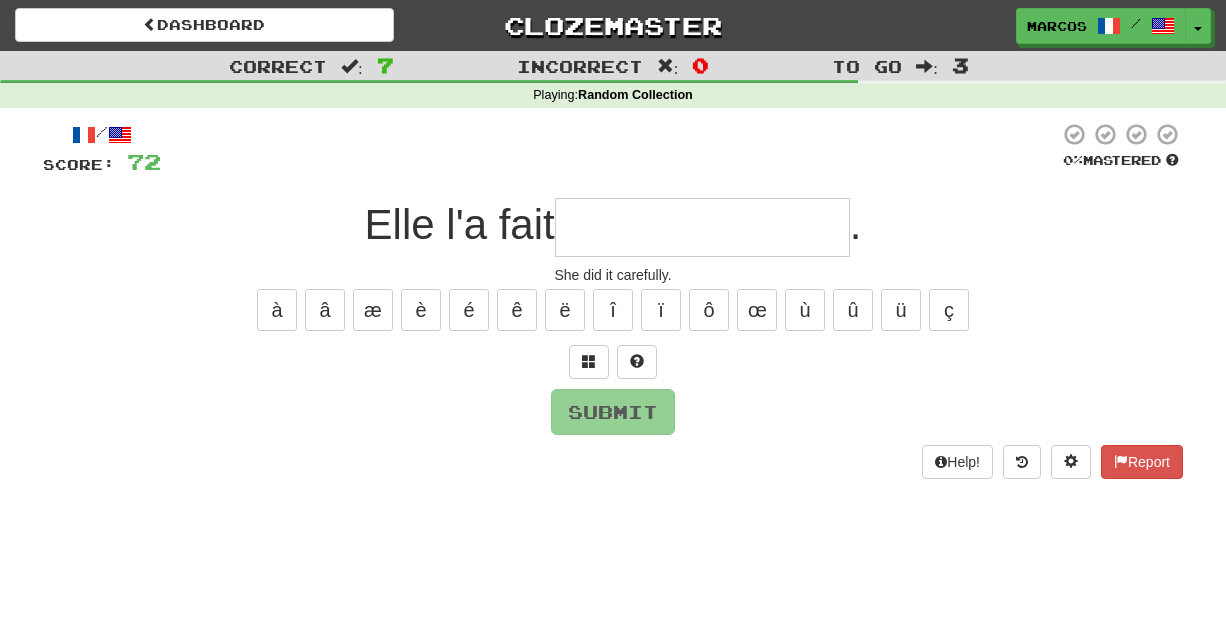 type on "*" 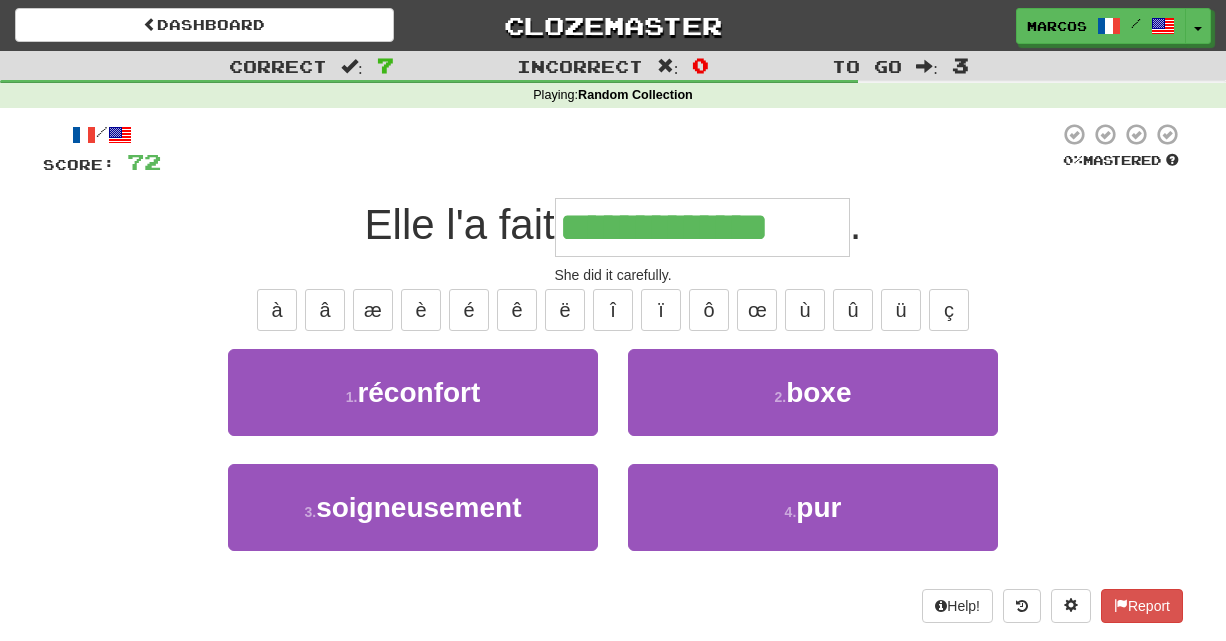 type on "**********" 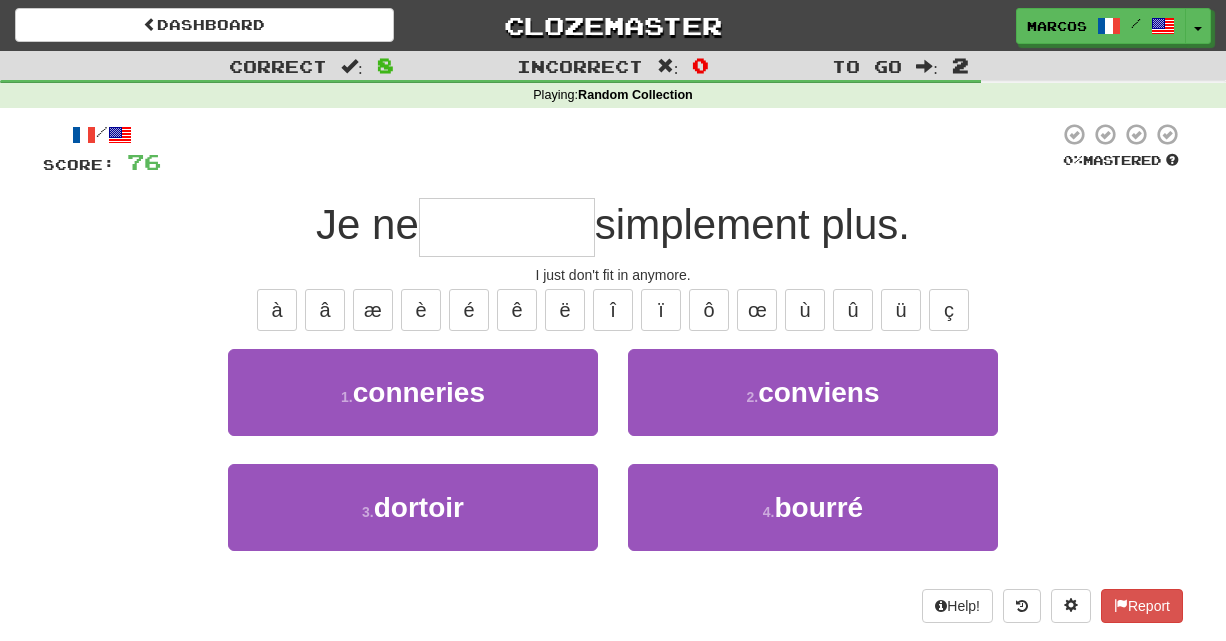 type on "*" 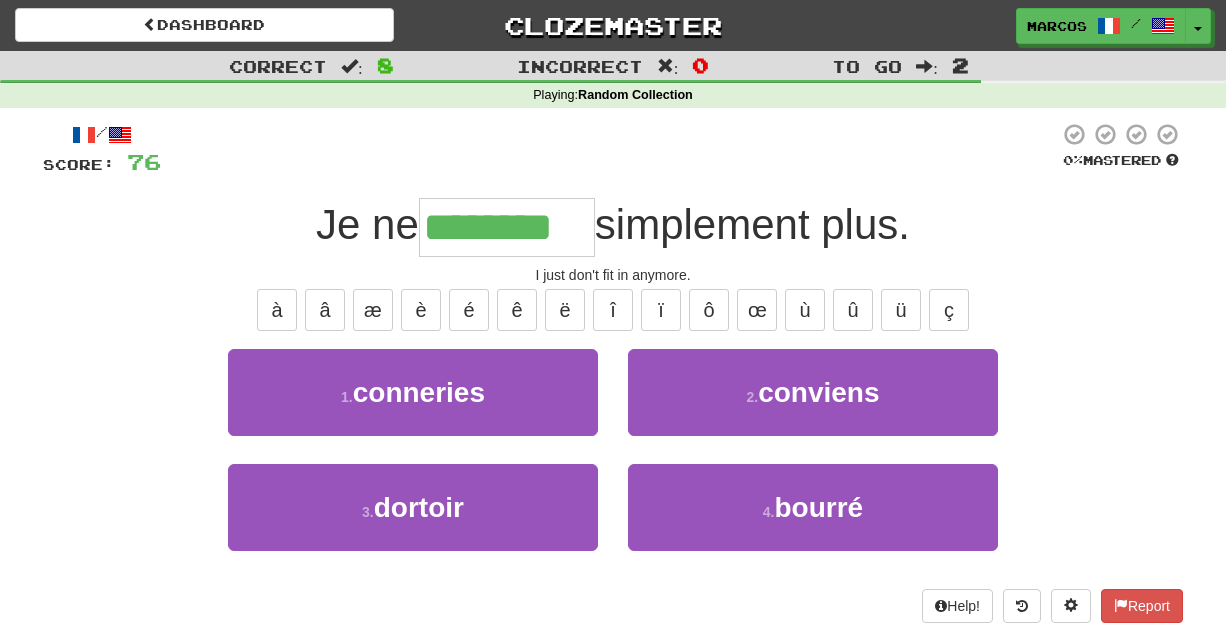 type on "********" 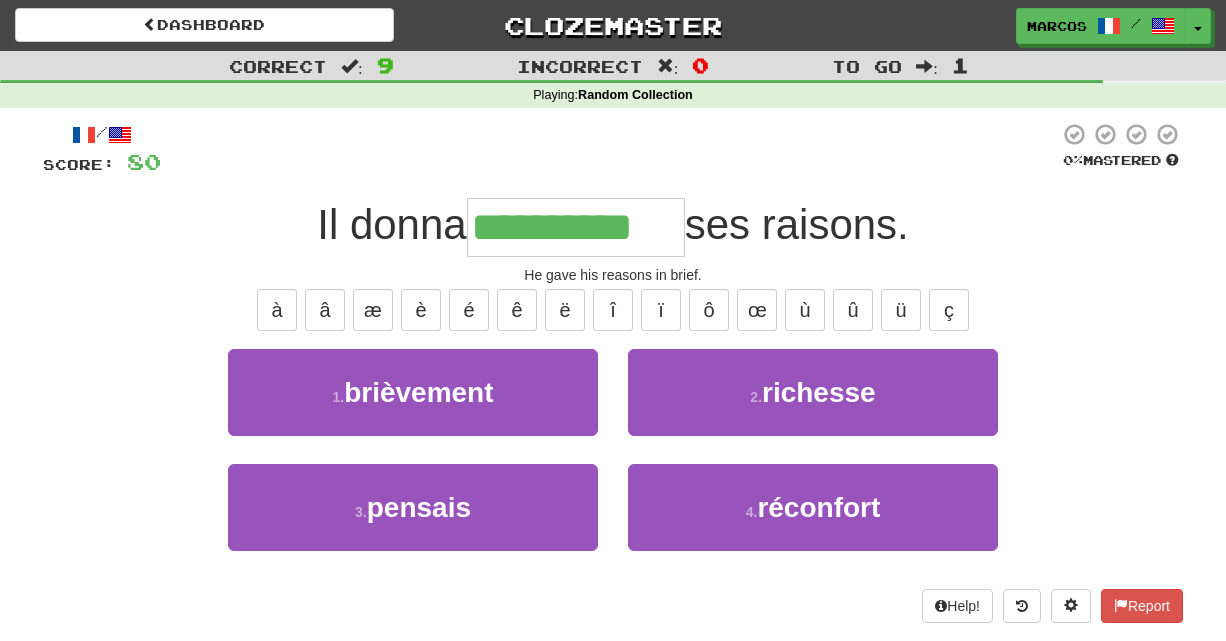 type on "**********" 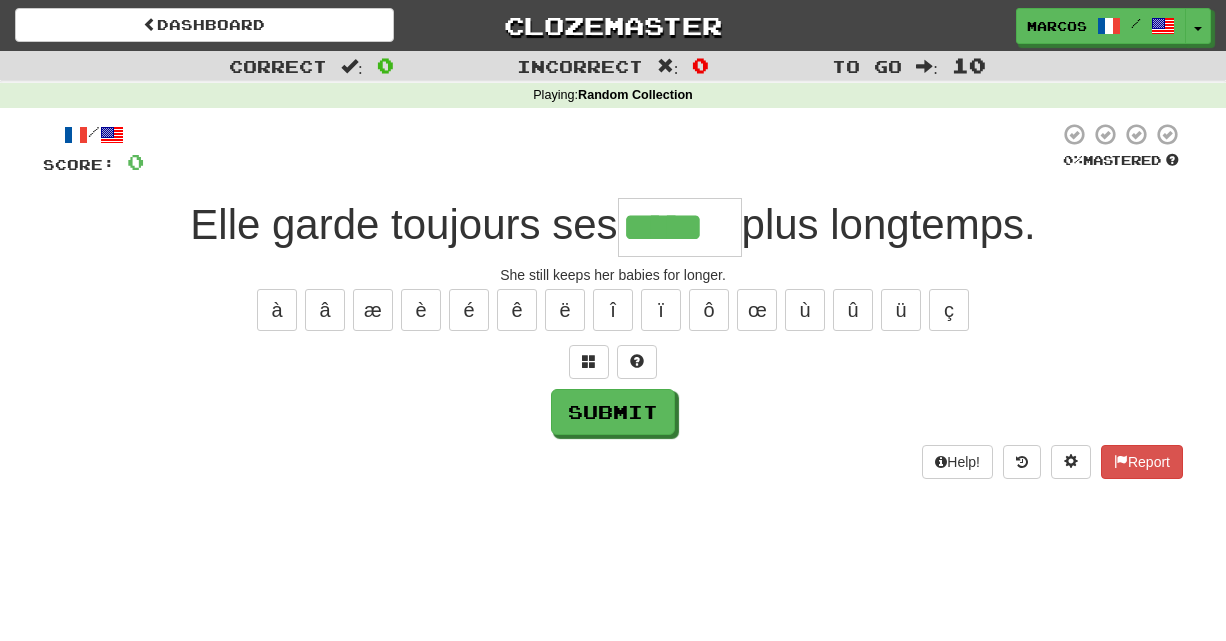 type on "*****" 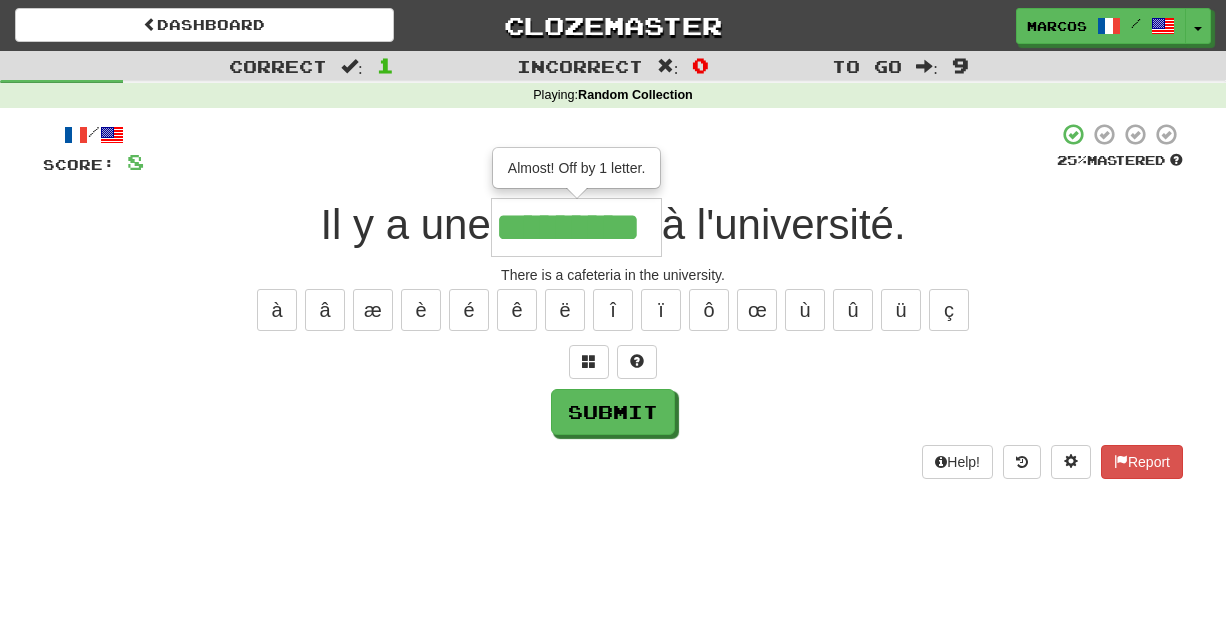 type on "*********" 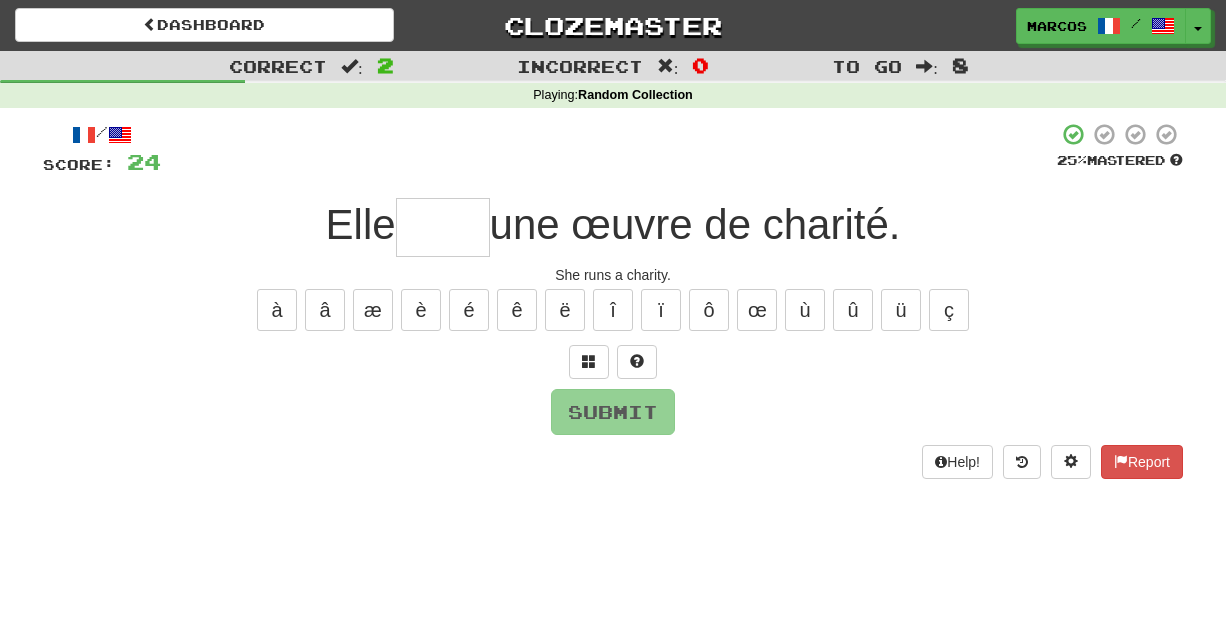 type on "*" 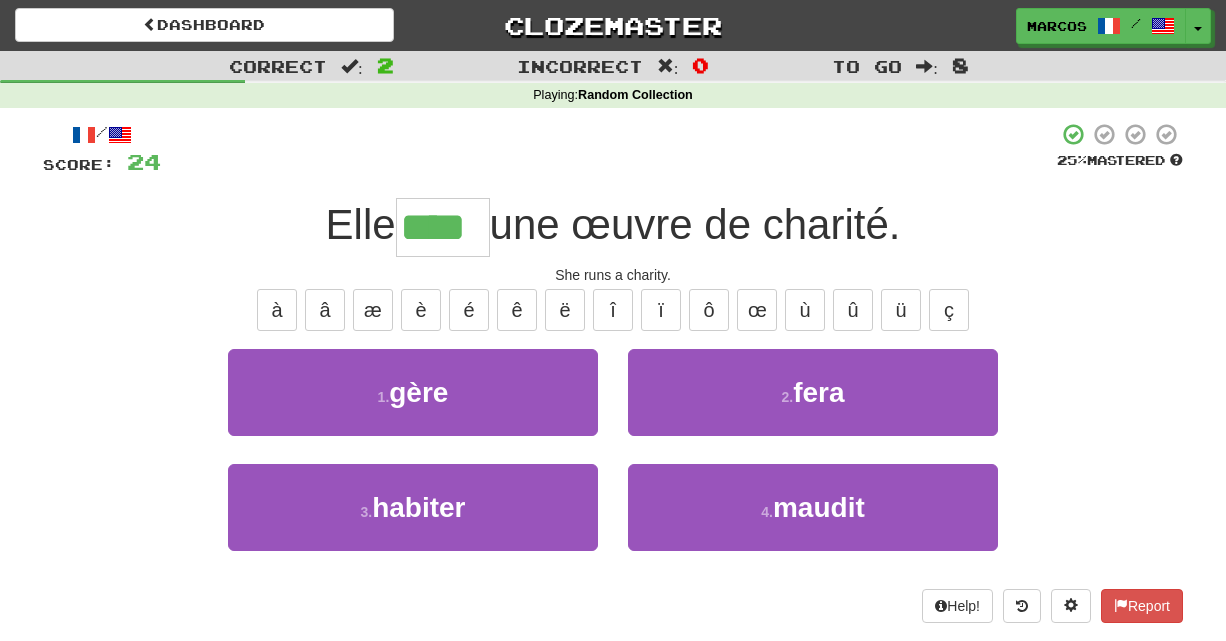 type on "****" 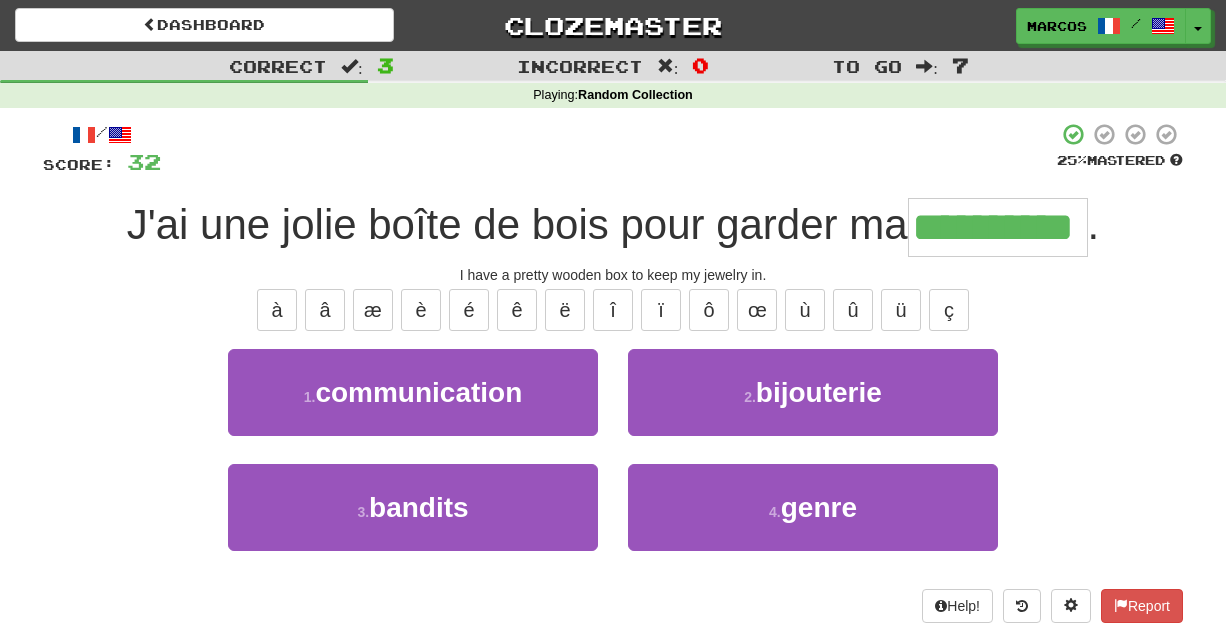 type on "**********" 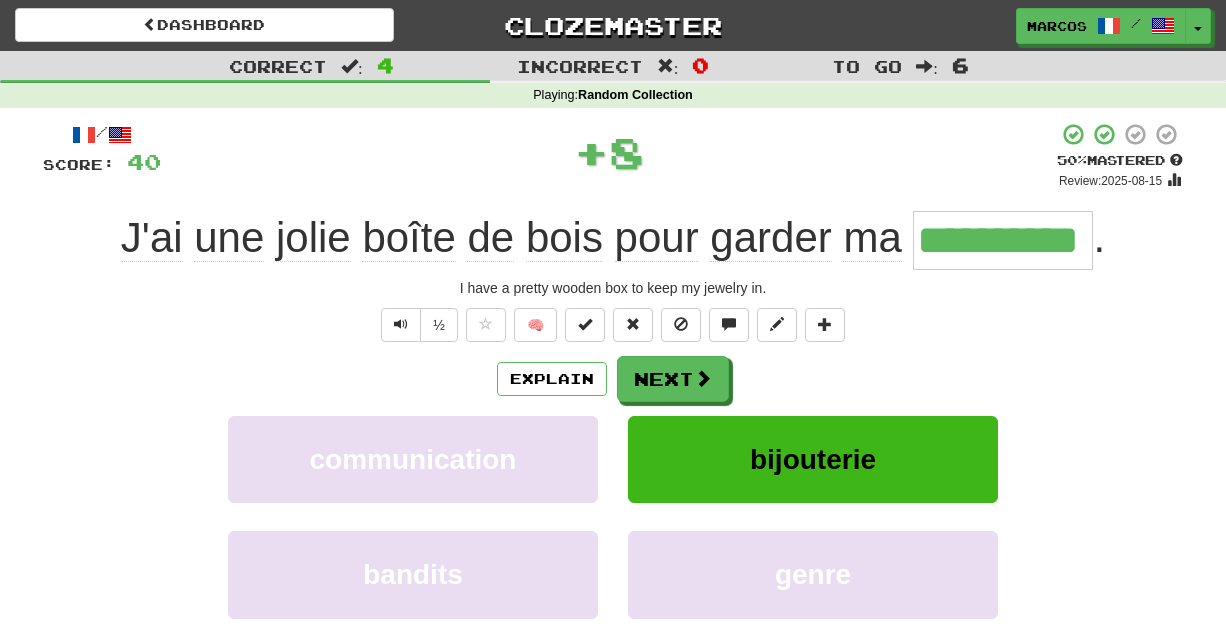 click on "½ 🧠" at bounding box center (613, 325) 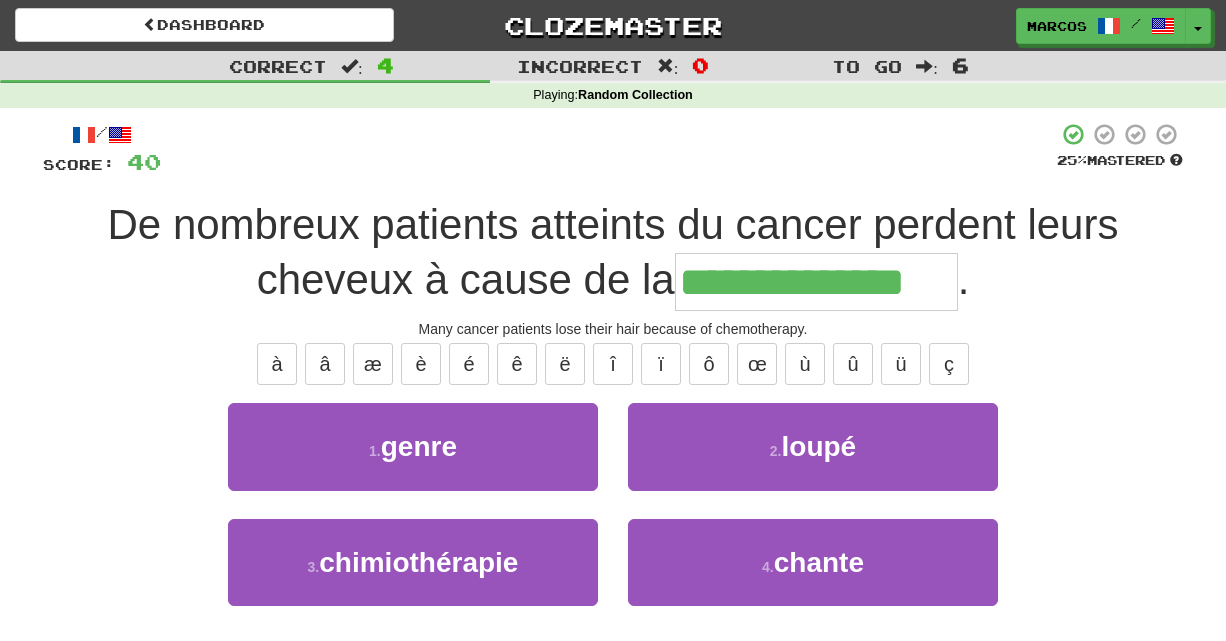 type on "**********" 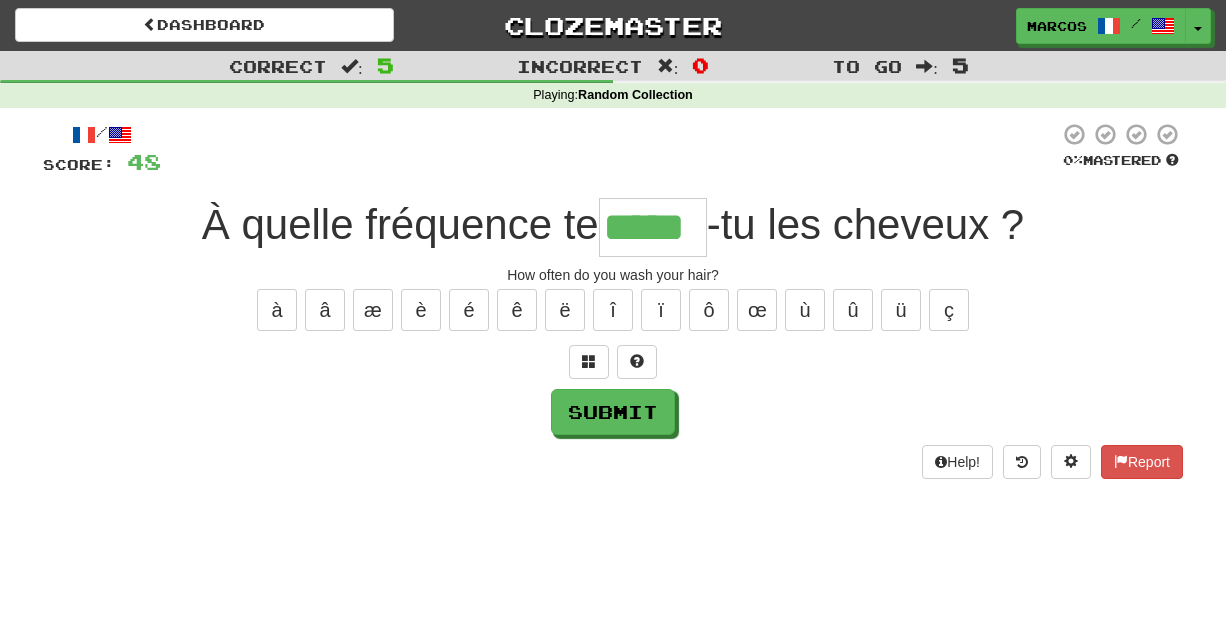 type on "*****" 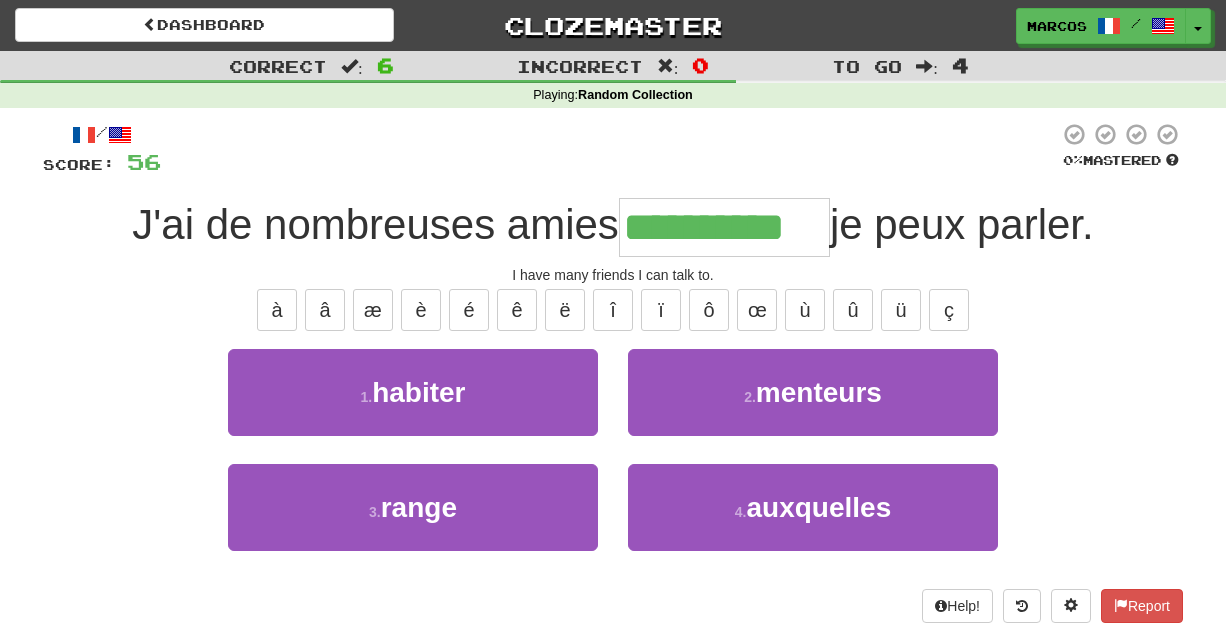 type on "**********" 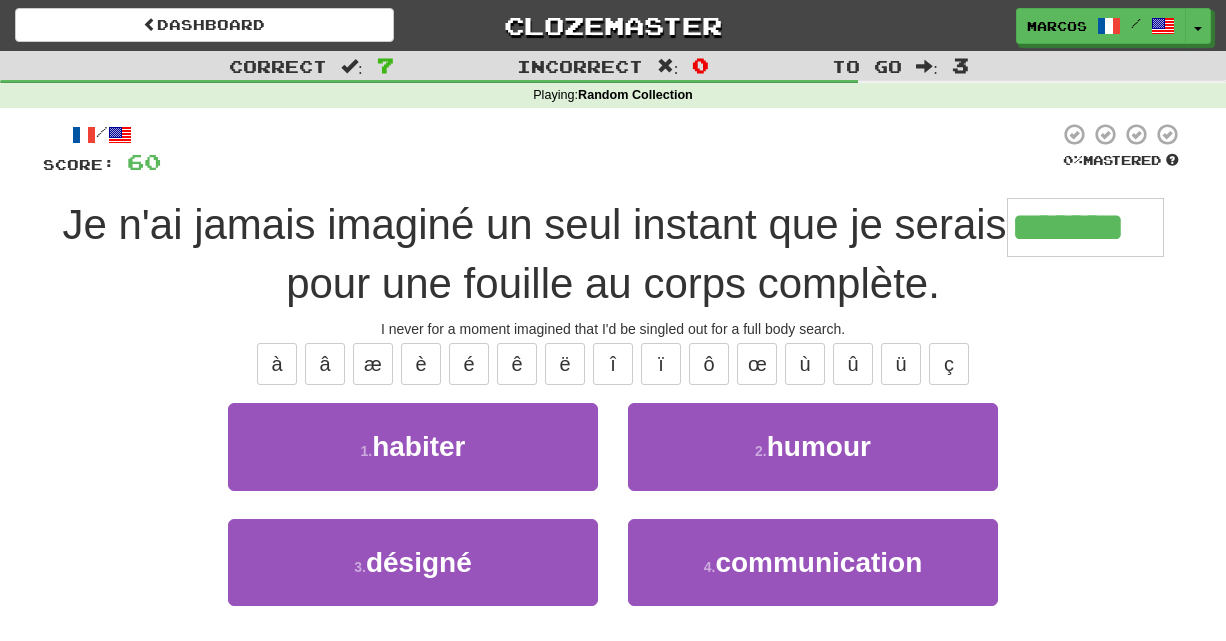 type on "*******" 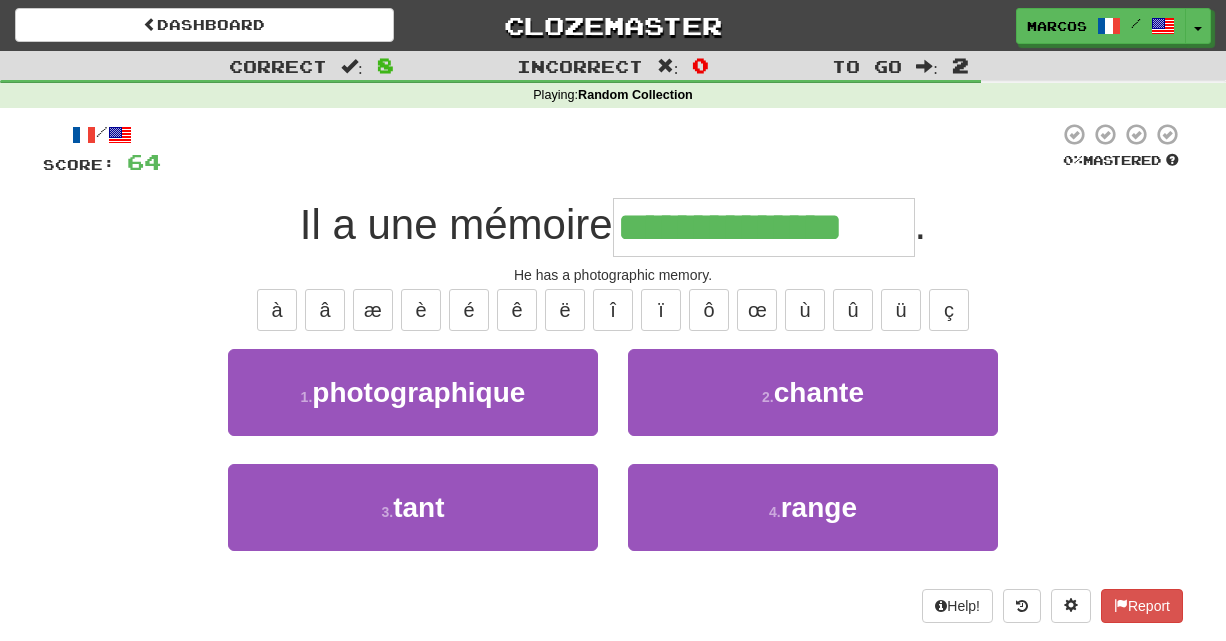 type on "**********" 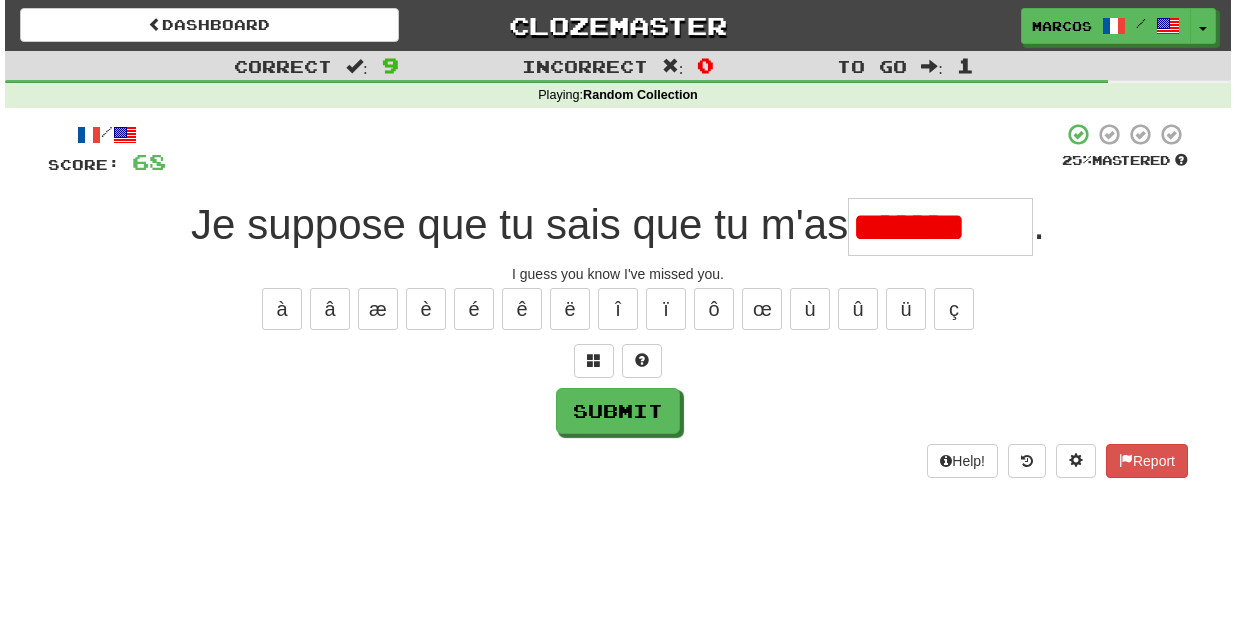 scroll, scrollTop: 0, scrollLeft: 0, axis: both 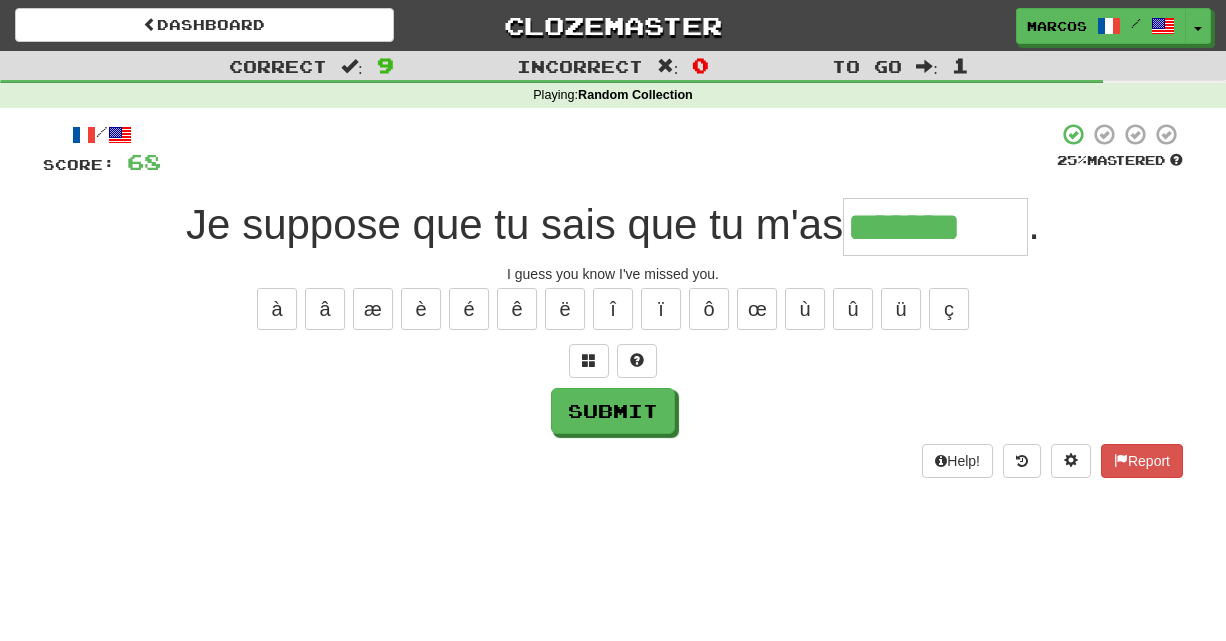 type on "*******" 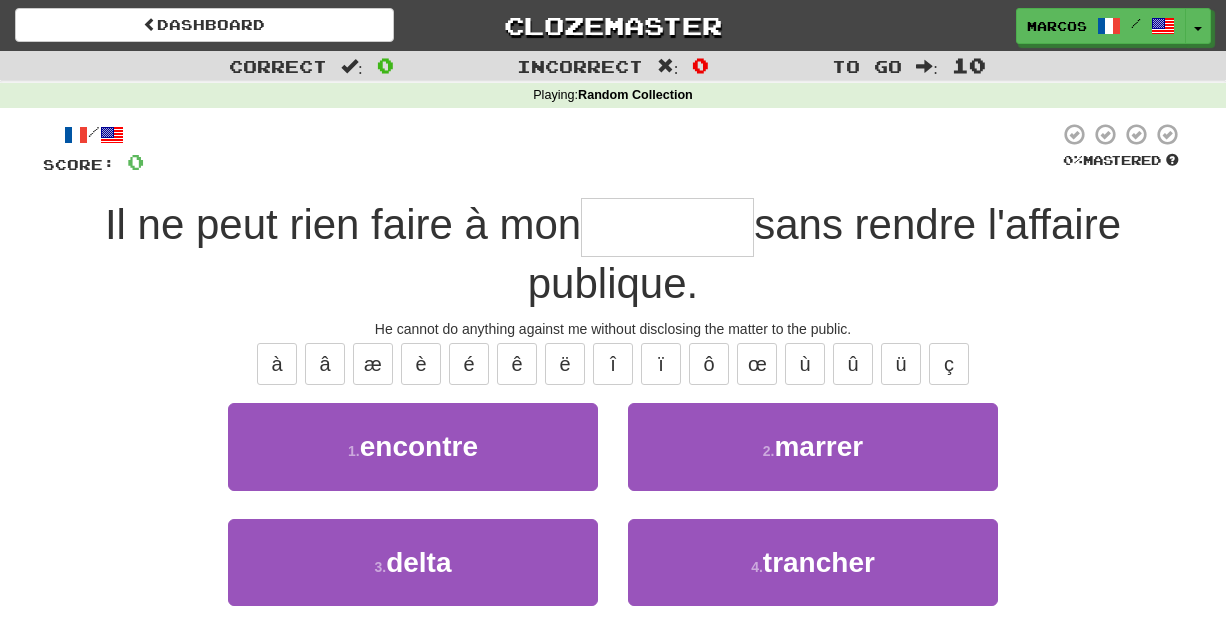type on "*" 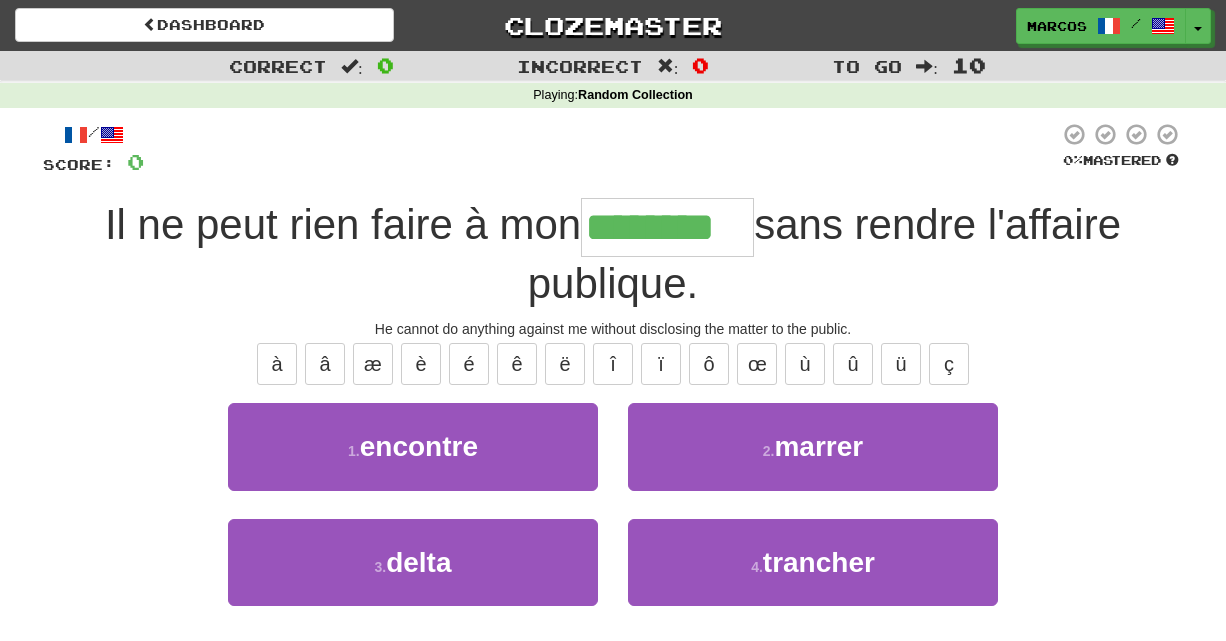type on "********" 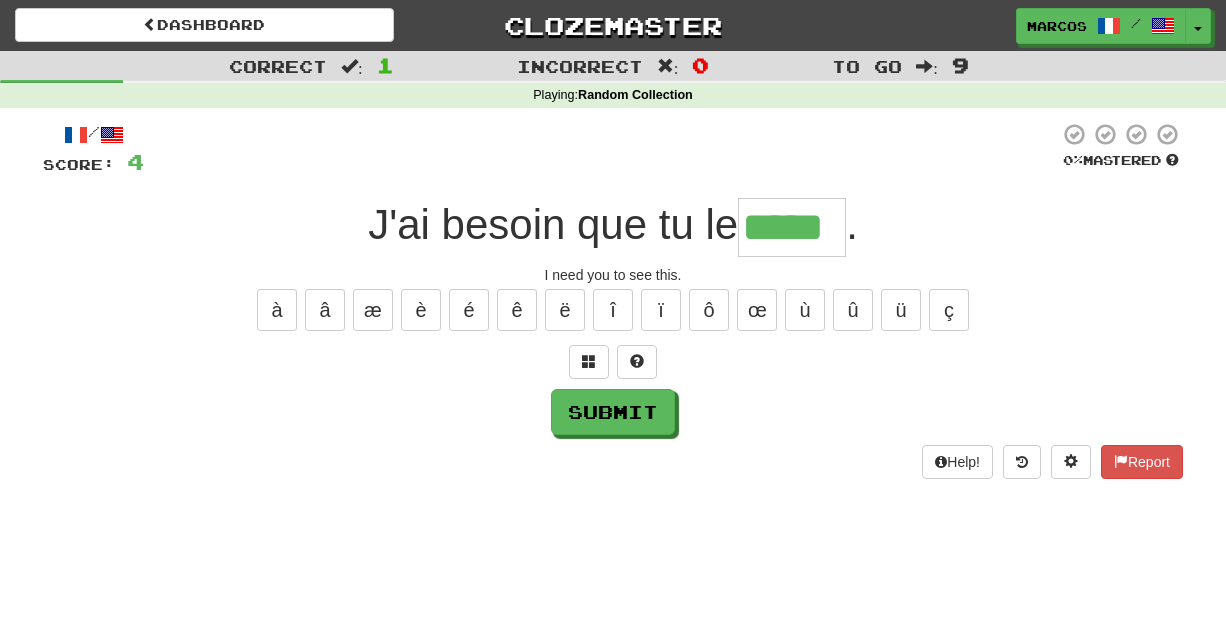 type on "*****" 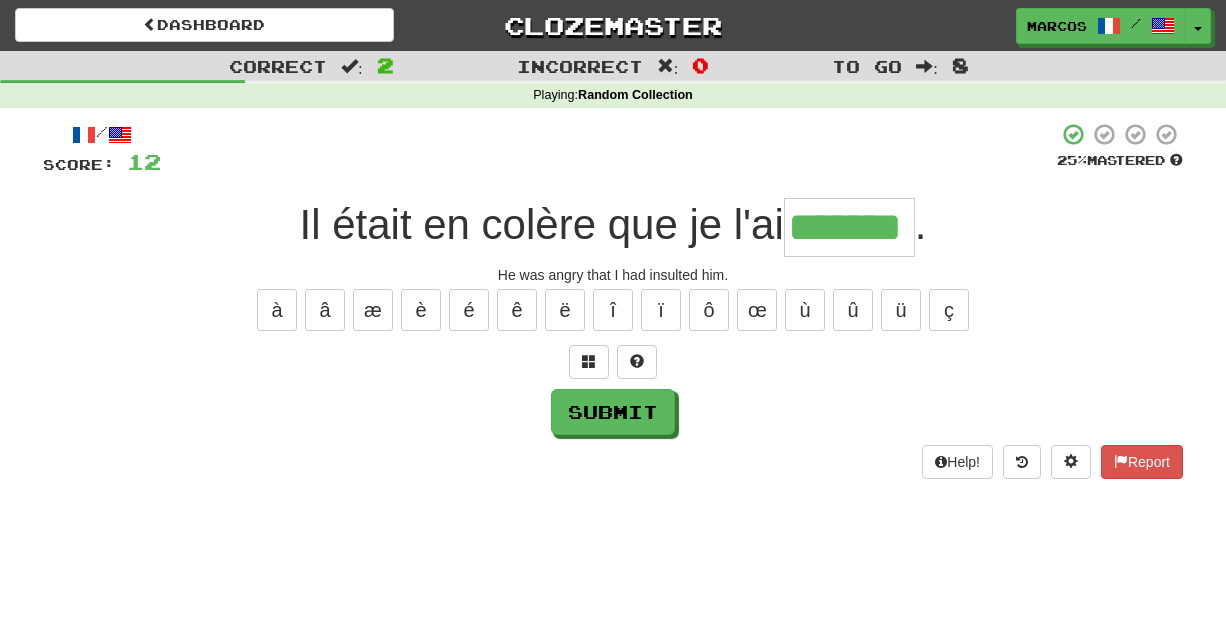 type on "*******" 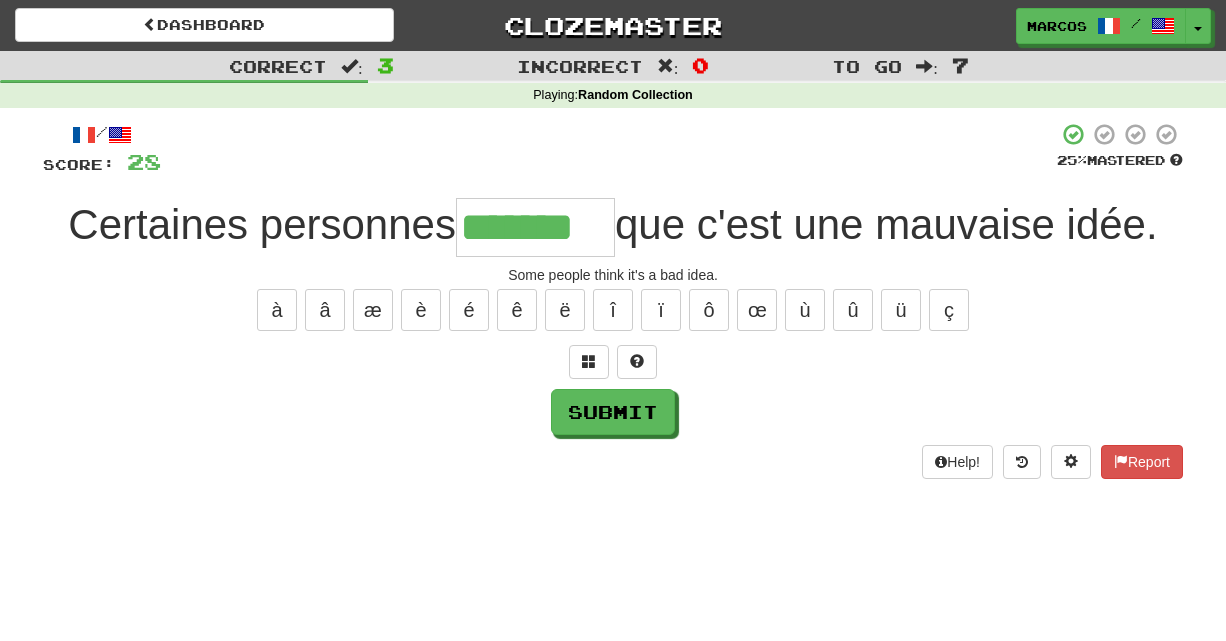 type on "*******" 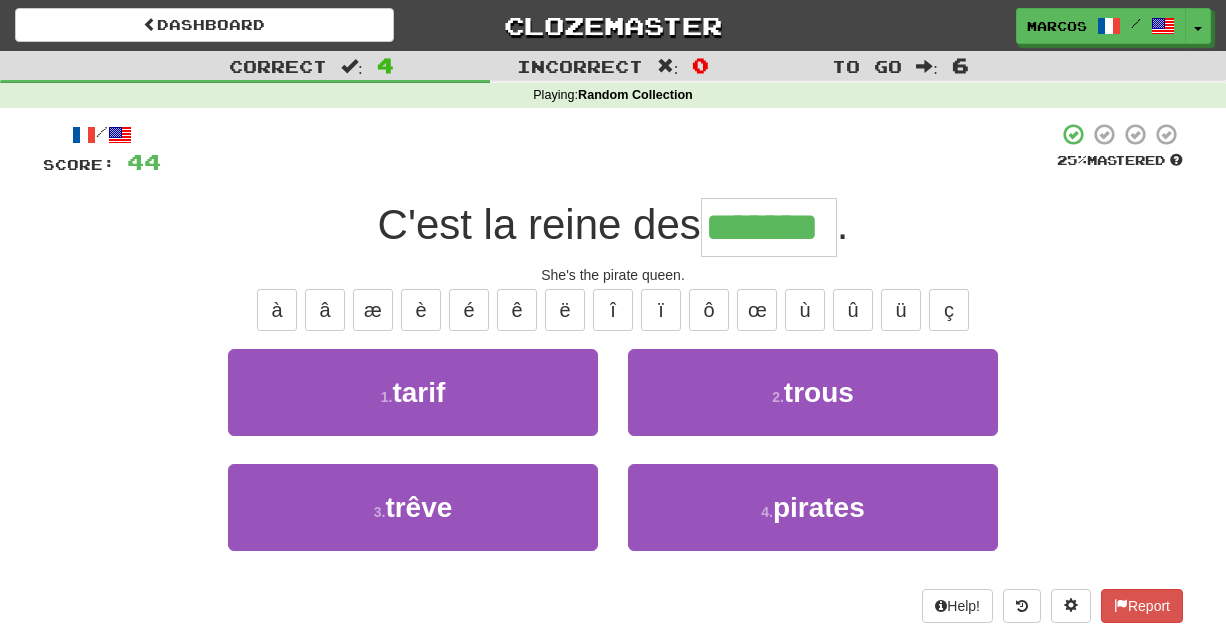 type on "*******" 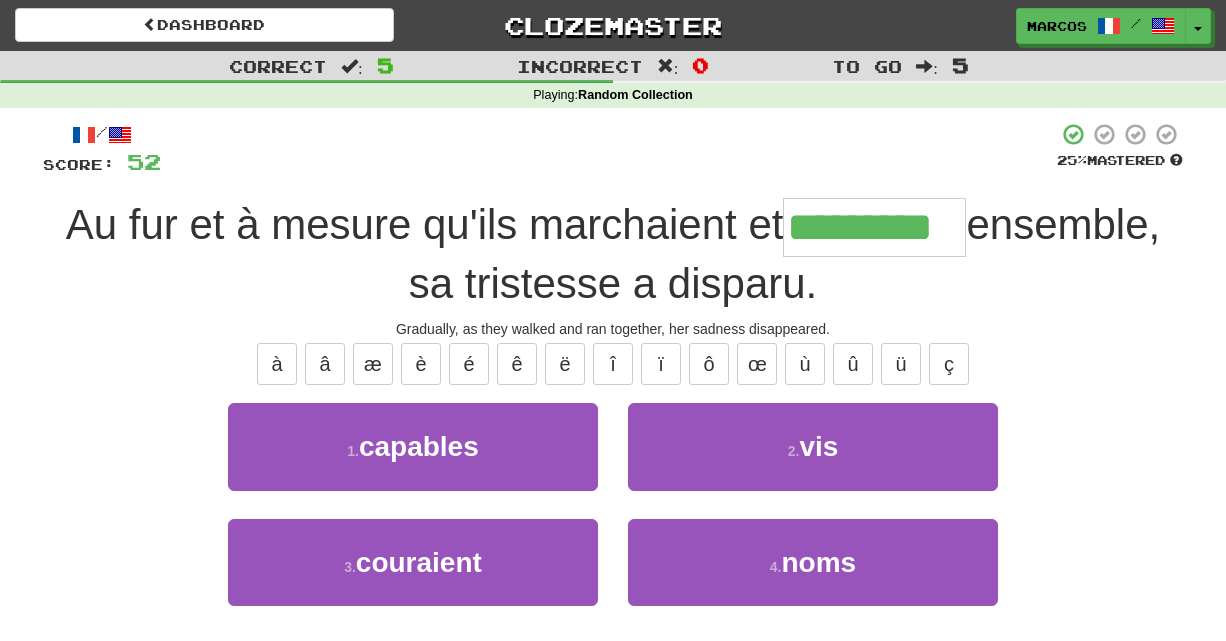 type on "*********" 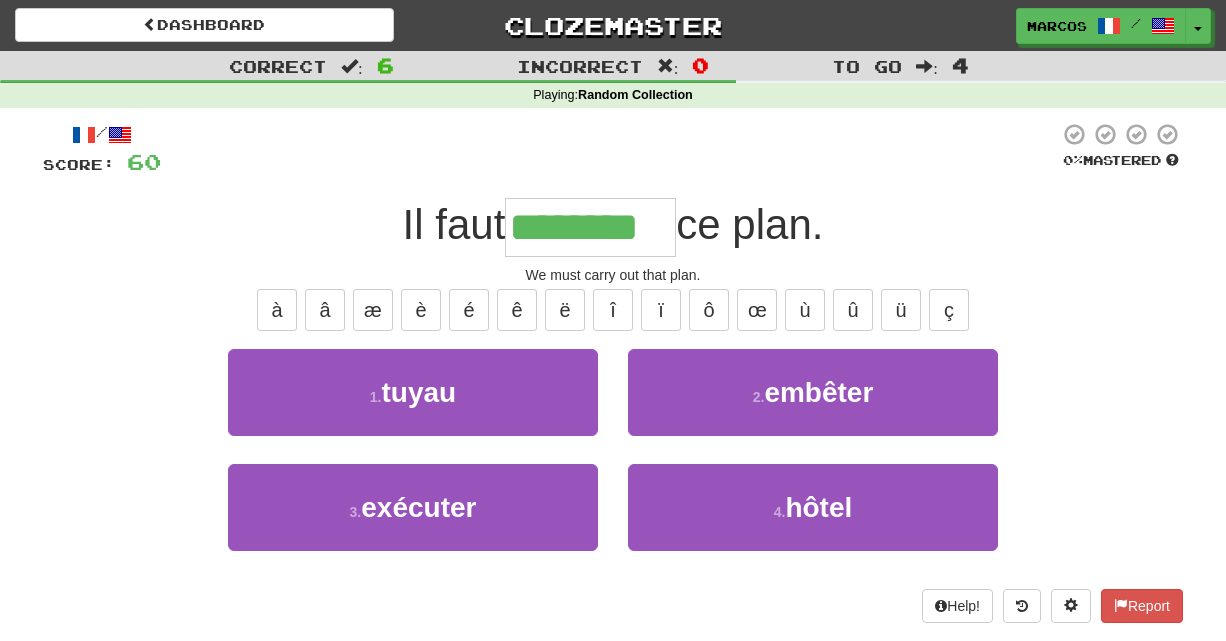 type on "********" 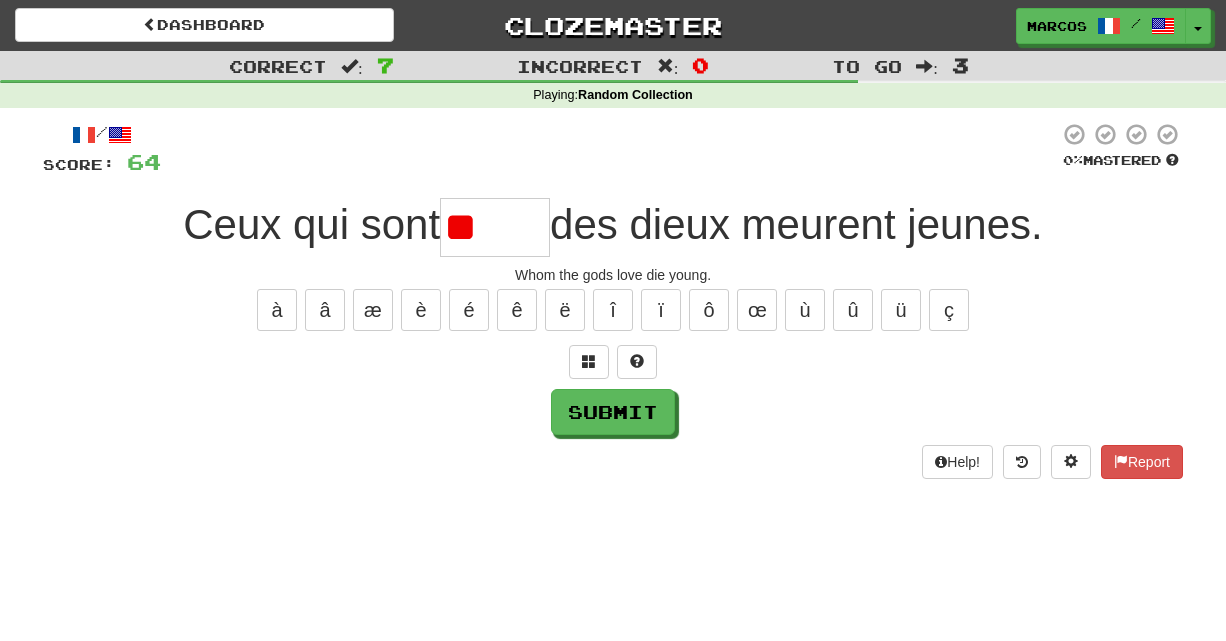 type on "*" 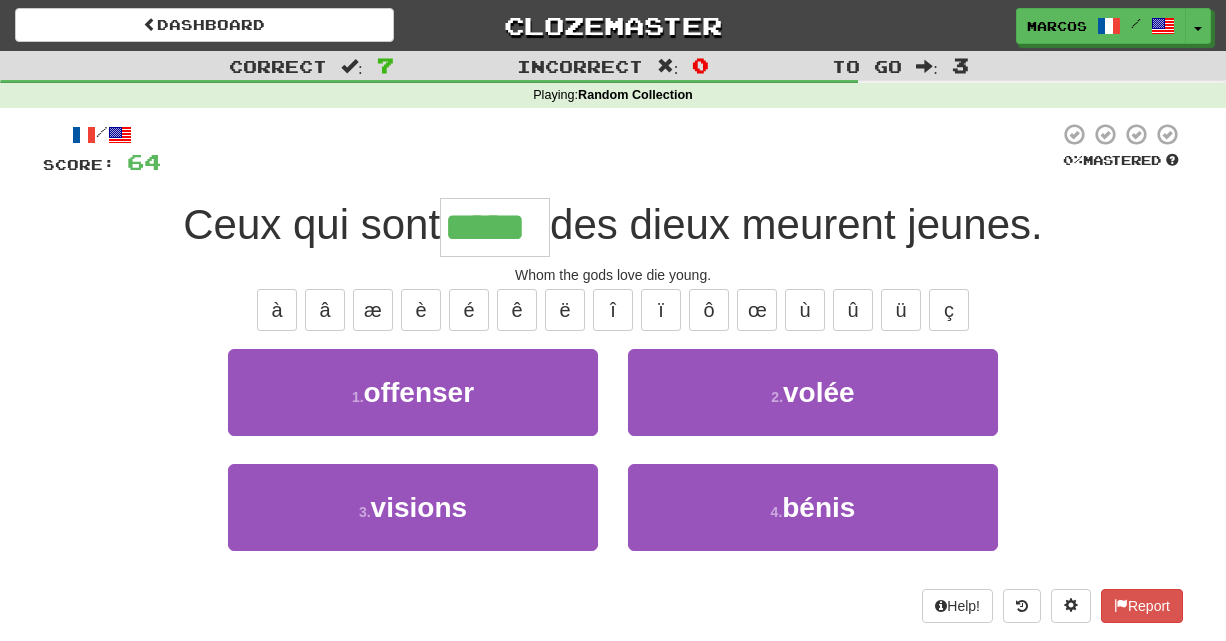 type on "*****" 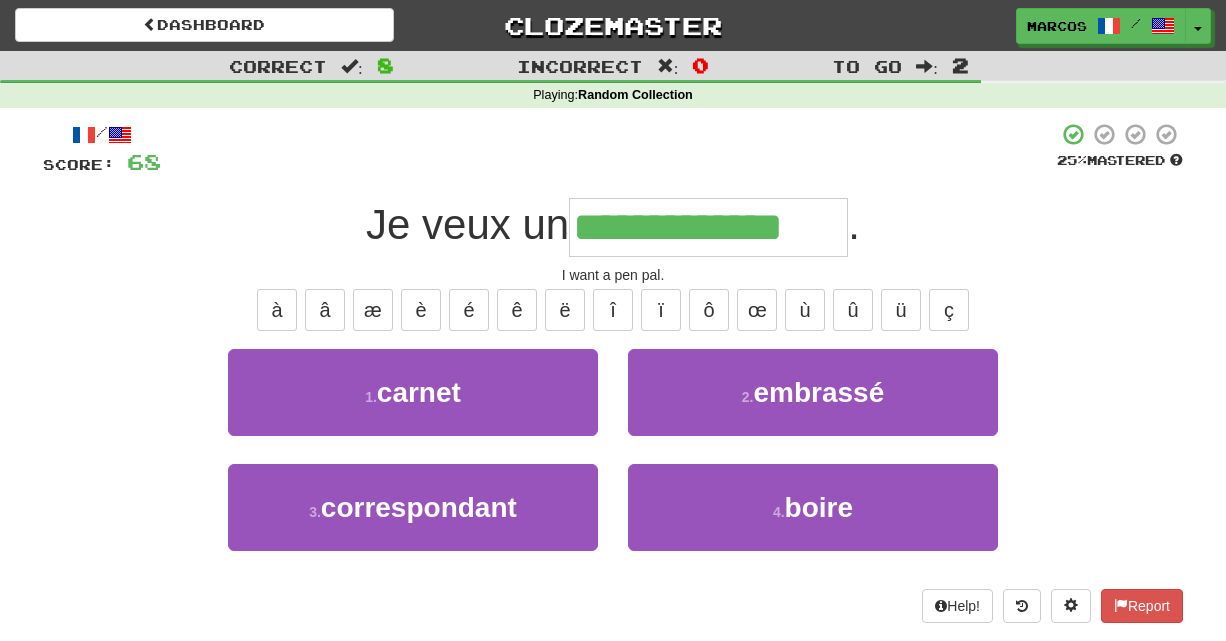 type on "**********" 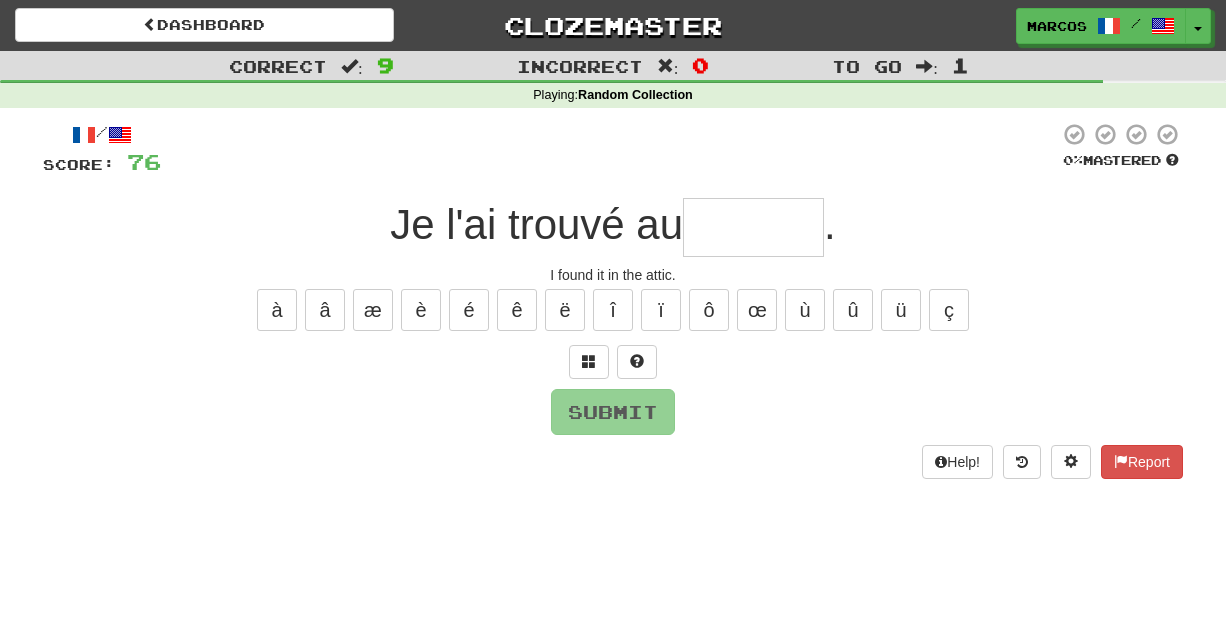type on "*" 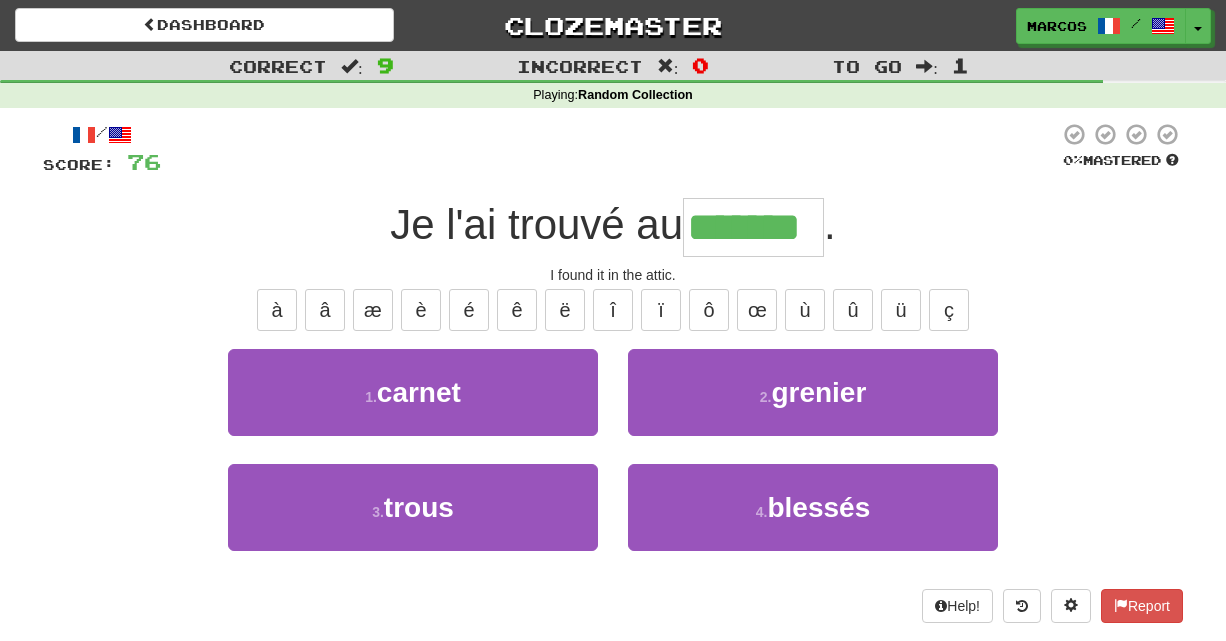 type on "*******" 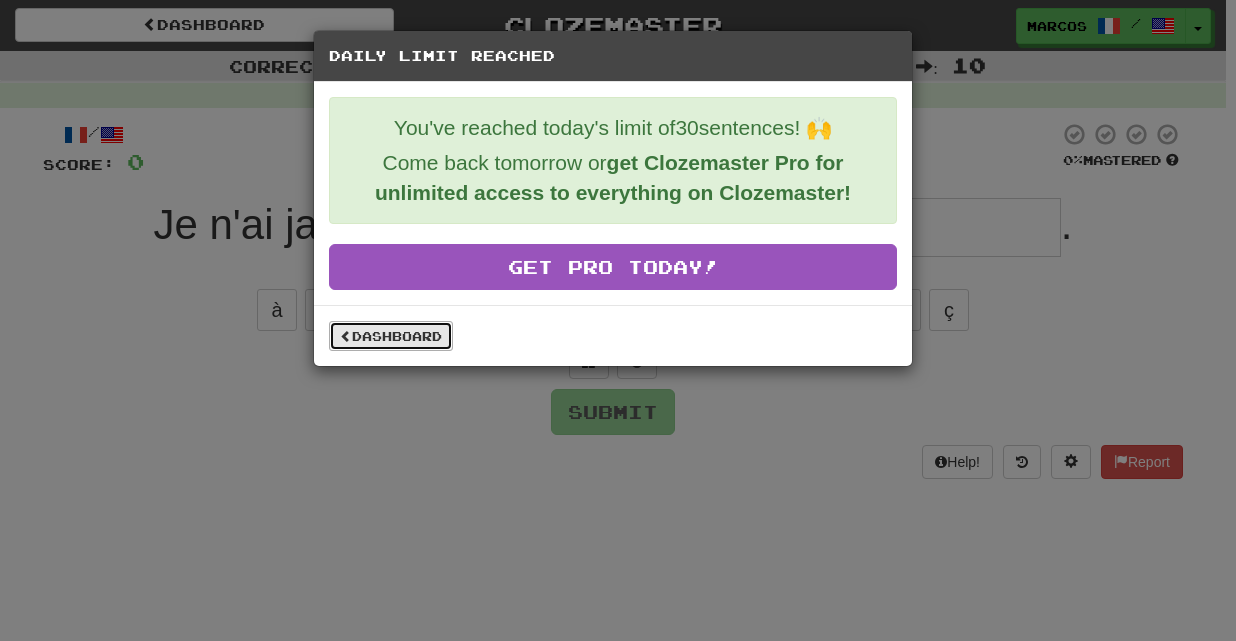 click on "Dashboard" at bounding box center (391, 336) 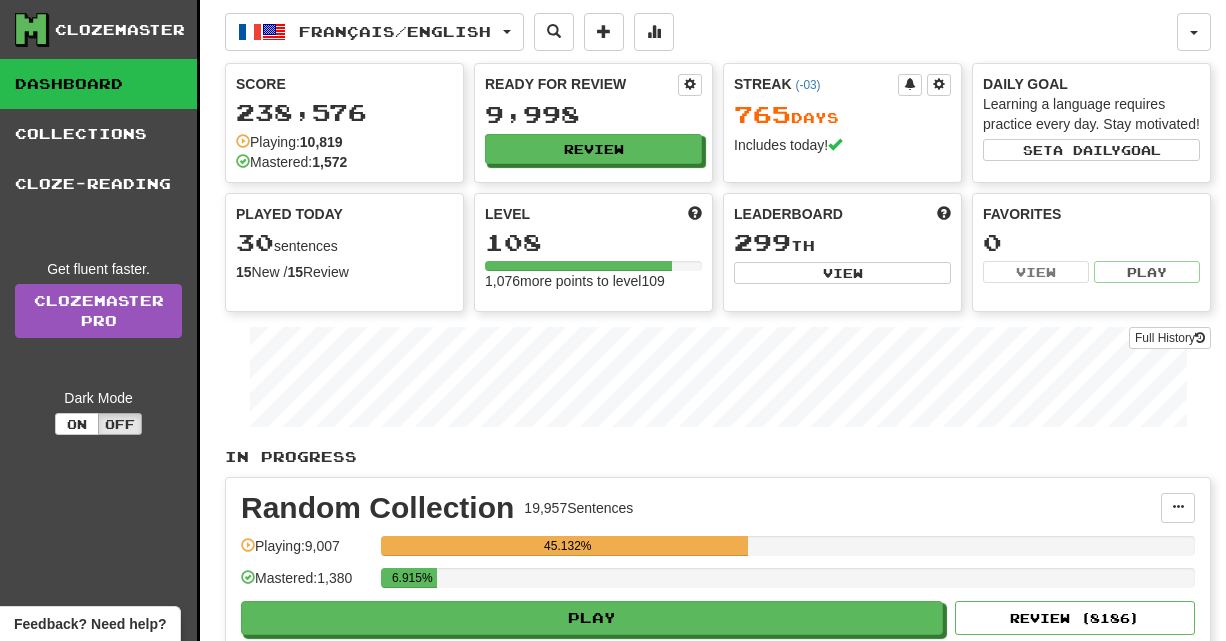 scroll, scrollTop: 0, scrollLeft: 0, axis: both 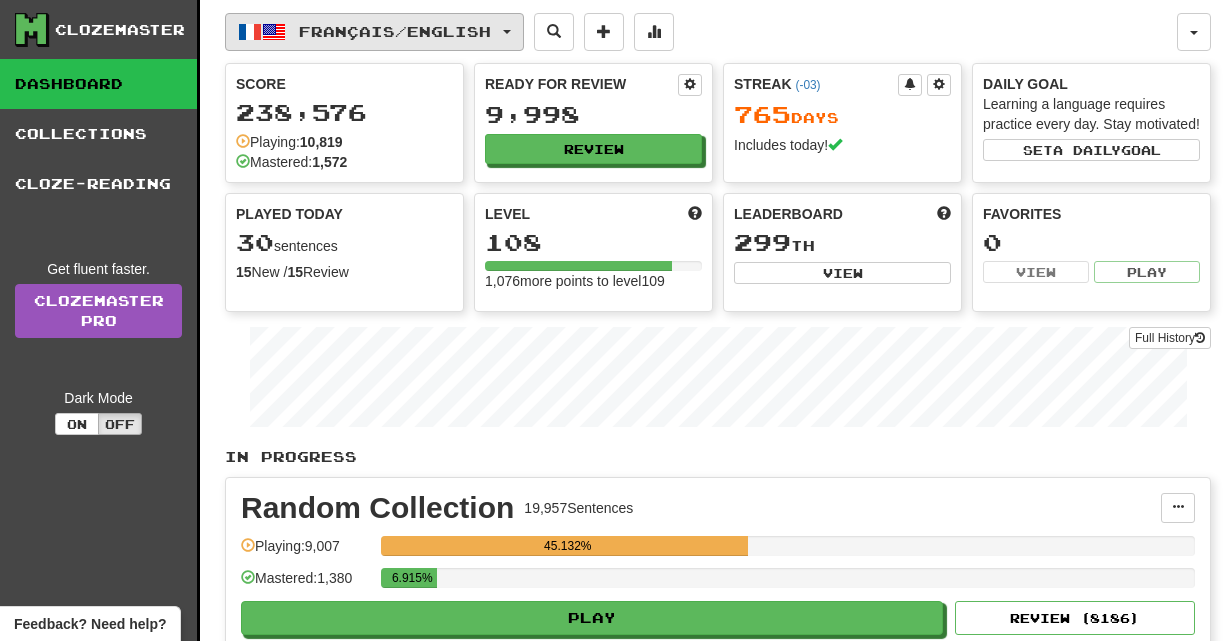 click on "Français  /  English" at bounding box center (374, 32) 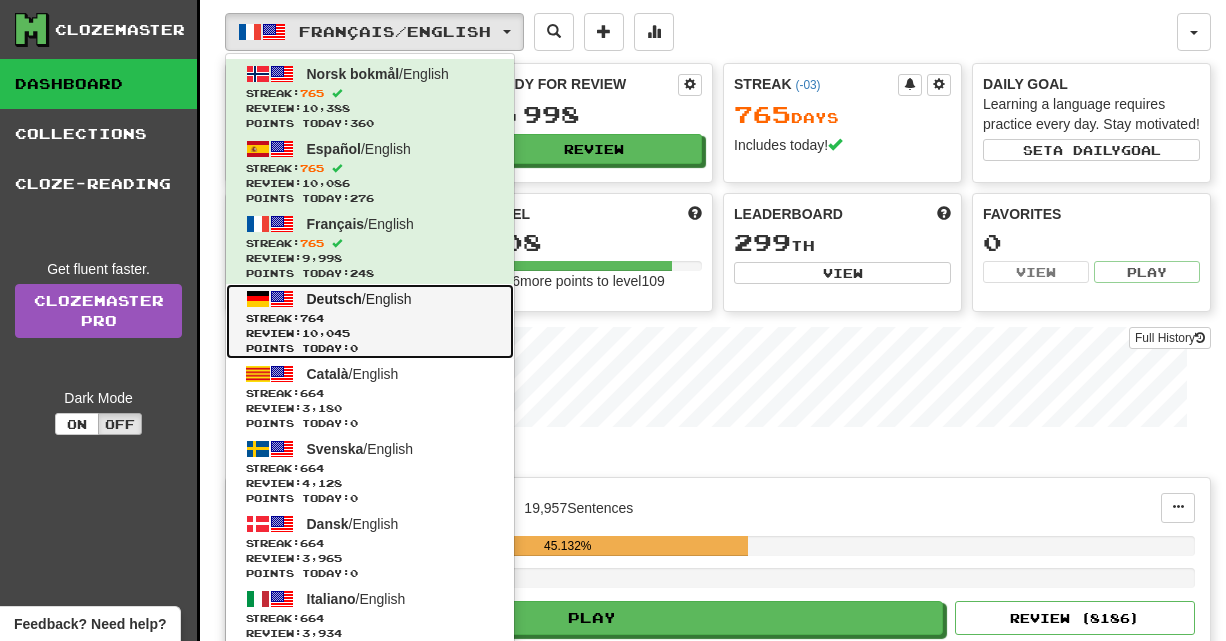 click on "Streak:  764" at bounding box center [370, 318] 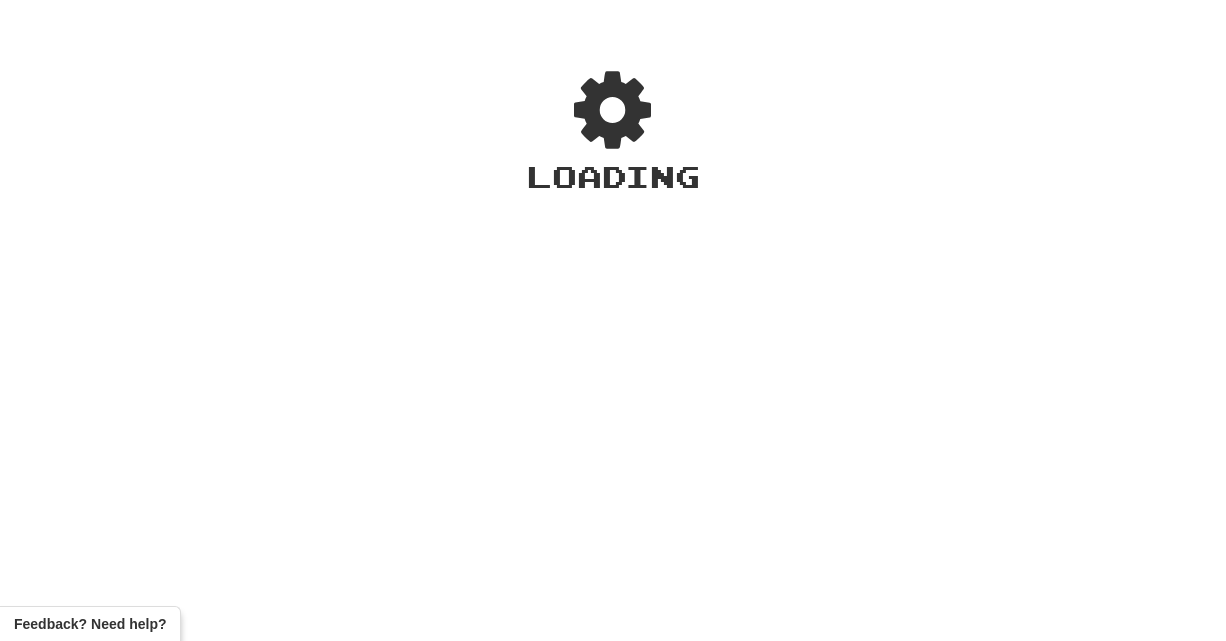 scroll, scrollTop: 0, scrollLeft: 0, axis: both 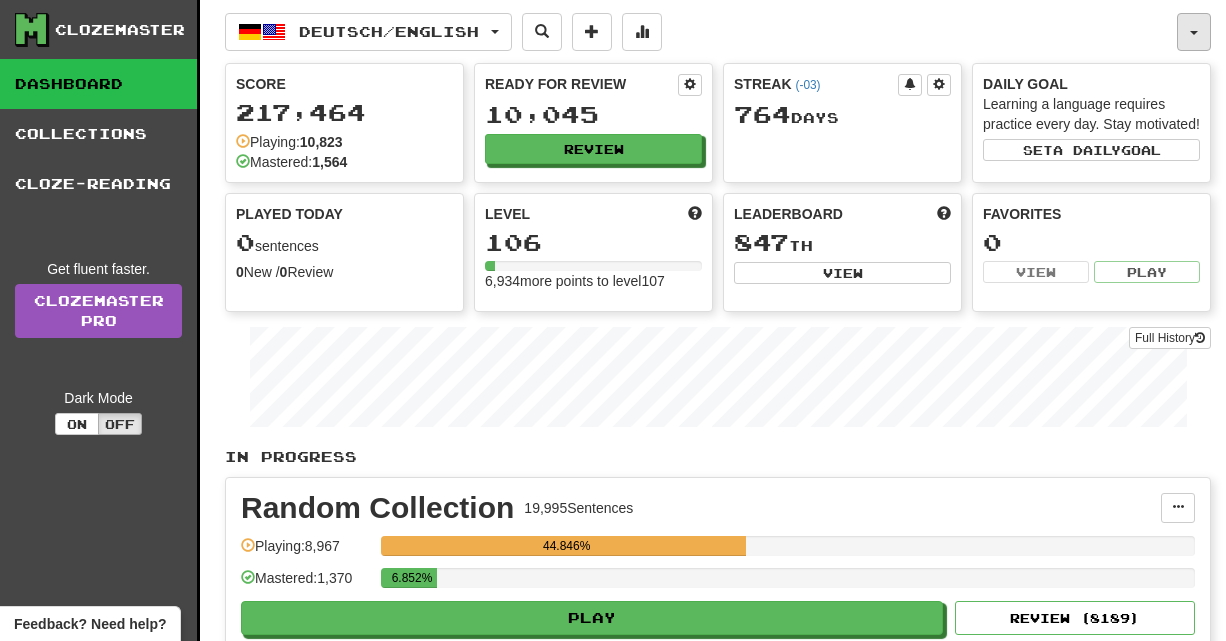 click at bounding box center [1194, 32] 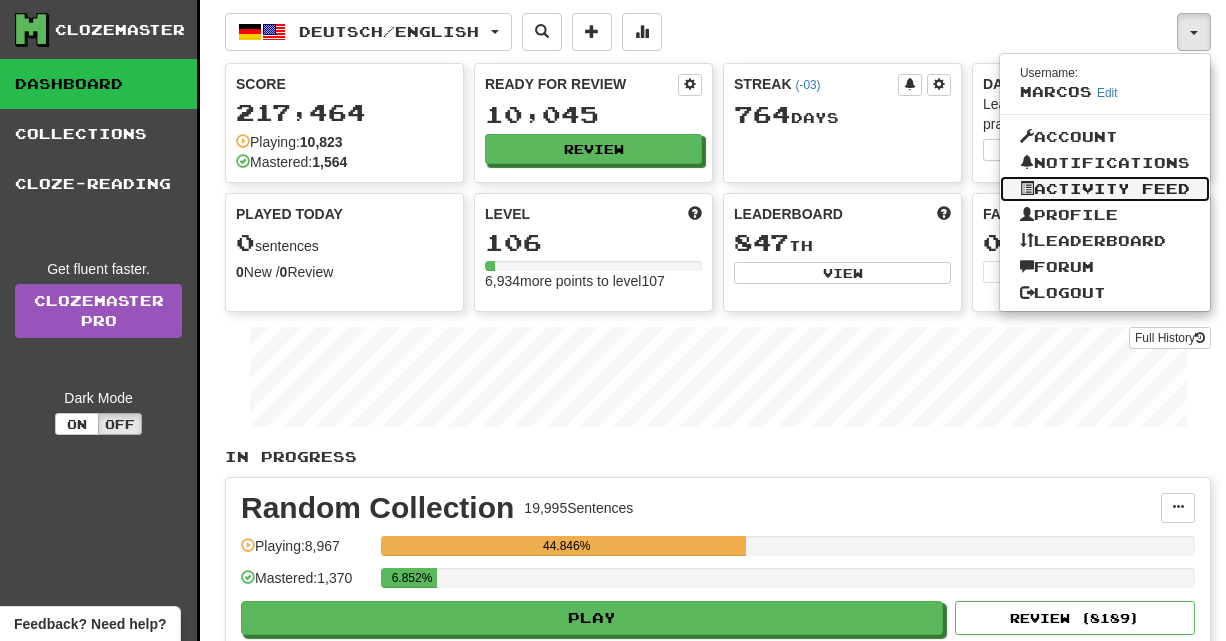 click on "Activity Feed" at bounding box center [1105, 189] 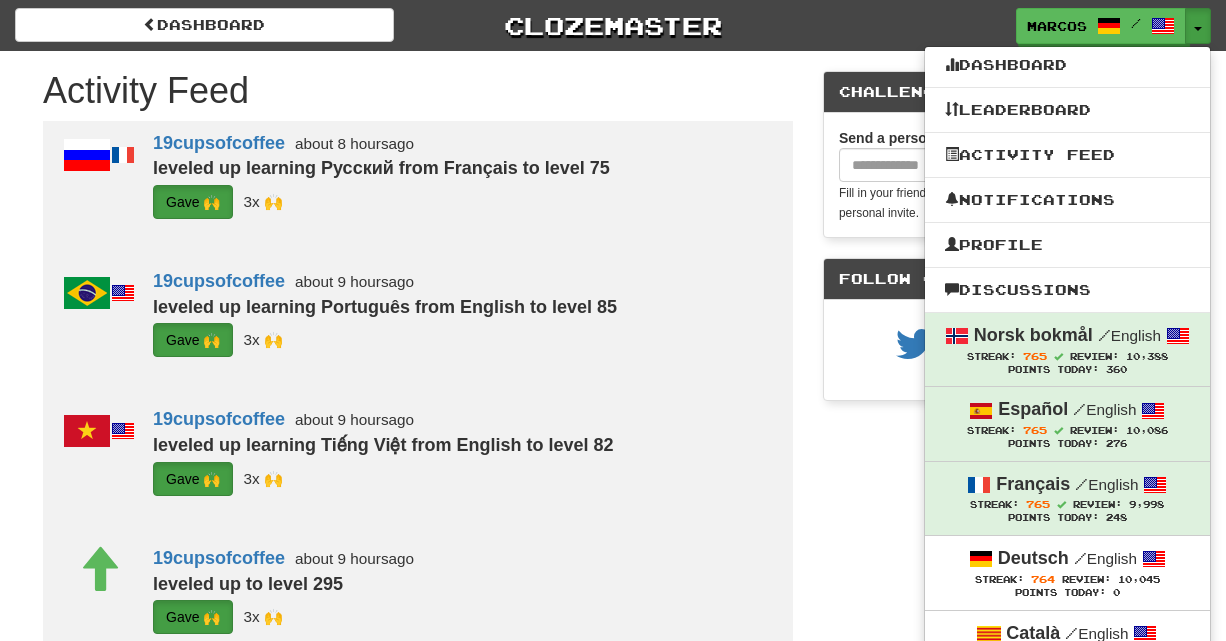 scroll, scrollTop: 0, scrollLeft: 0, axis: both 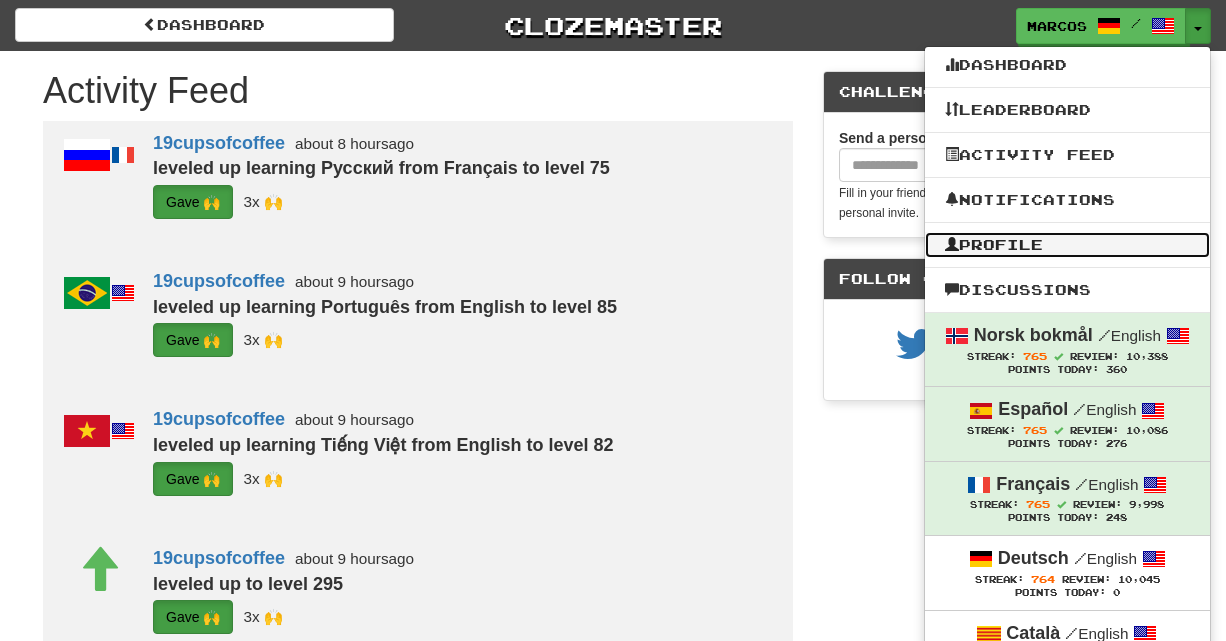 click on "Profile" at bounding box center (1067, 245) 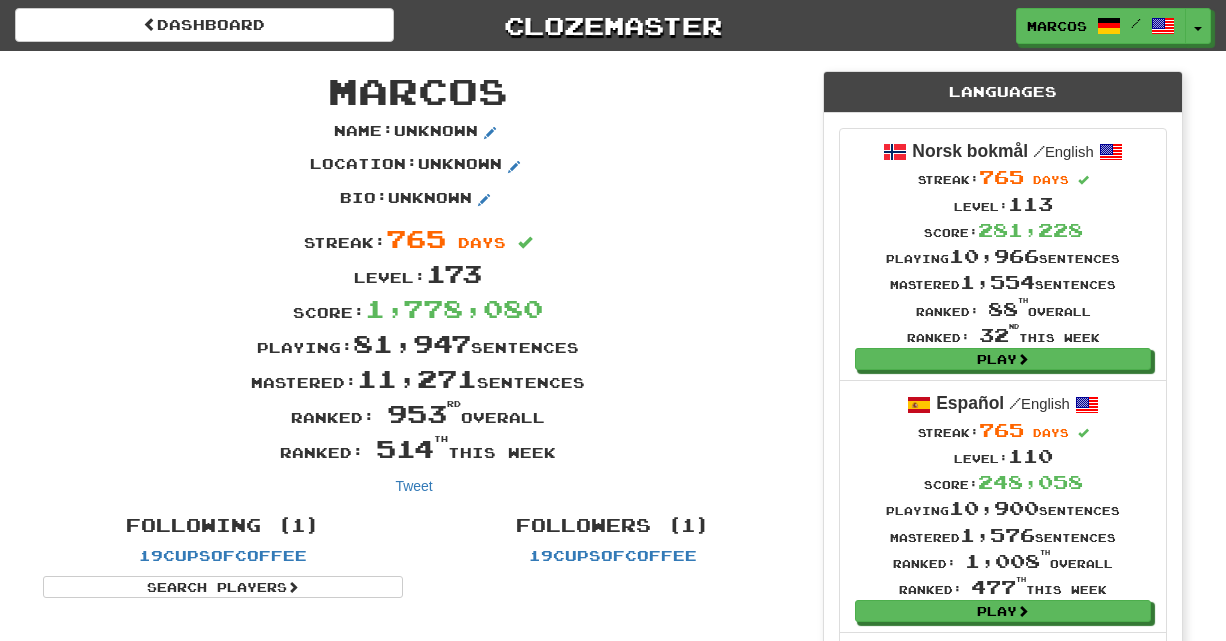 scroll, scrollTop: 0, scrollLeft: 0, axis: both 